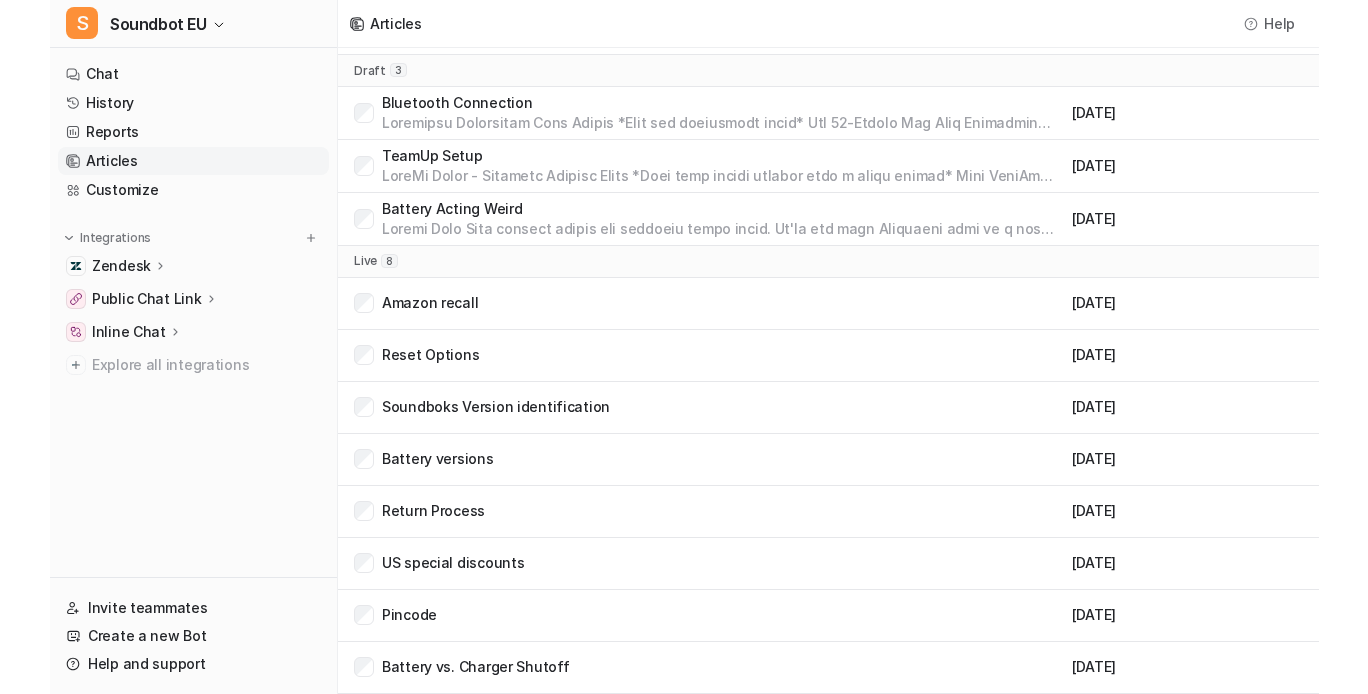 scroll, scrollTop: 0, scrollLeft: 0, axis: both 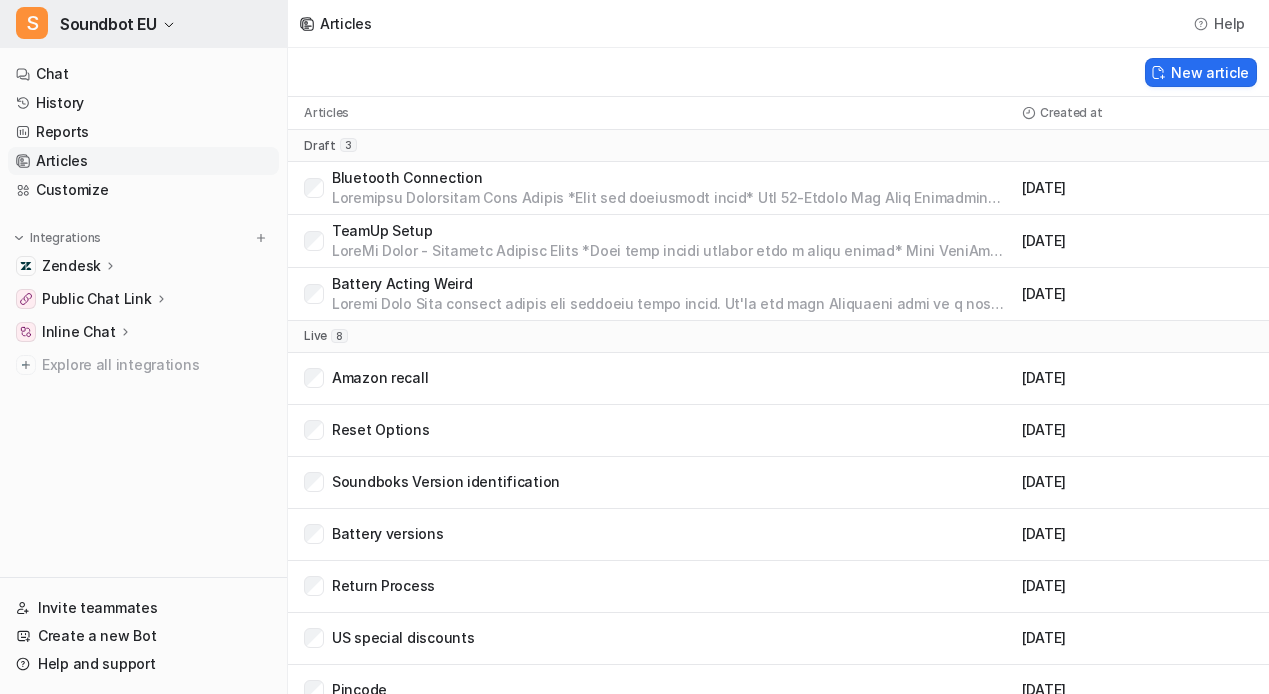 click on "Soundbot EU" at bounding box center (108, 24) 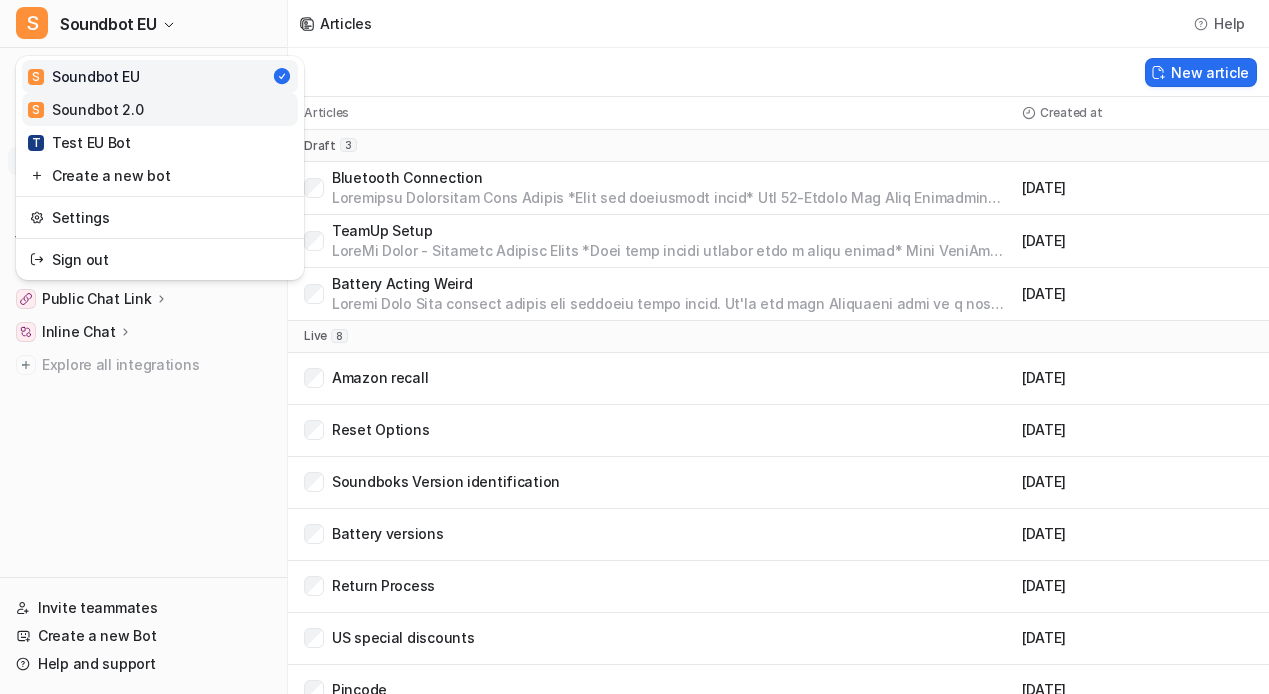 click on "S   Soundbot 2.0" at bounding box center [86, 109] 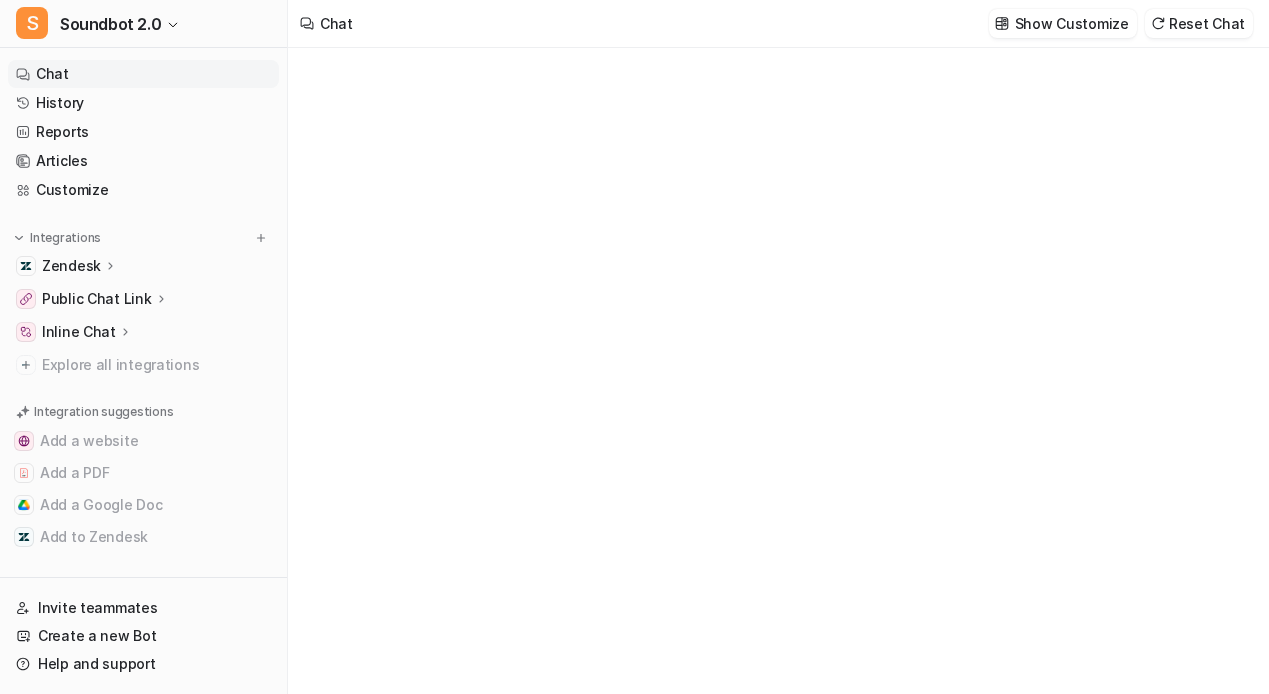 type on "**********" 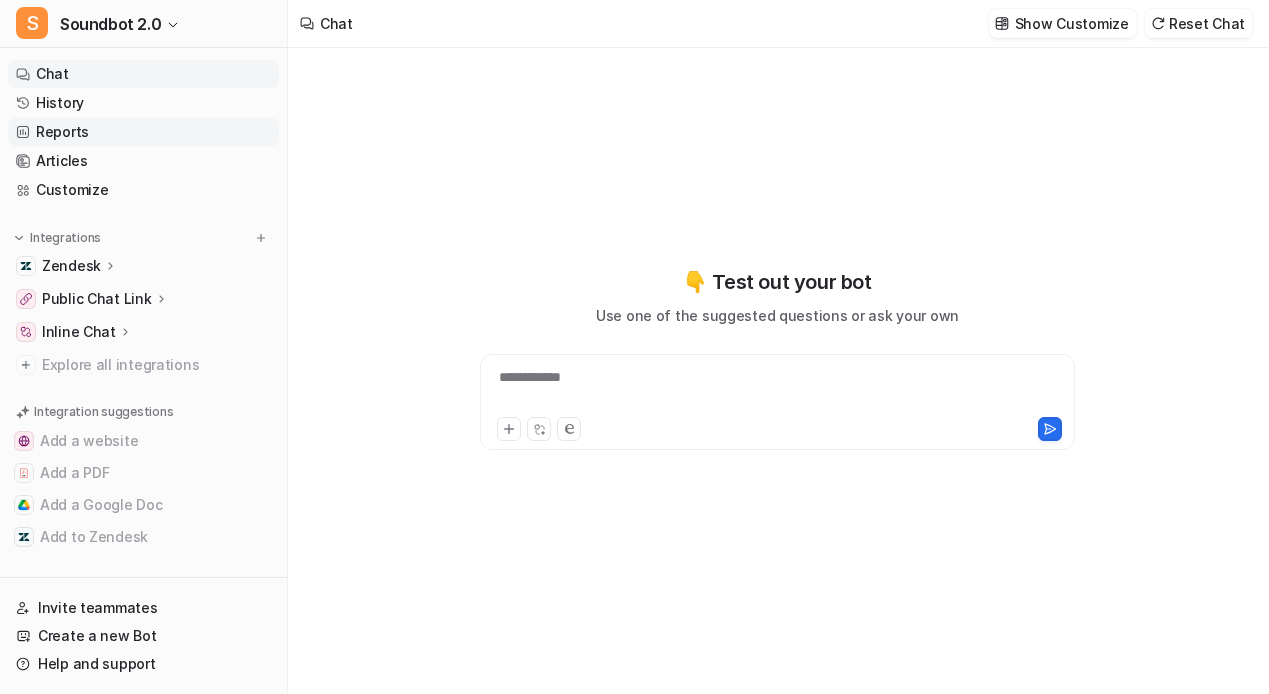 click on "Reports" at bounding box center [143, 132] 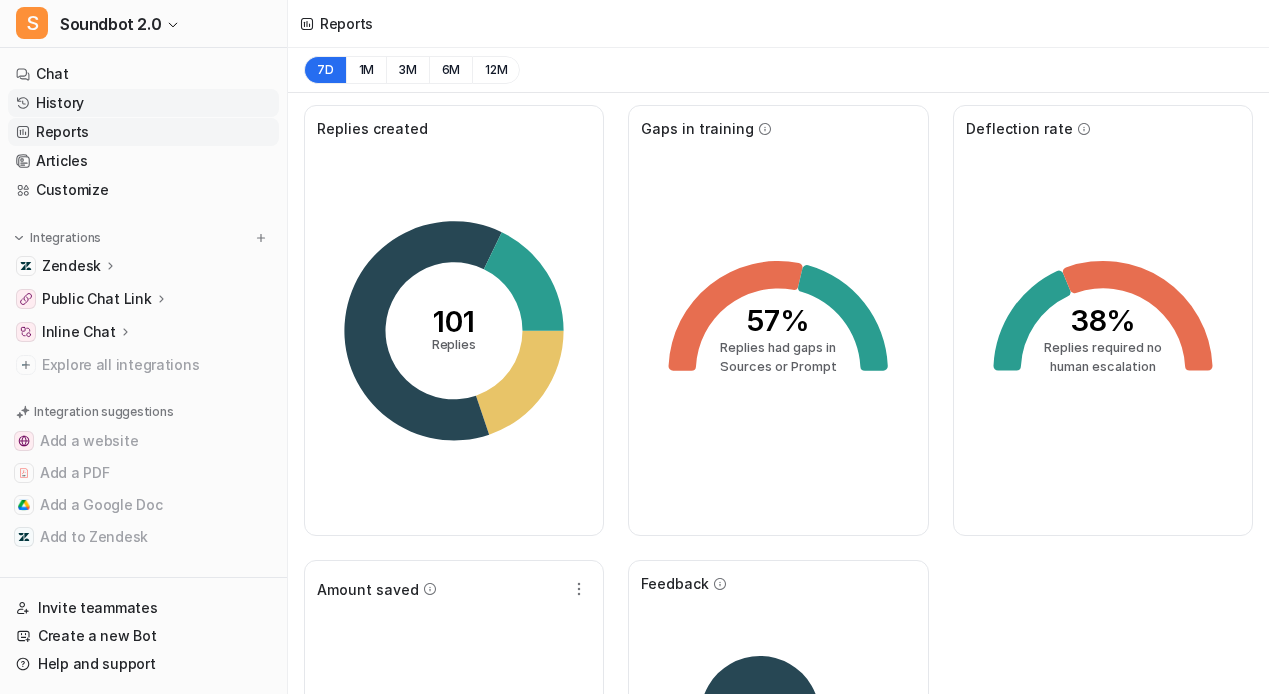 click on "History" at bounding box center [143, 103] 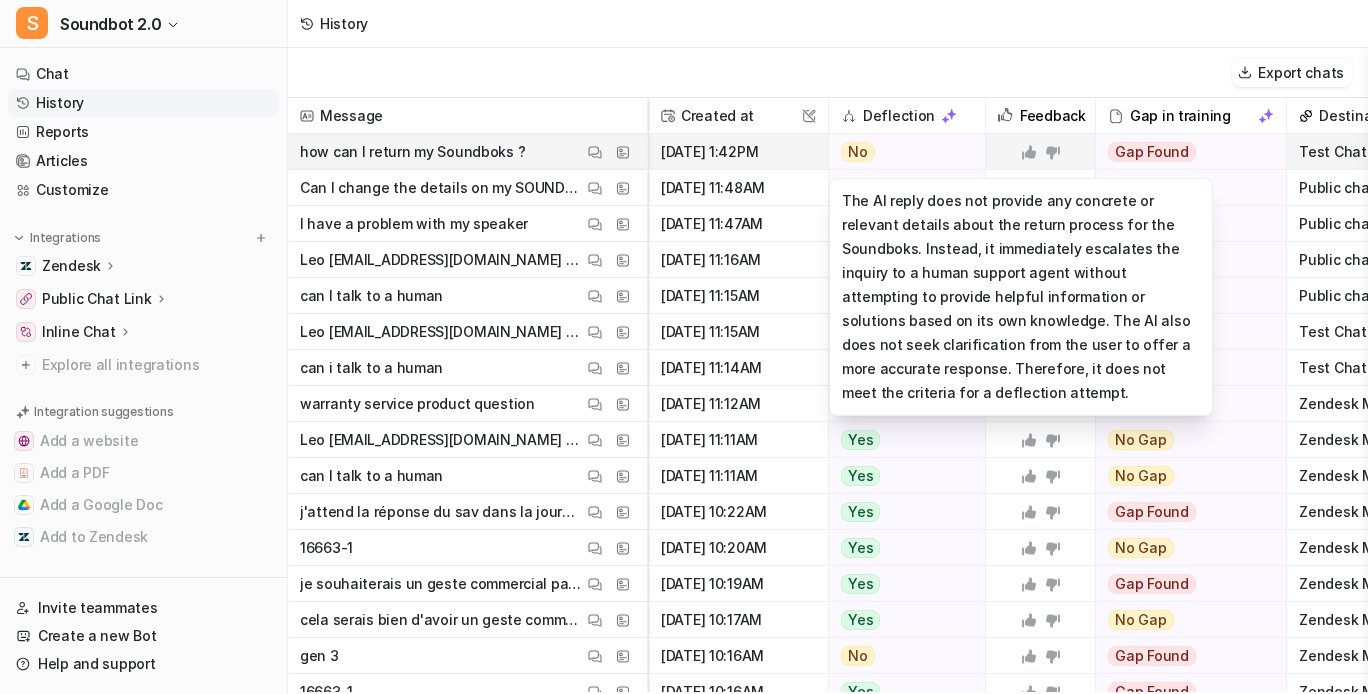 scroll, scrollTop: 0, scrollLeft: 419, axis: horizontal 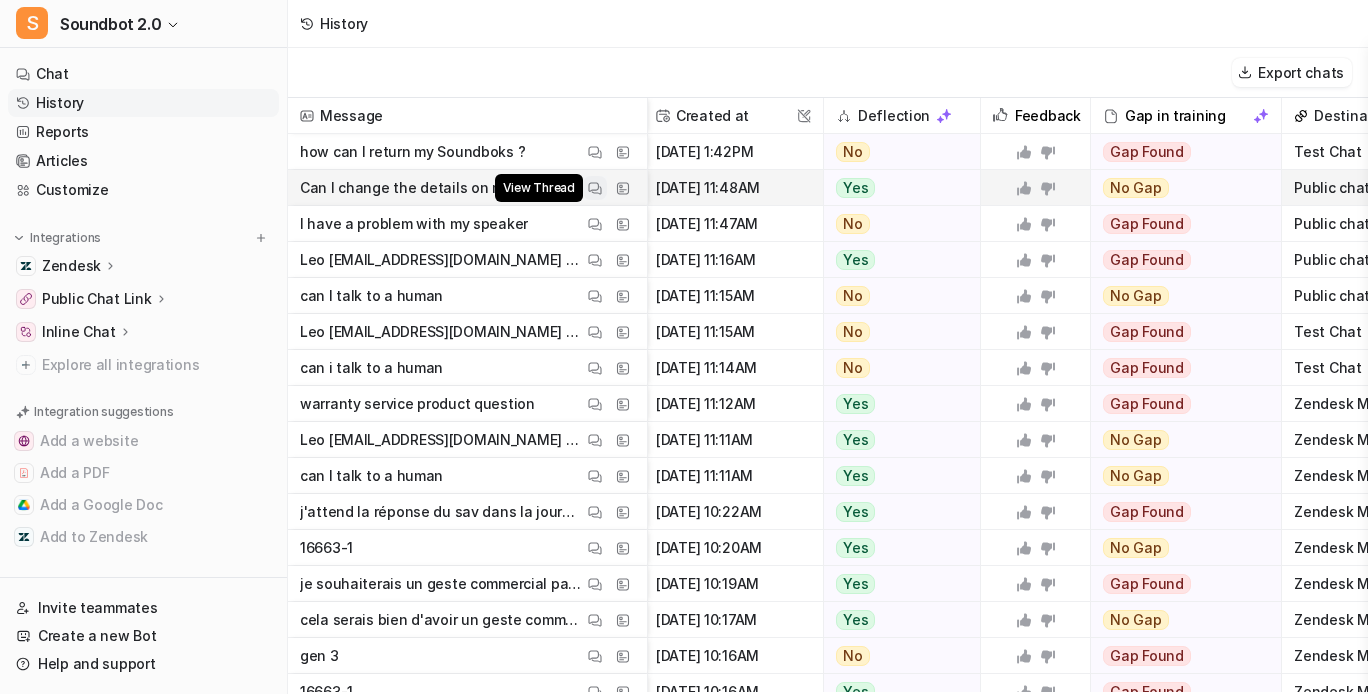 click on "View Thread" at bounding box center (539, 188) 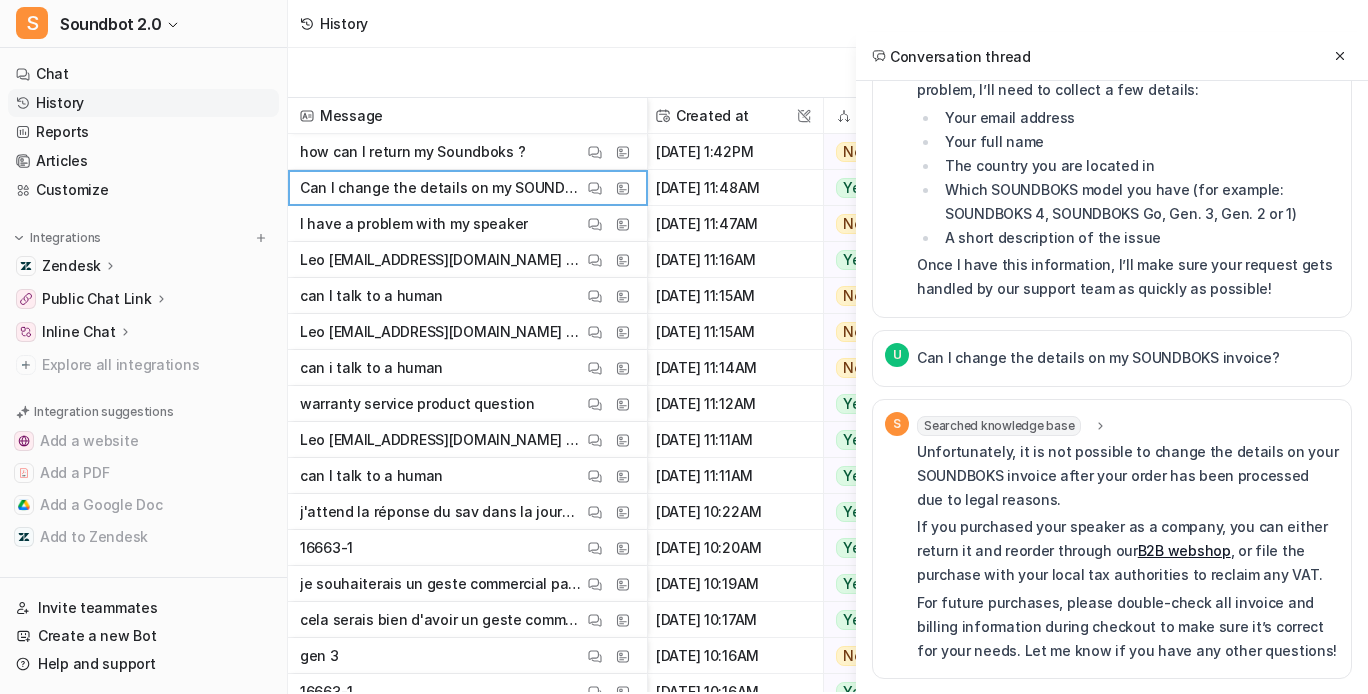 scroll, scrollTop: 363, scrollLeft: 0, axis: vertical 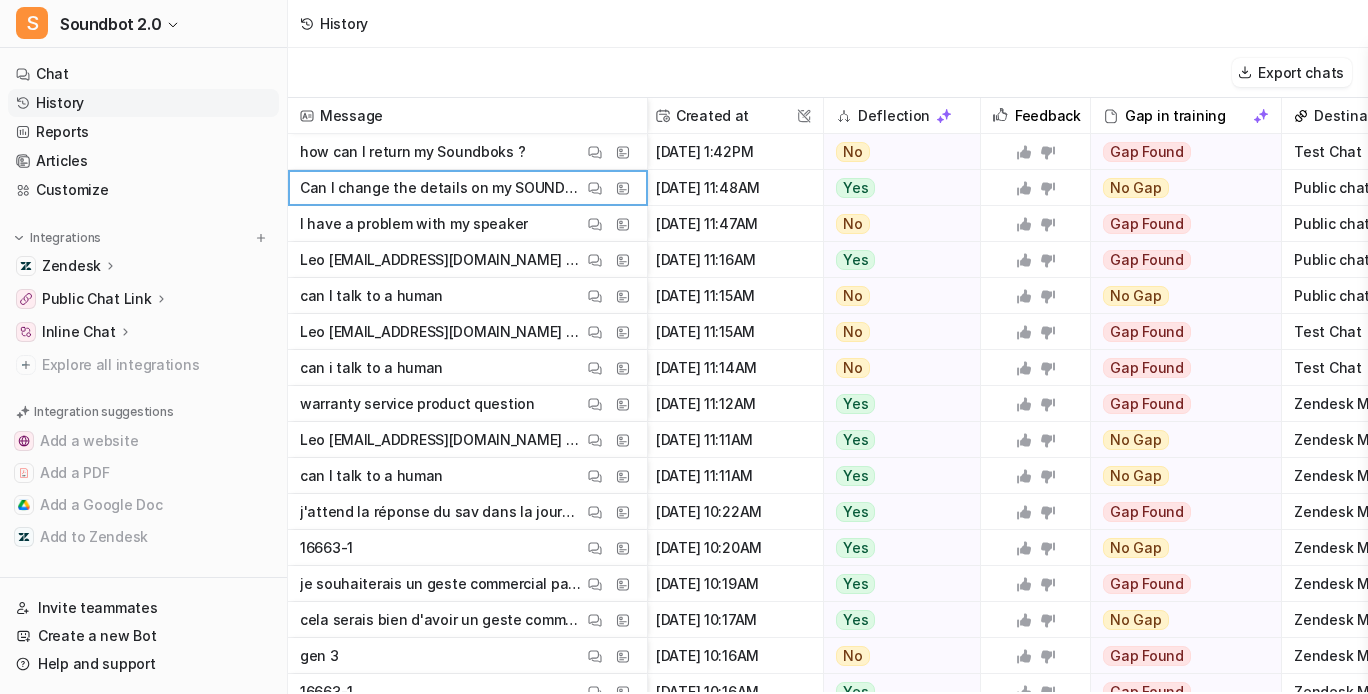 click on "Export chats" at bounding box center (828, 73) 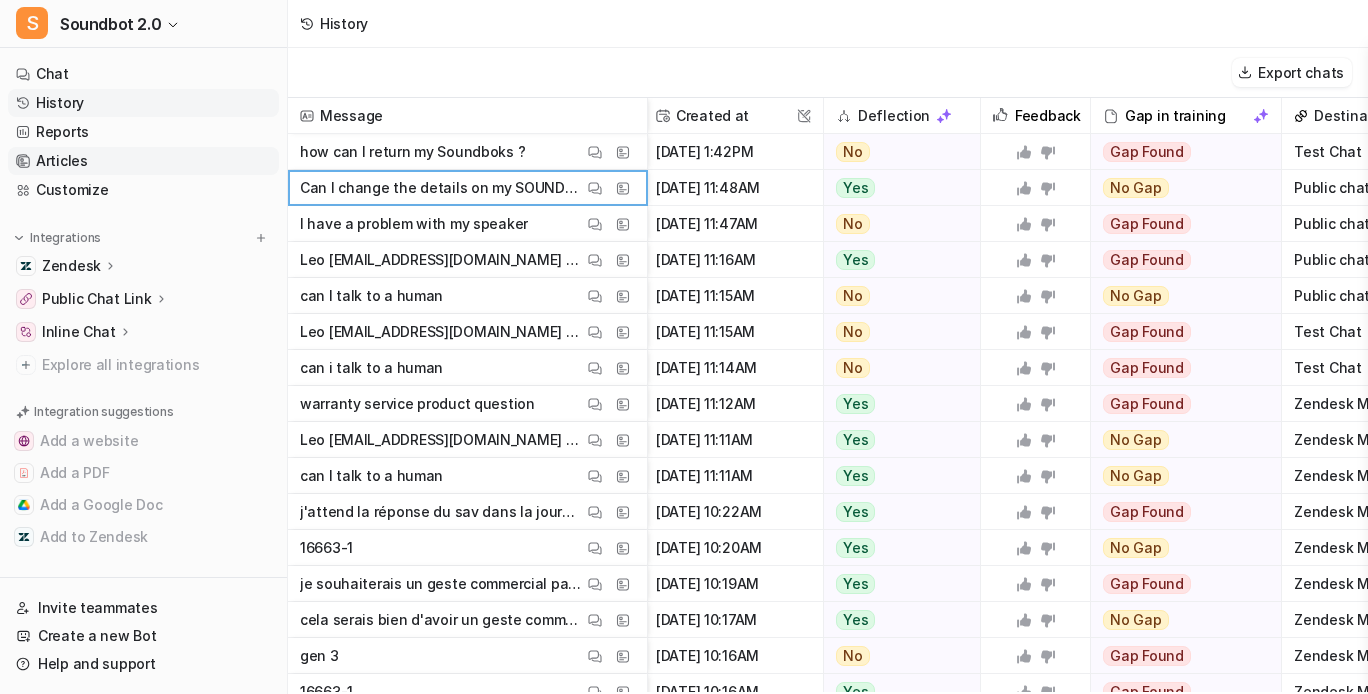click on "Articles" at bounding box center (143, 161) 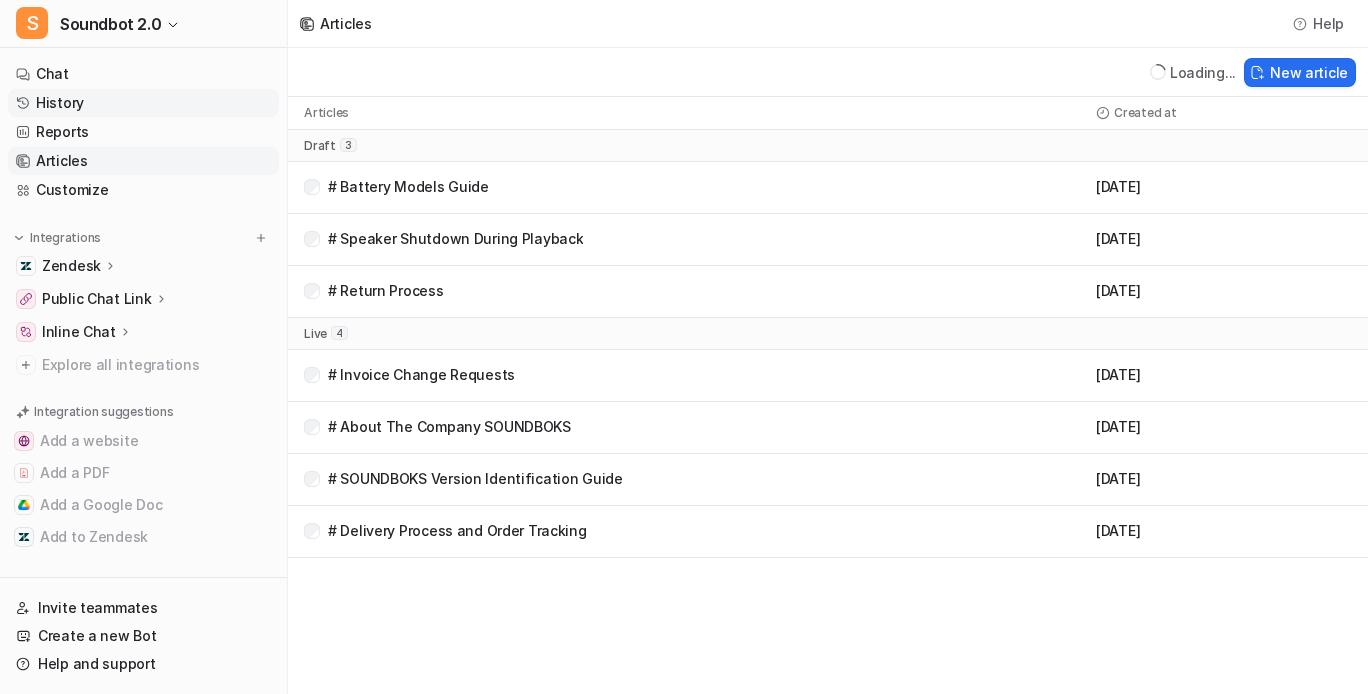 scroll, scrollTop: 0, scrollLeft: 0, axis: both 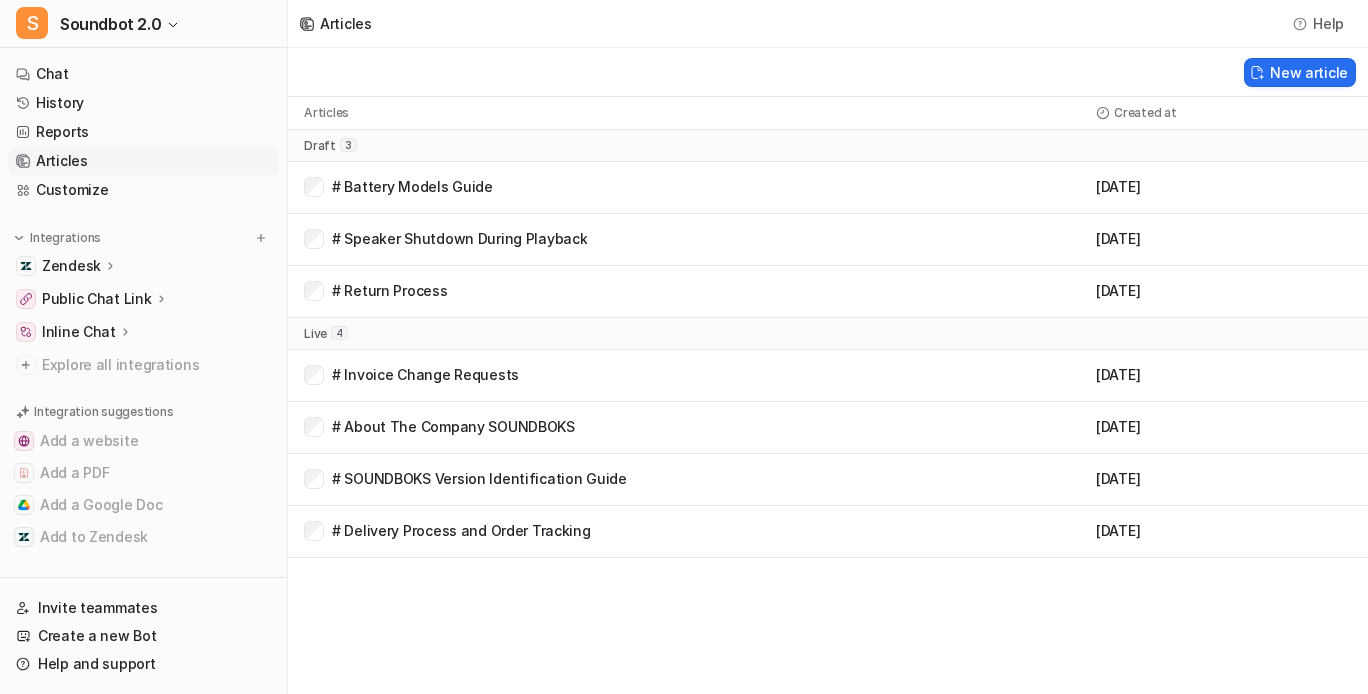 click on "# Return Process" at bounding box center (390, 291) 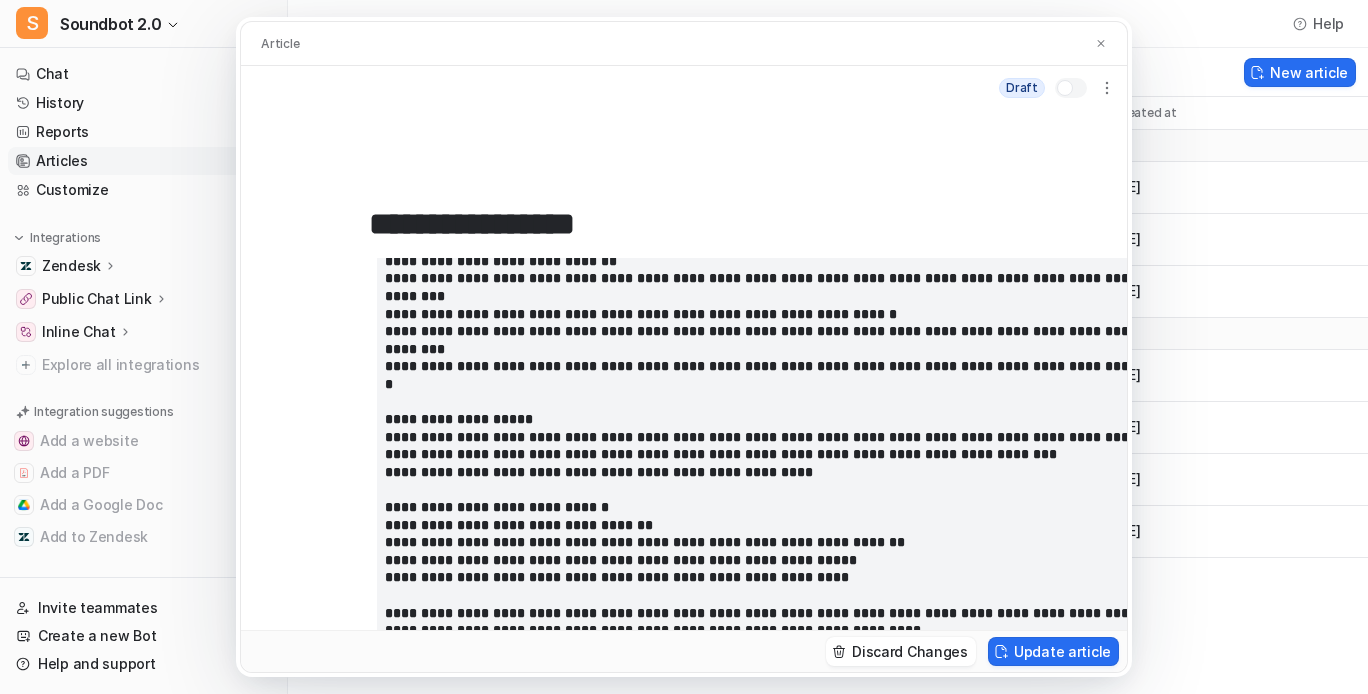 scroll, scrollTop: 594, scrollLeft: 0, axis: vertical 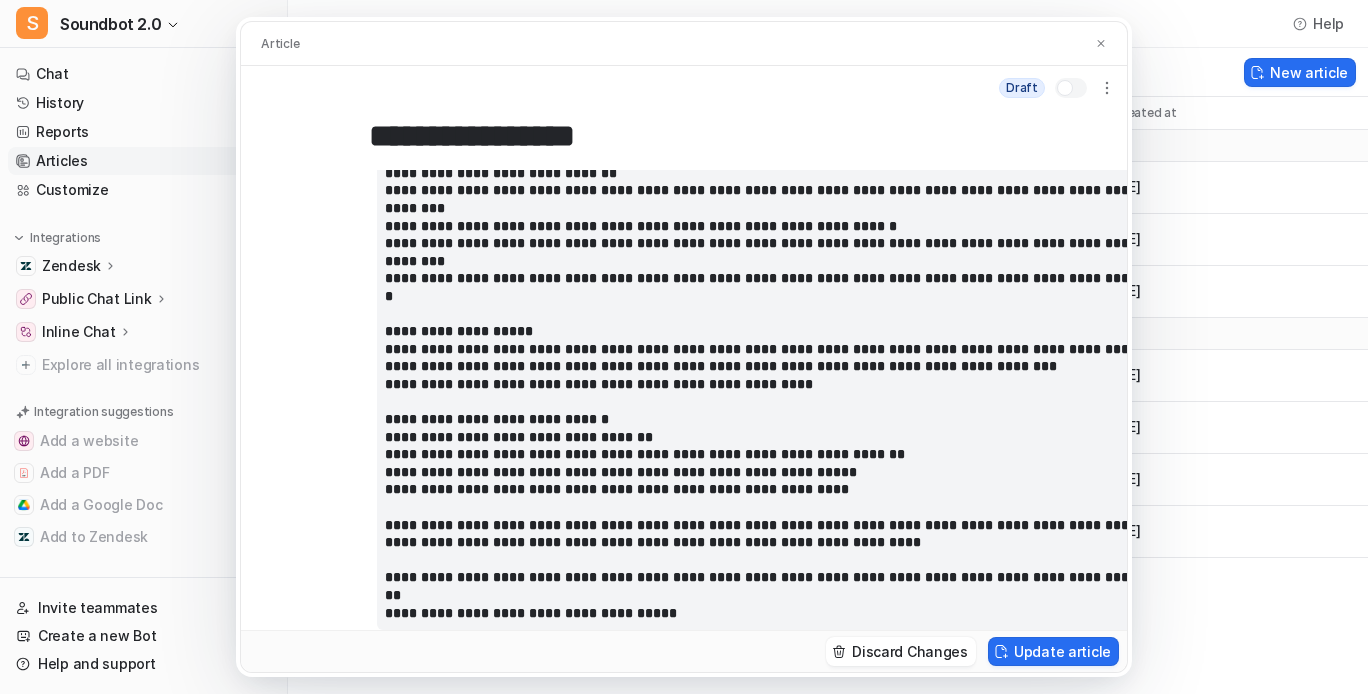 click on "**********" at bounding box center [684, 347] 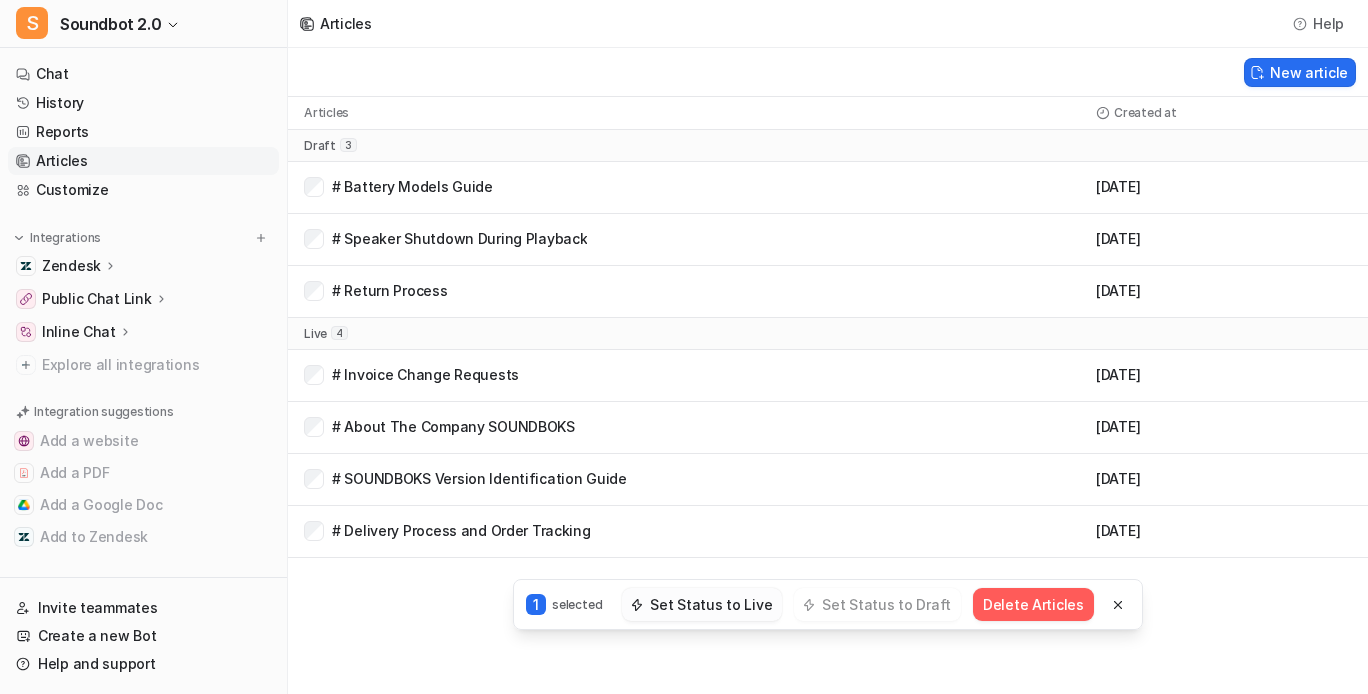 click on "Set Status to Live" at bounding box center (702, 604) 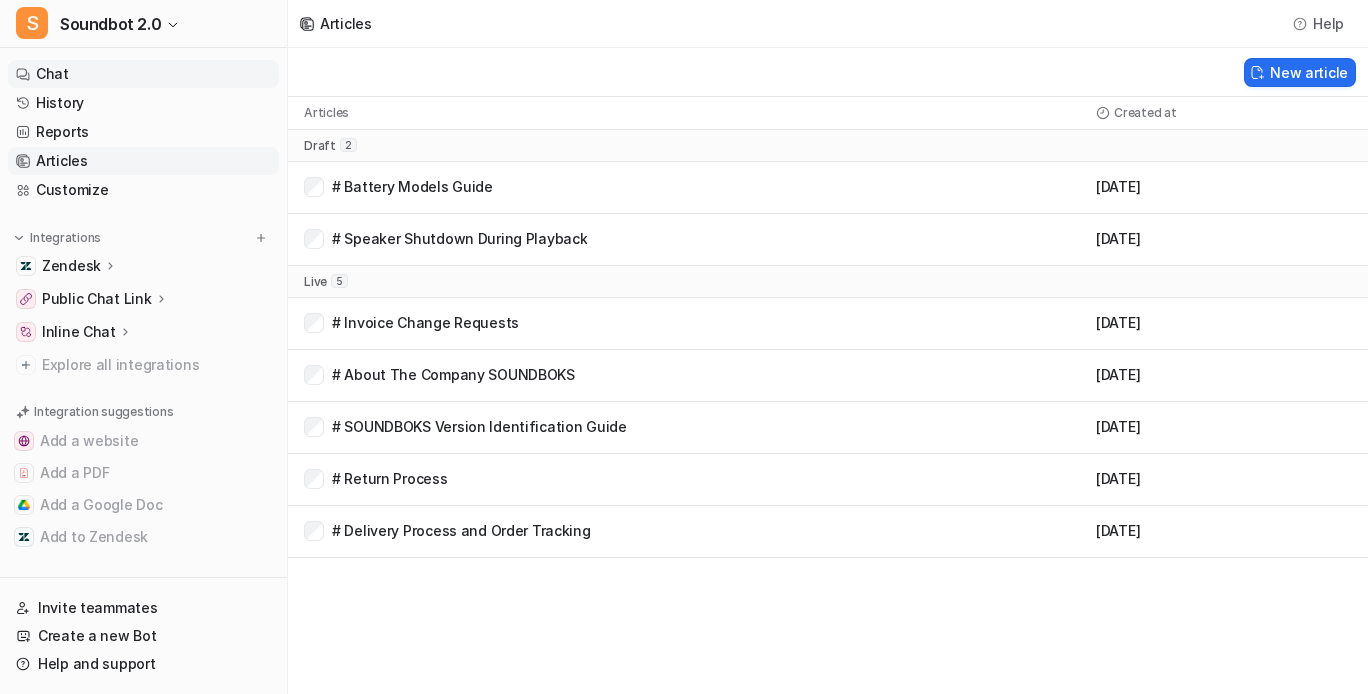 click on "Chat" at bounding box center [143, 74] 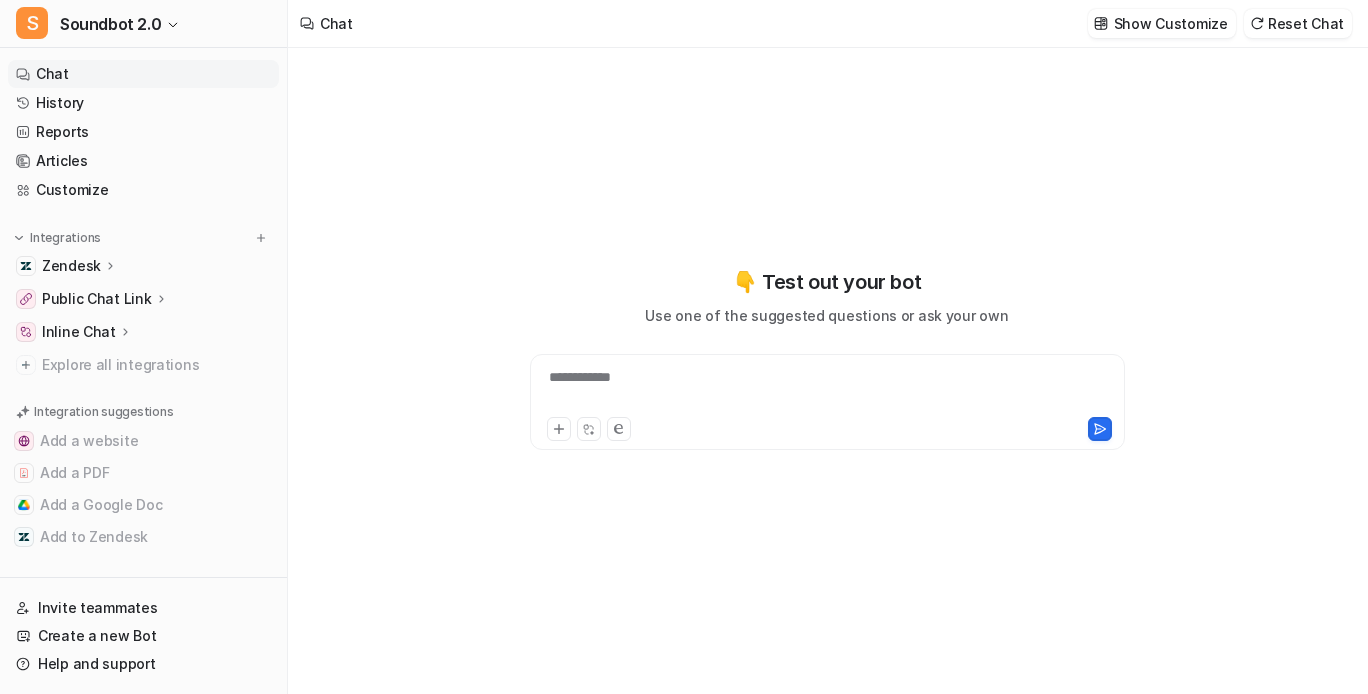 click on "**********" at bounding box center (826, 390) 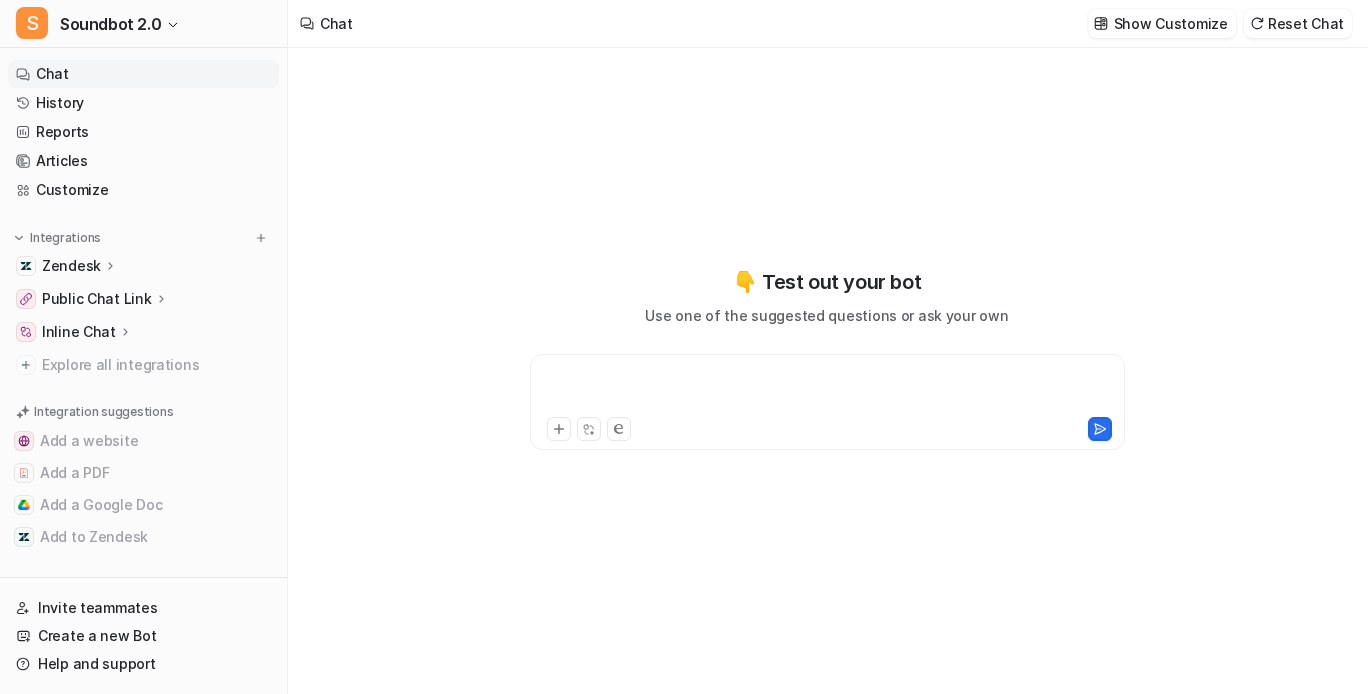 type 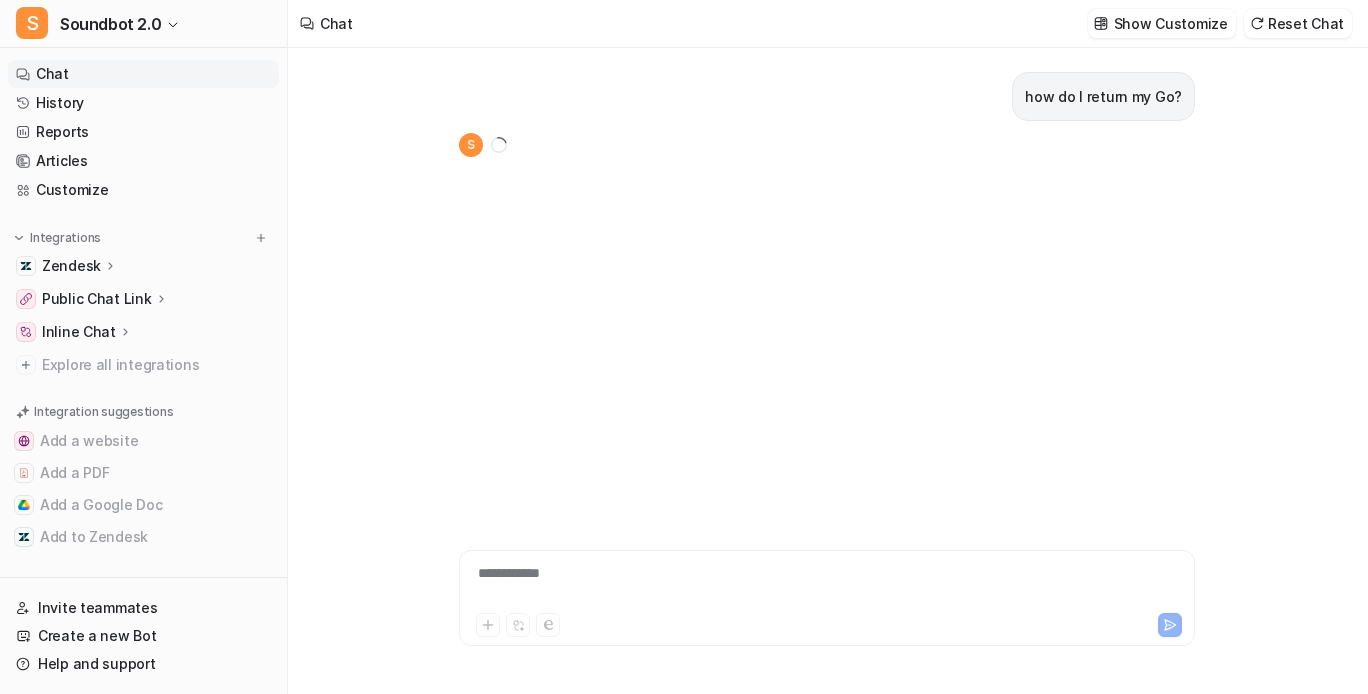 scroll, scrollTop: 12, scrollLeft: 0, axis: vertical 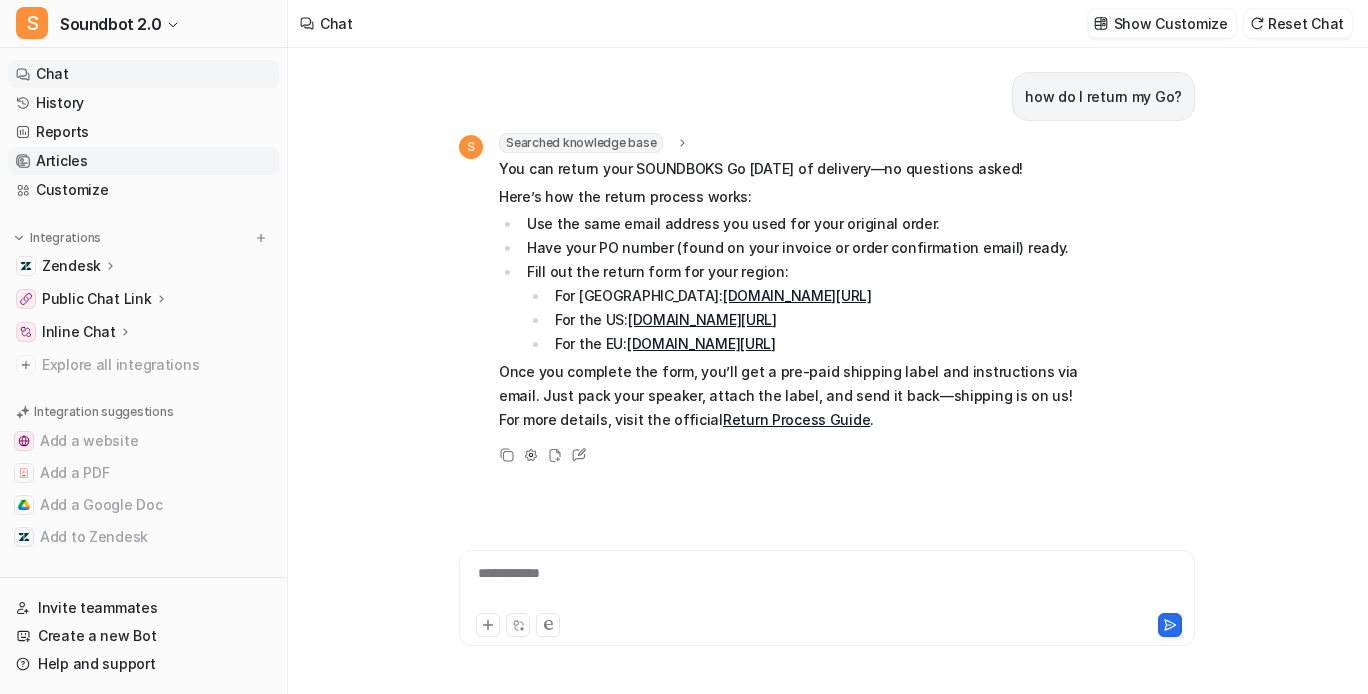 click on "Articles" at bounding box center (143, 161) 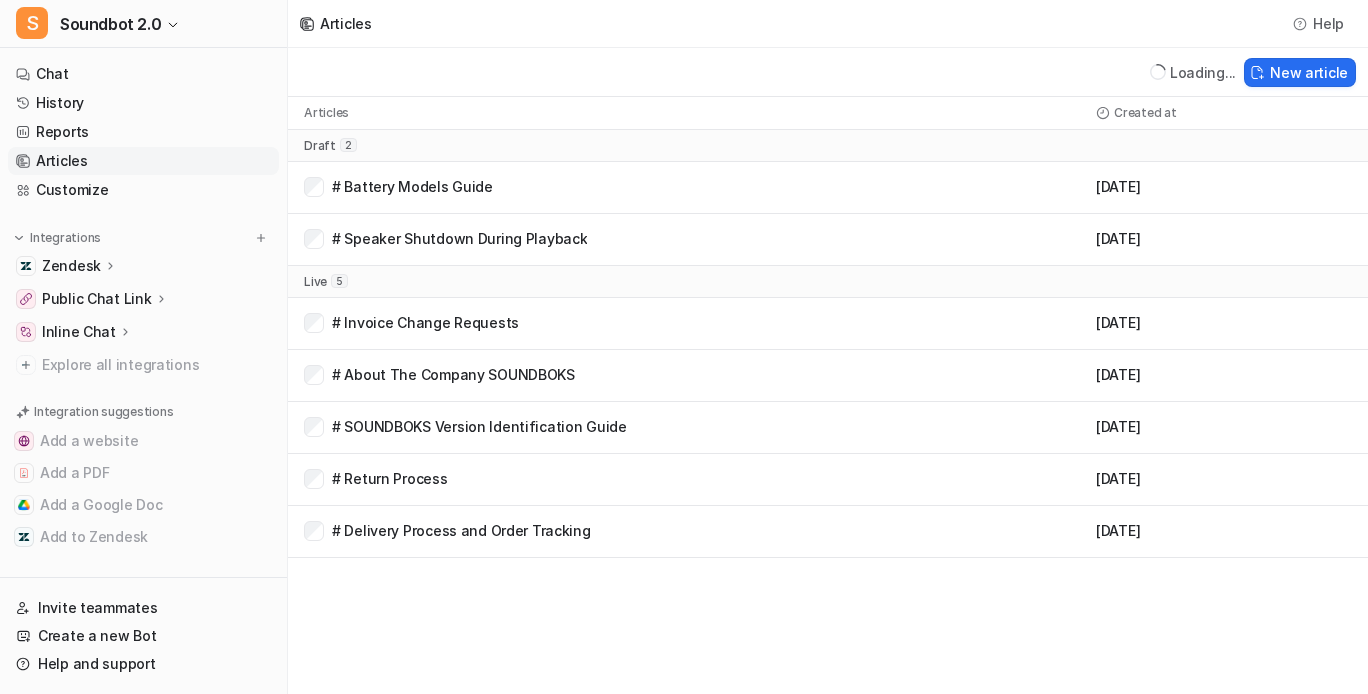 scroll, scrollTop: 0, scrollLeft: 0, axis: both 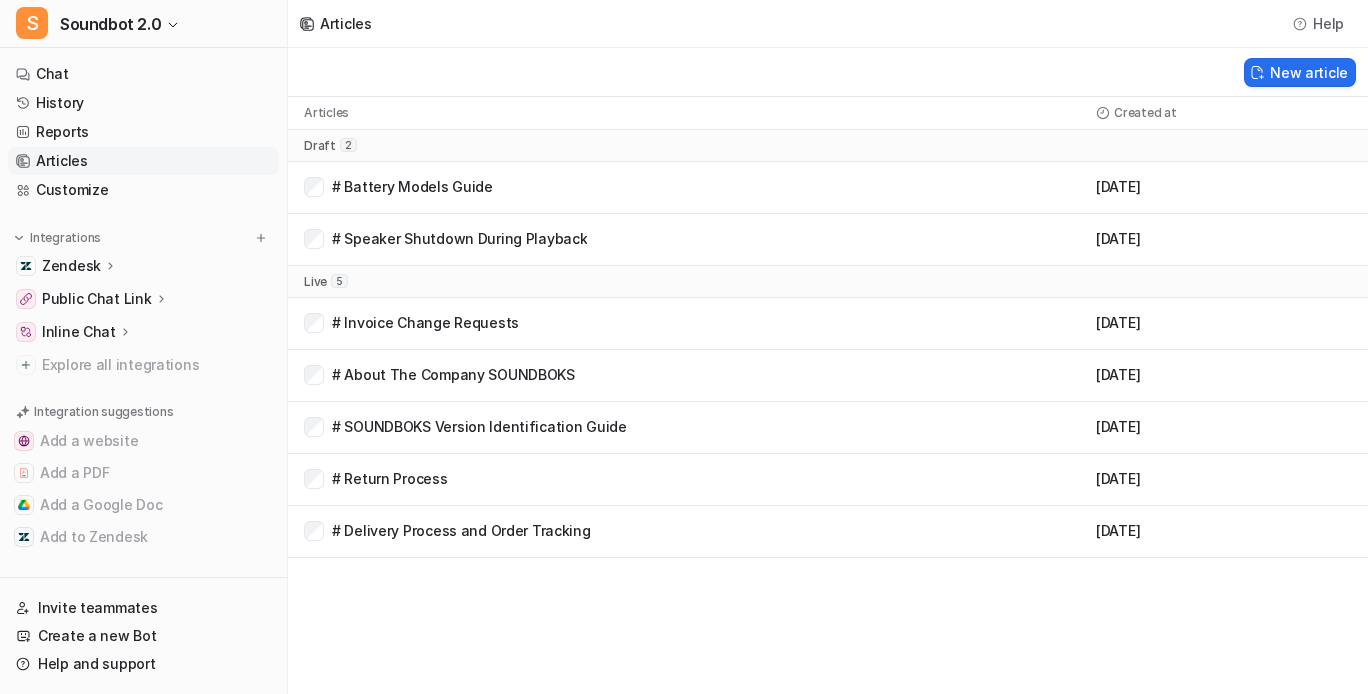 click on "# Return Process" at bounding box center [390, 479] 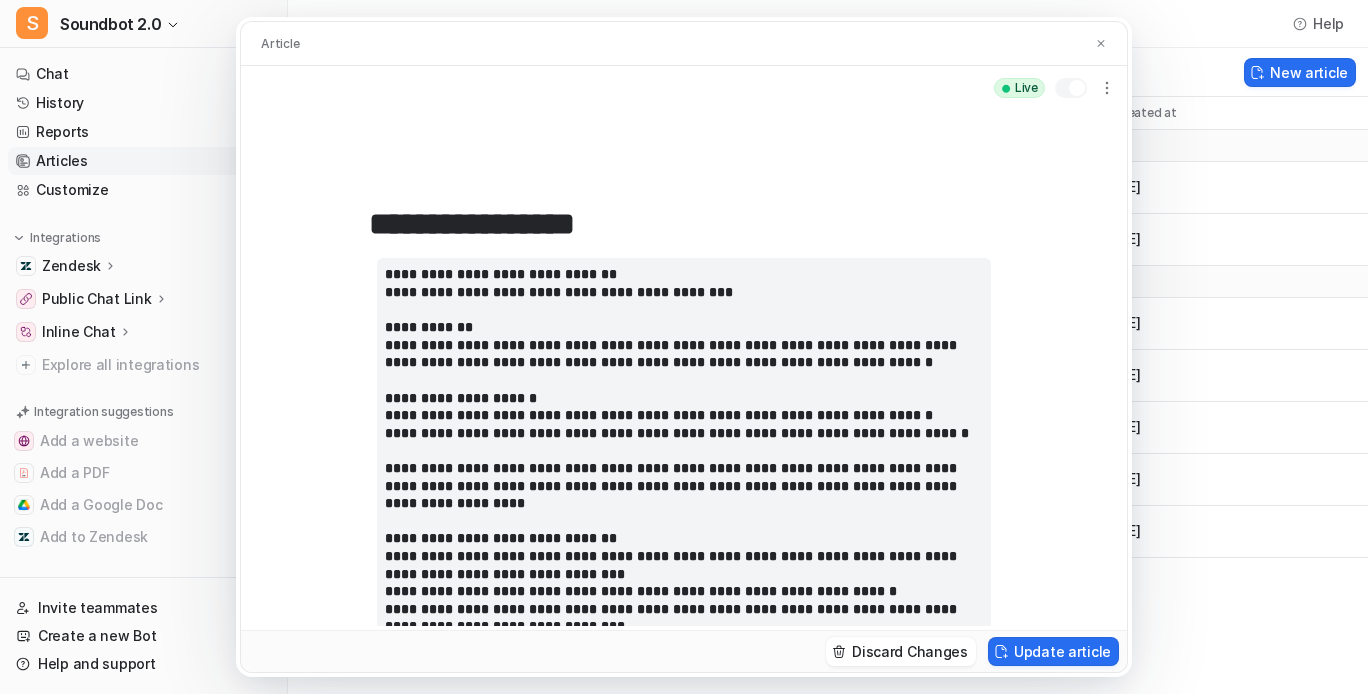 click on "**********" at bounding box center [684, 347] 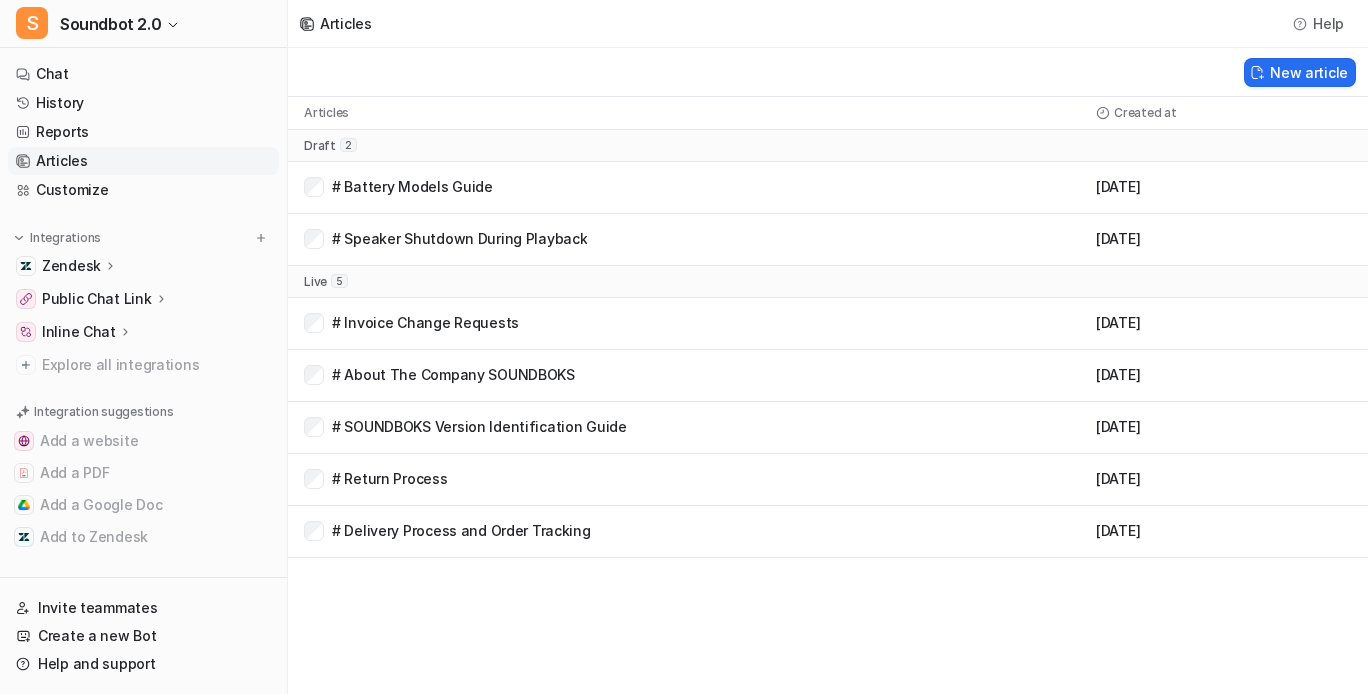 click on "# Return Process" at bounding box center [390, 479] 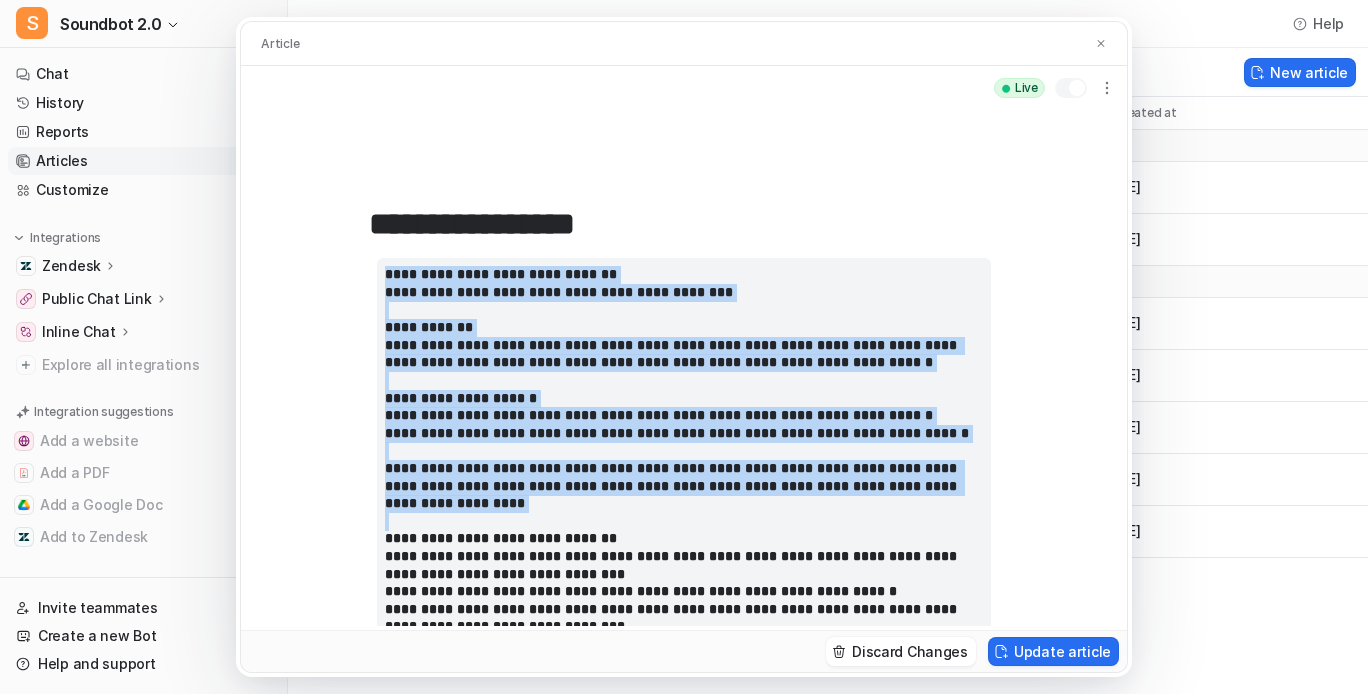scroll, scrollTop: 125, scrollLeft: 0, axis: vertical 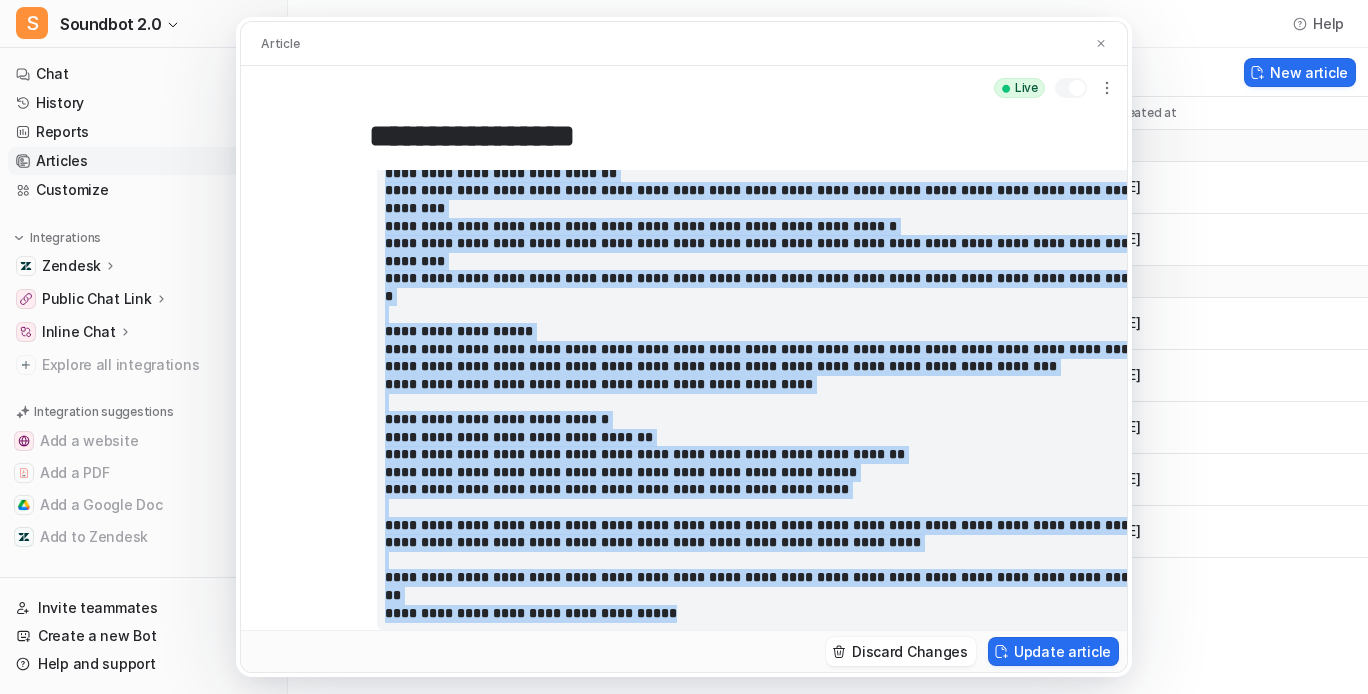 drag, startPoint x: 308, startPoint y: 342, endPoint x: 308, endPoint y: 754, distance: 412 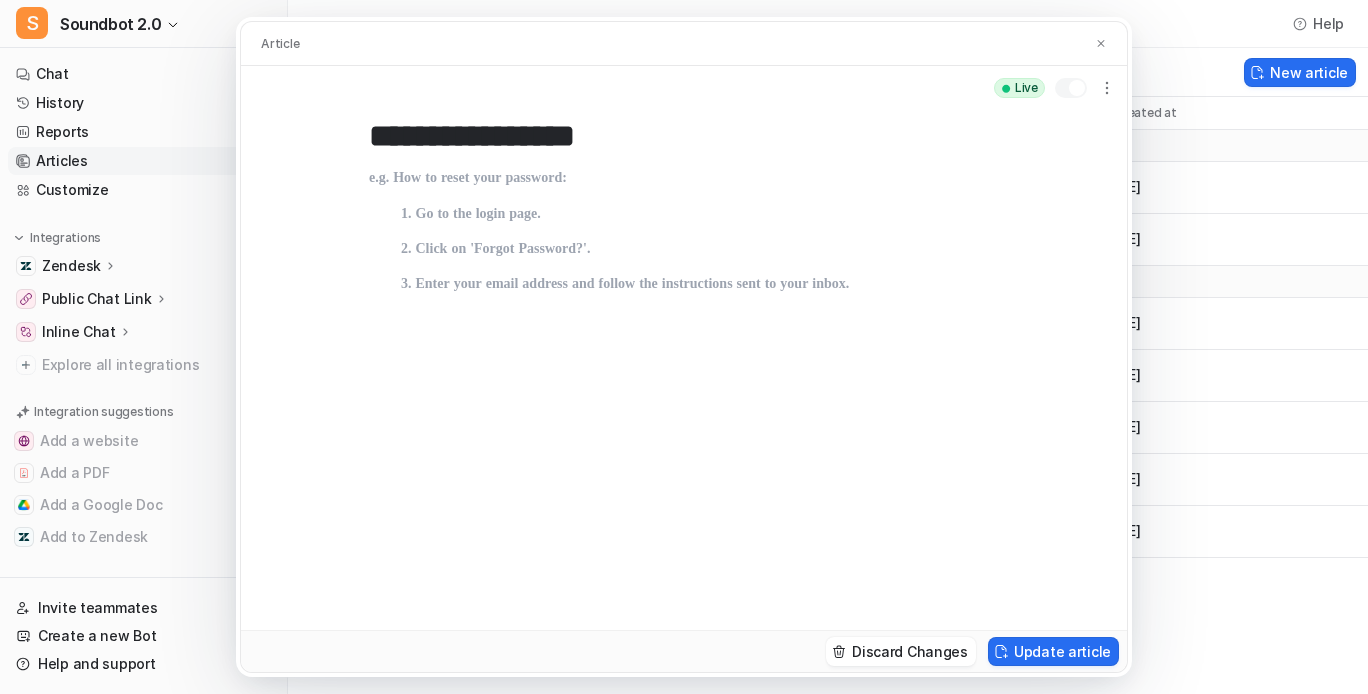 scroll, scrollTop: 0, scrollLeft: 0, axis: both 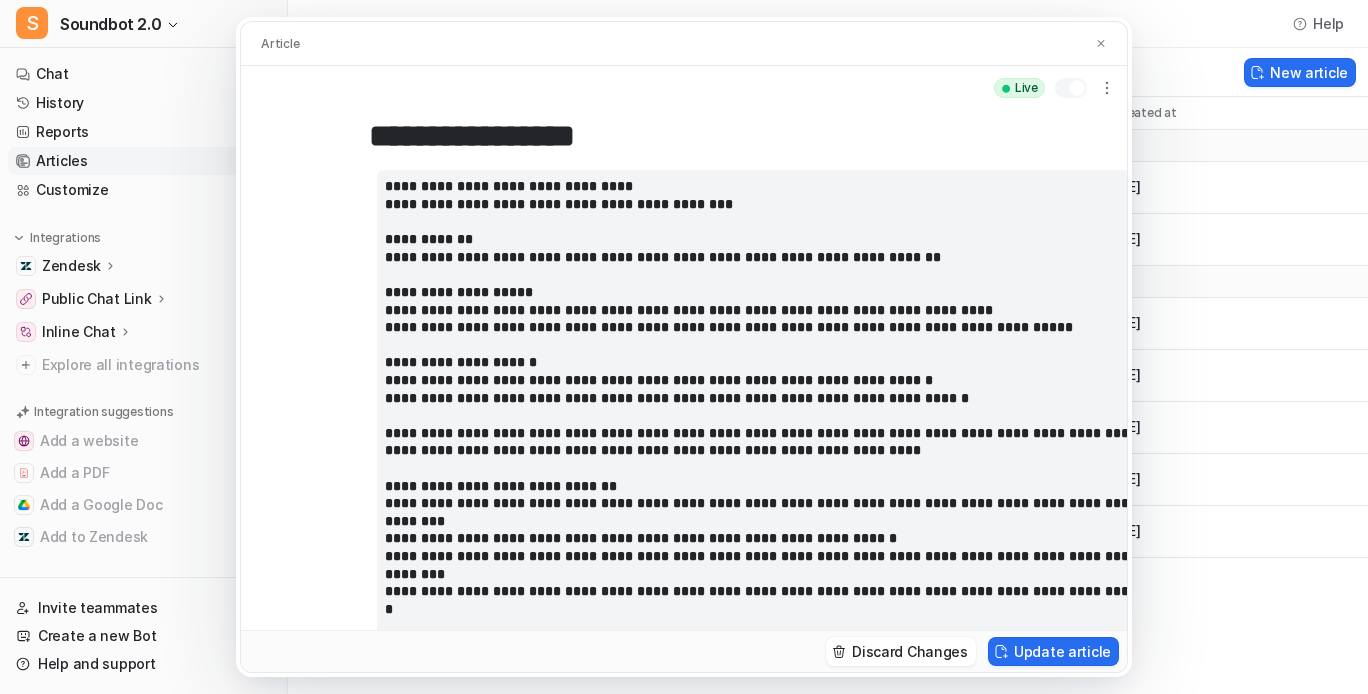 click at bounding box center [763, 555] 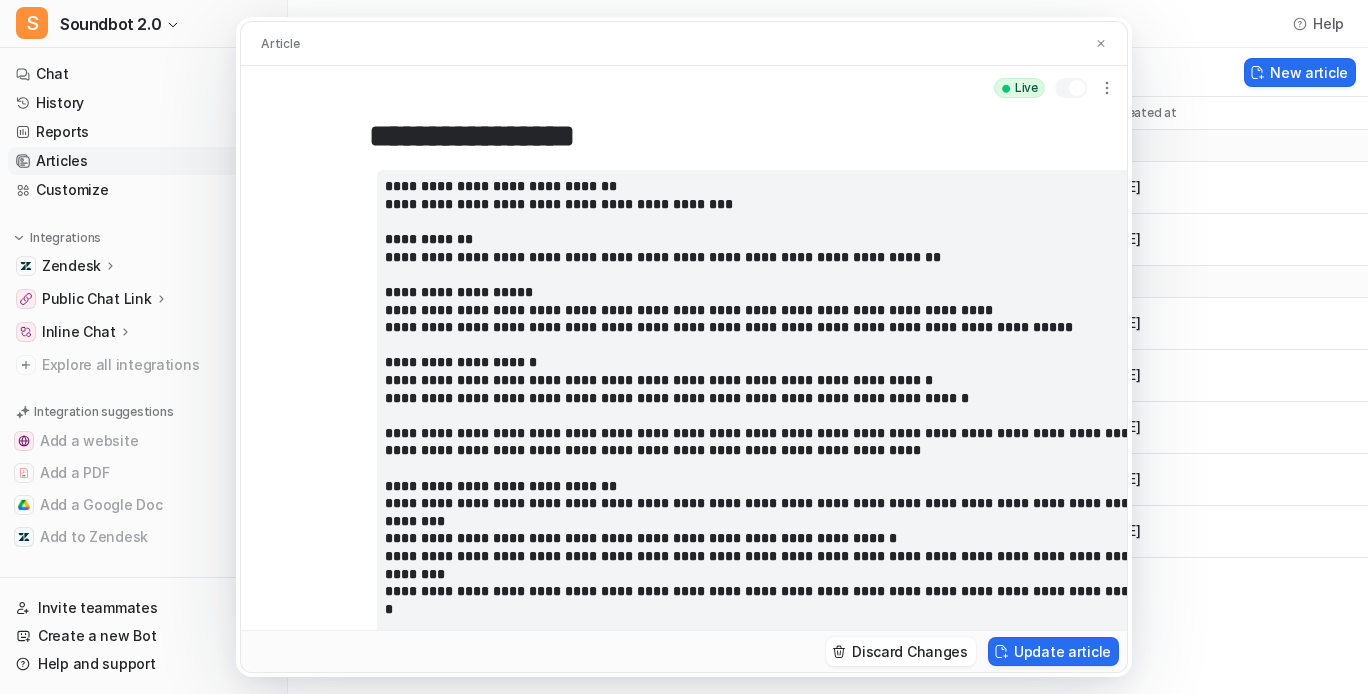 scroll, scrollTop: 0, scrollLeft: 0, axis: both 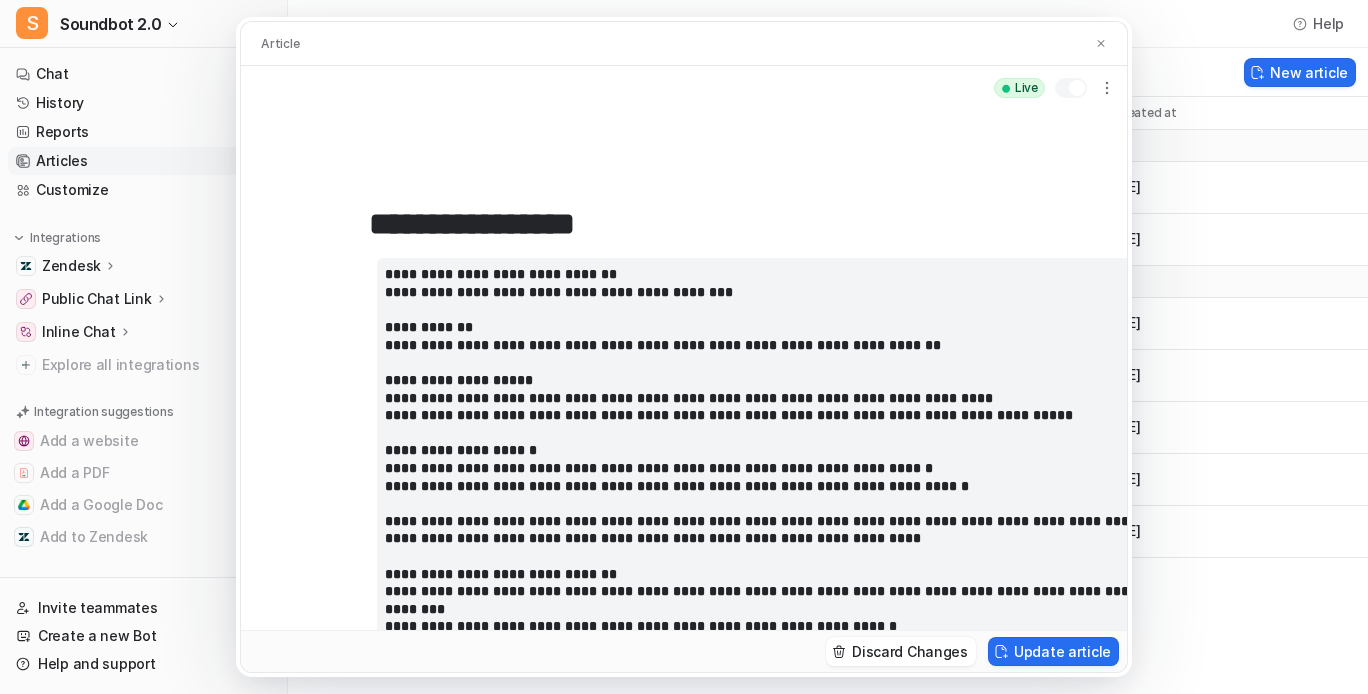 click on "**********" at bounding box center [684, 224] 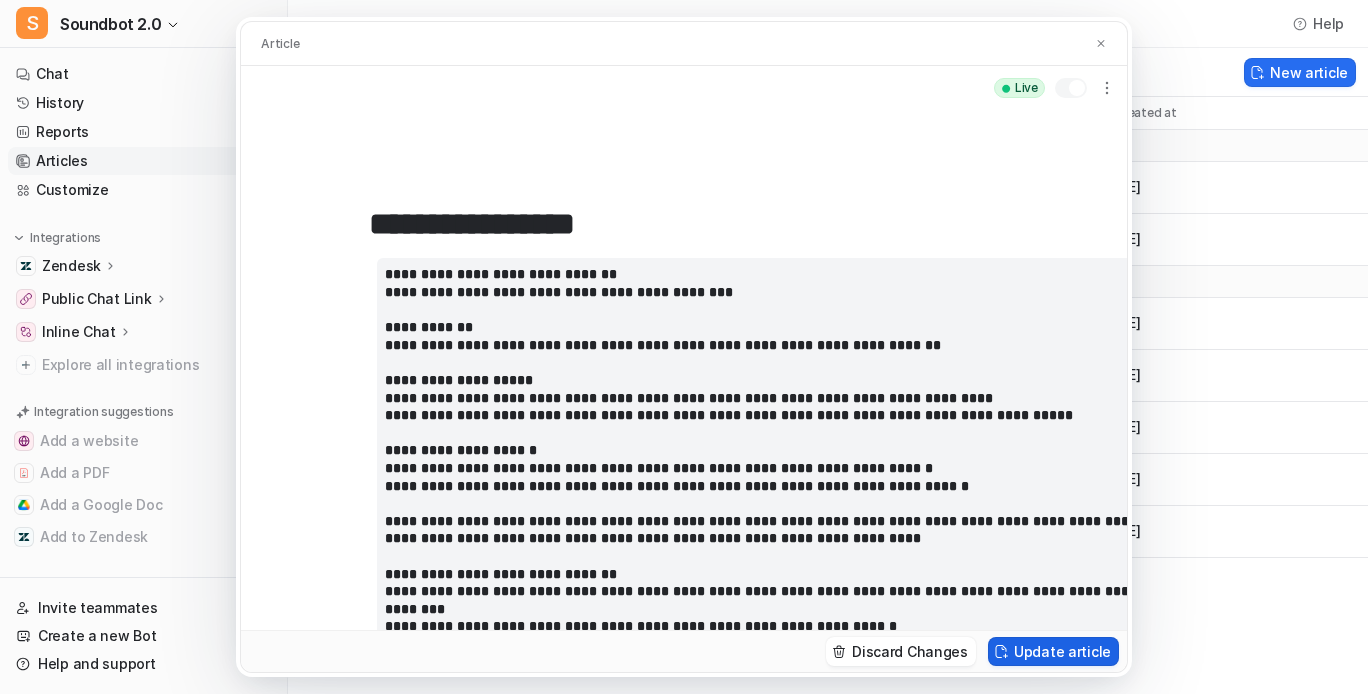 click on "Update article" at bounding box center (1053, 651) 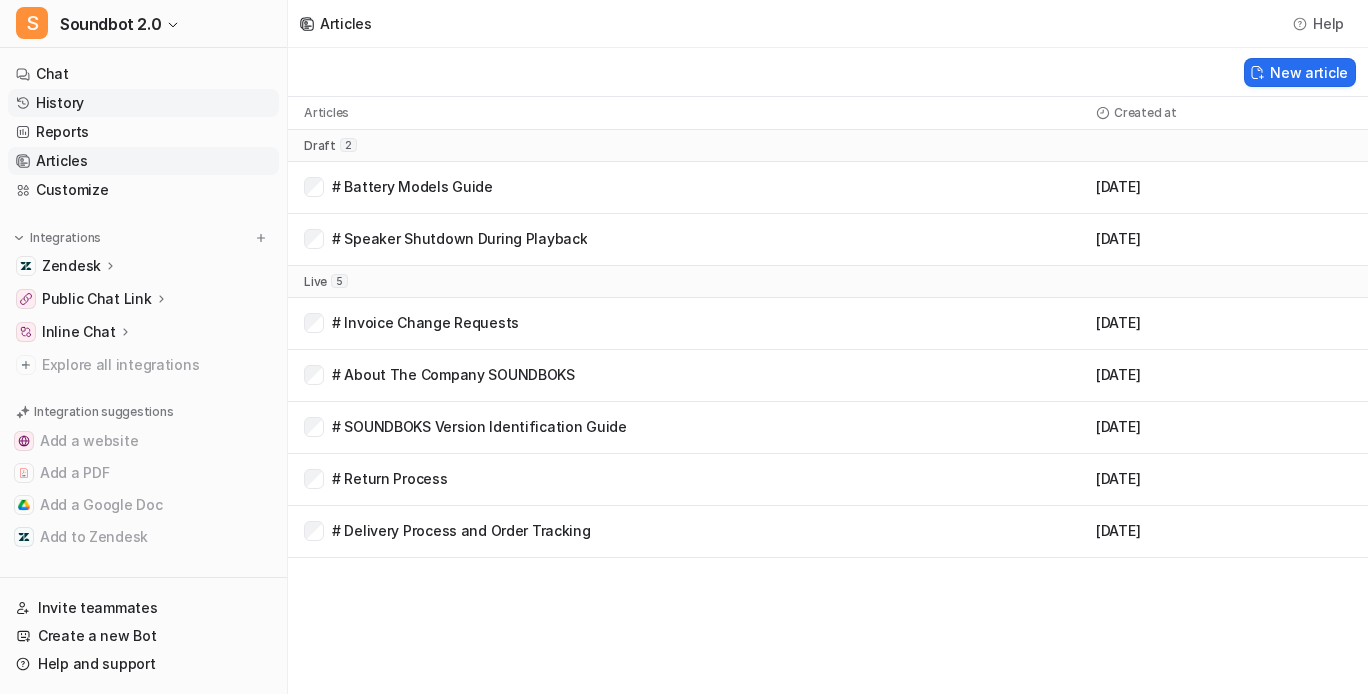 click on "History" at bounding box center (143, 103) 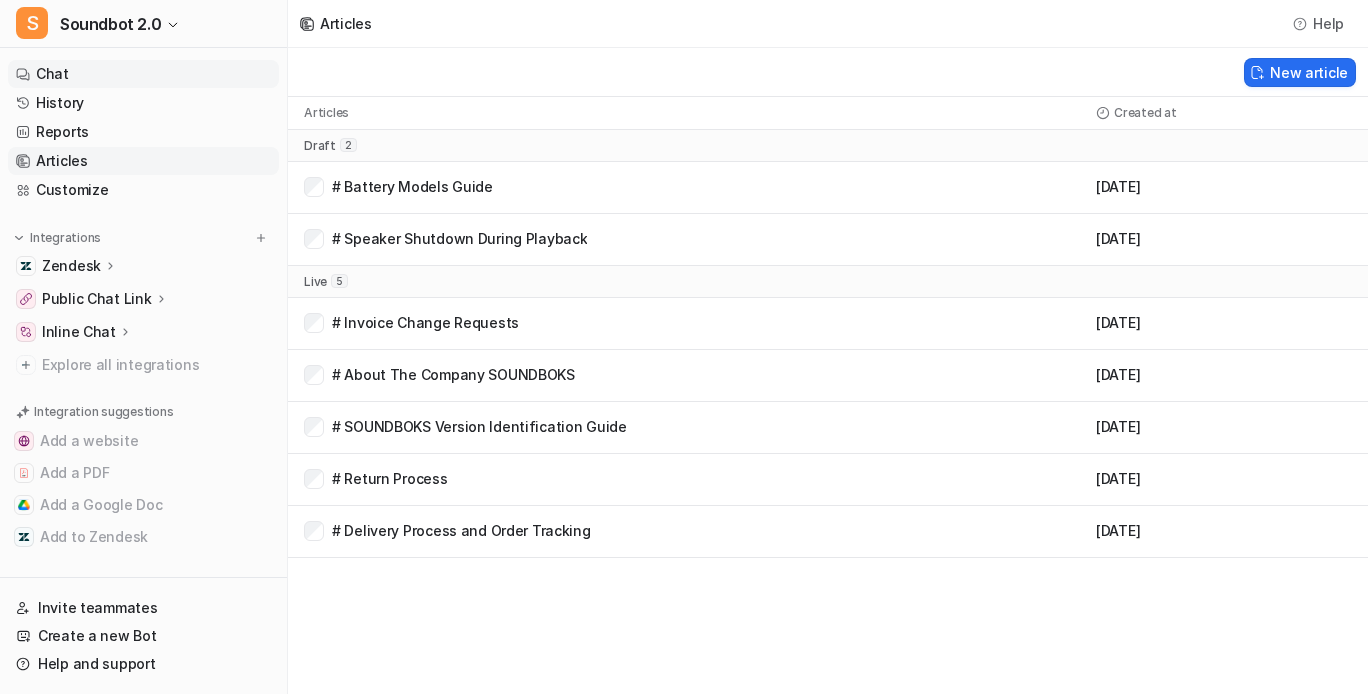 click on "Chat" at bounding box center (143, 74) 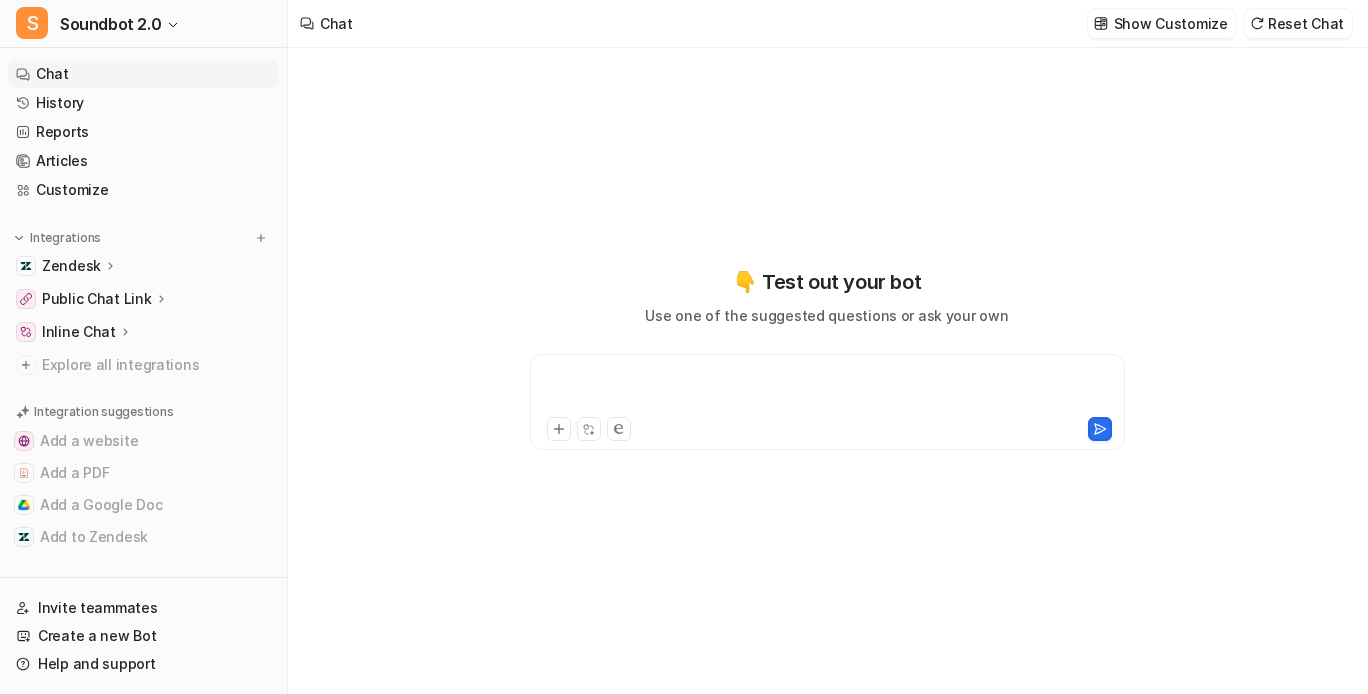 type 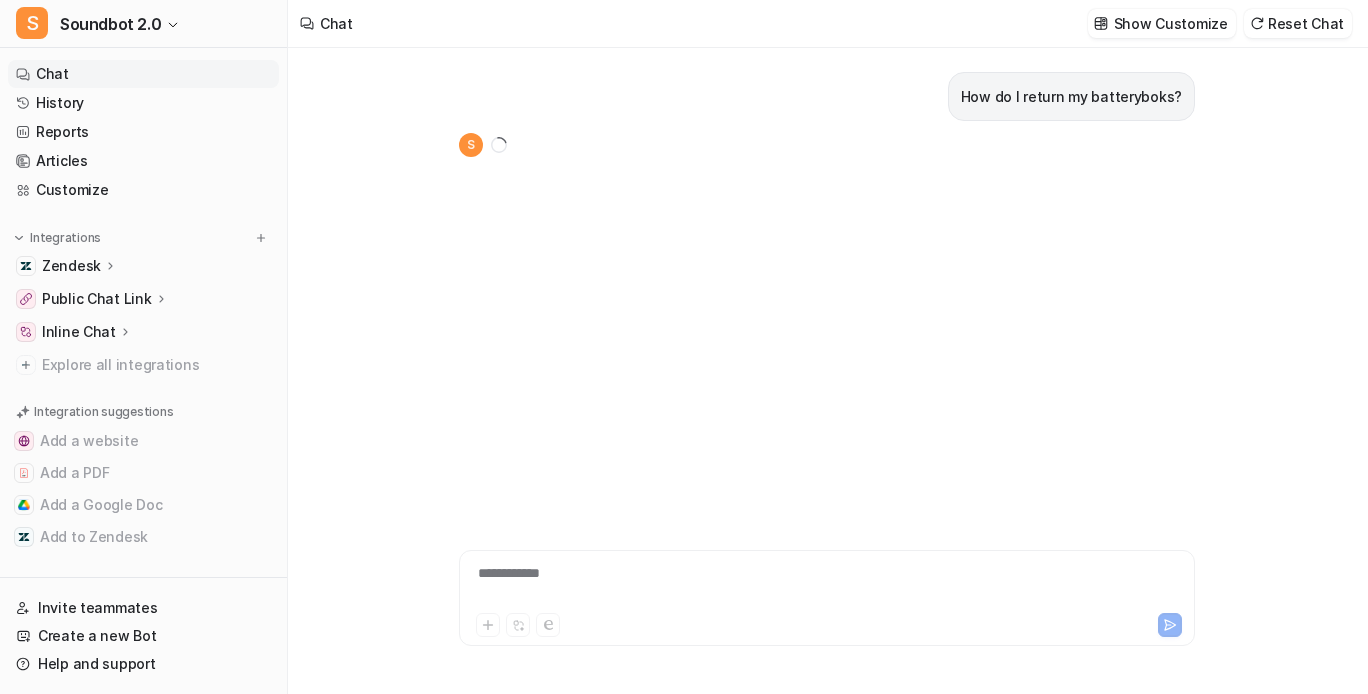 scroll, scrollTop: 12, scrollLeft: 0, axis: vertical 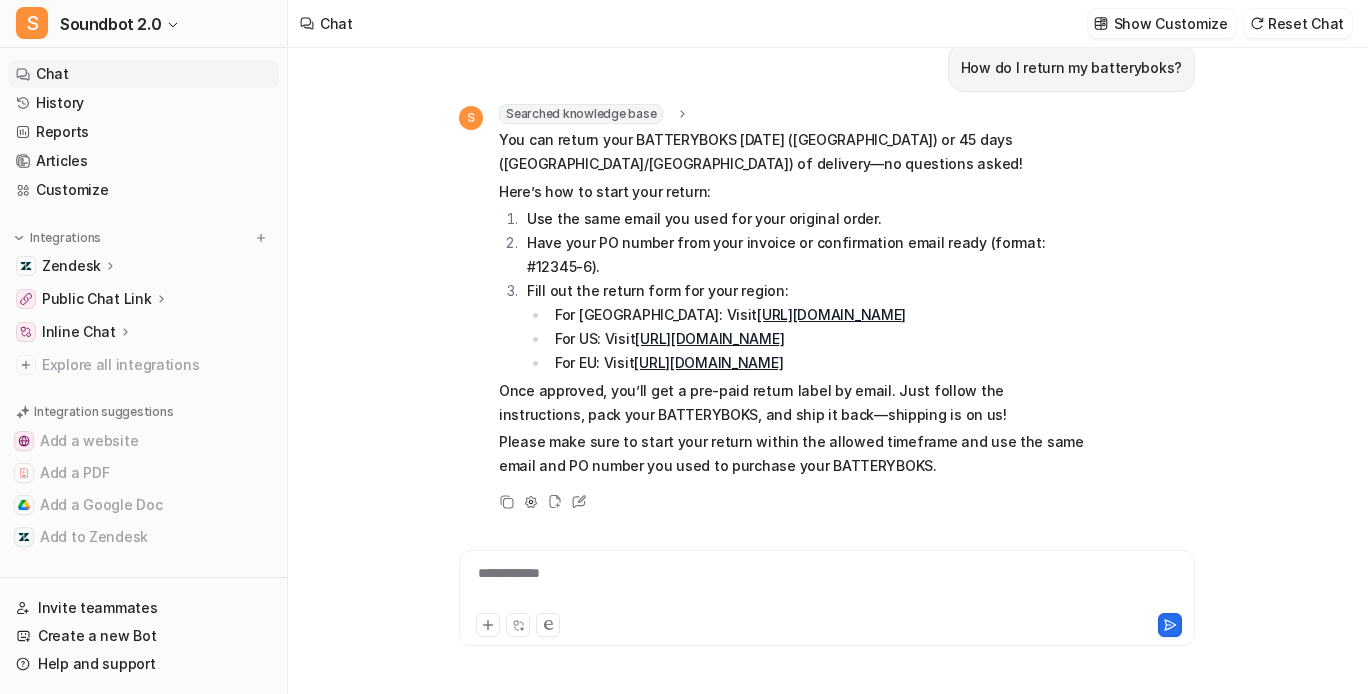 click on "**********" at bounding box center [918, 586] 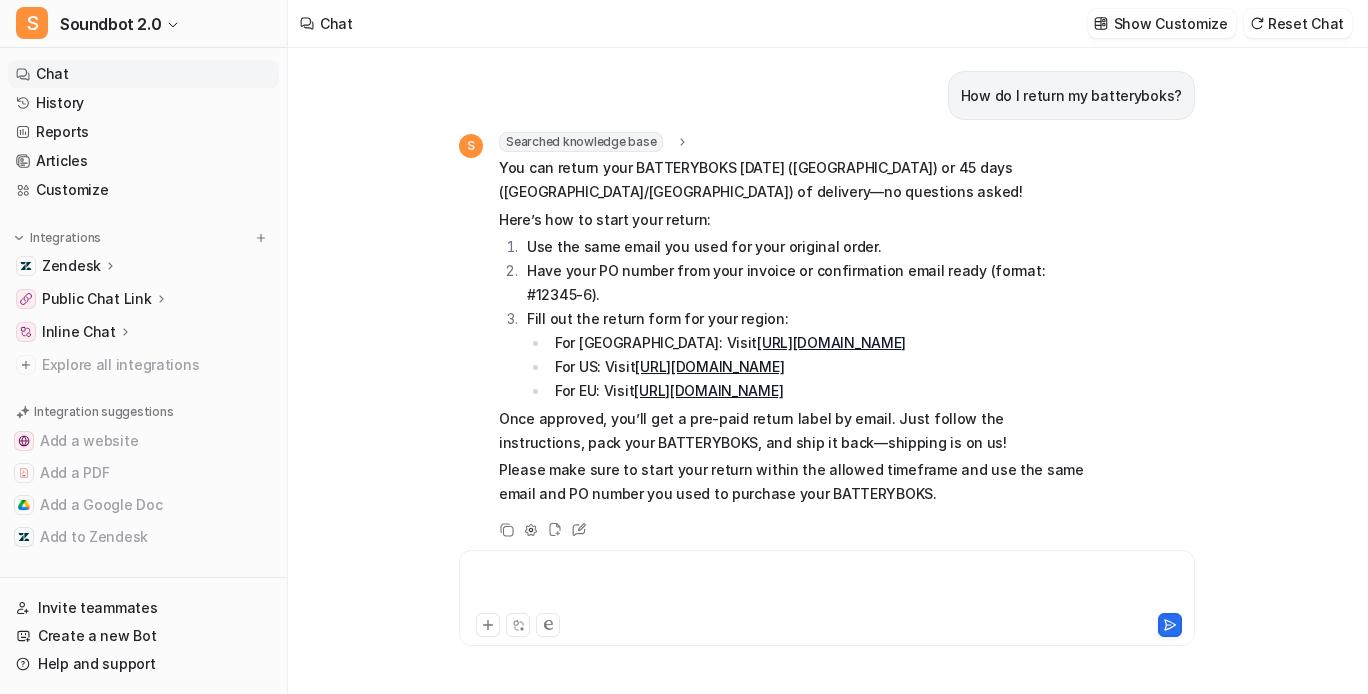 scroll, scrollTop: 0, scrollLeft: 0, axis: both 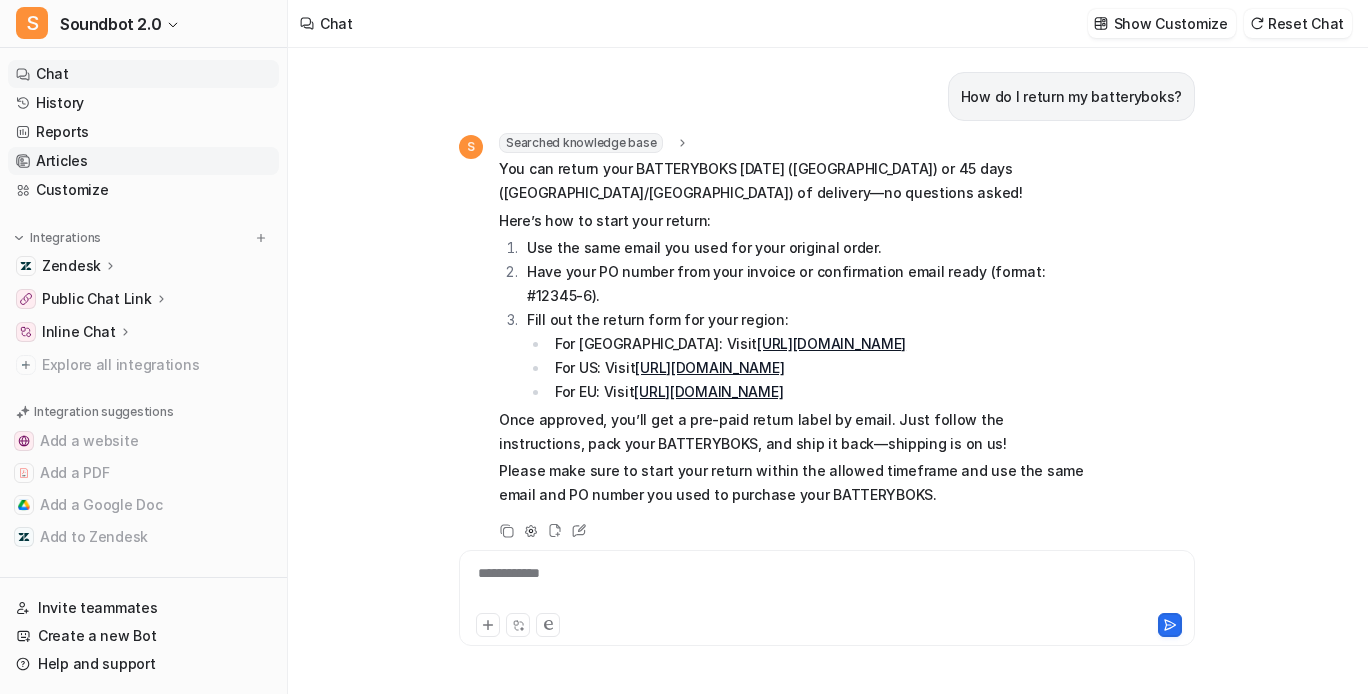 click on "Articles" at bounding box center [143, 161] 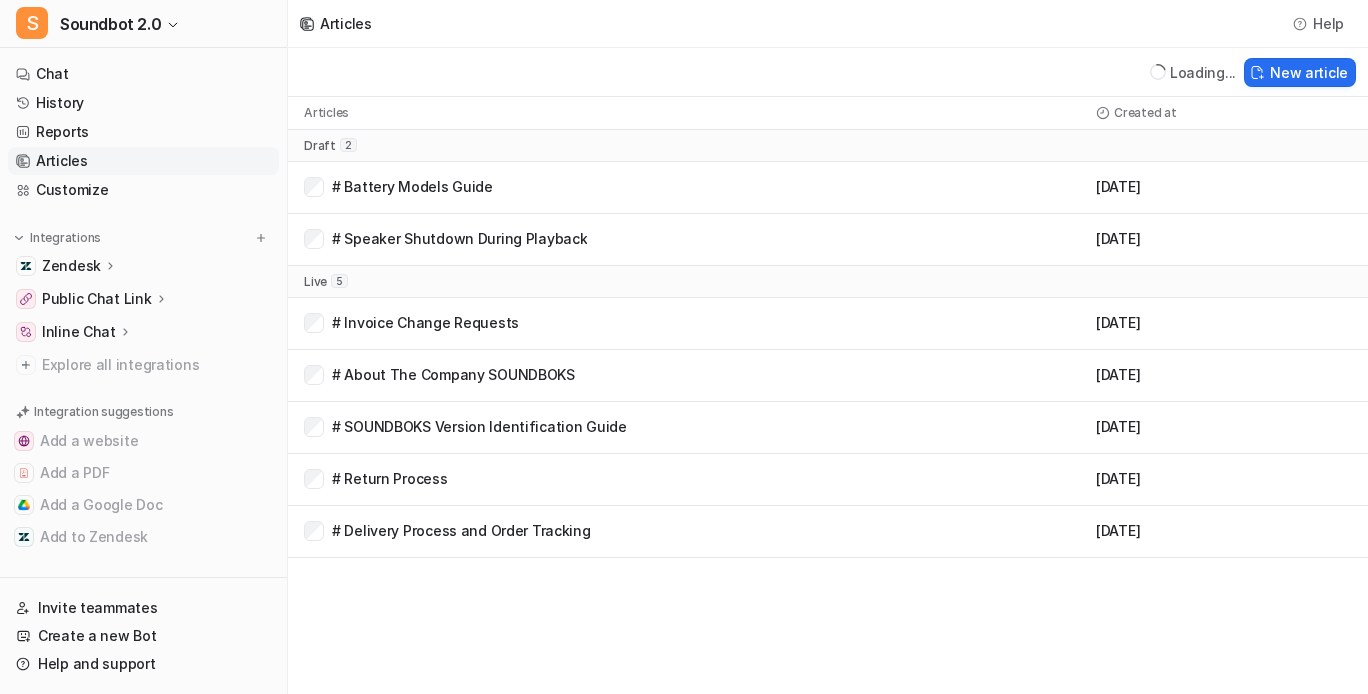 scroll, scrollTop: 0, scrollLeft: 0, axis: both 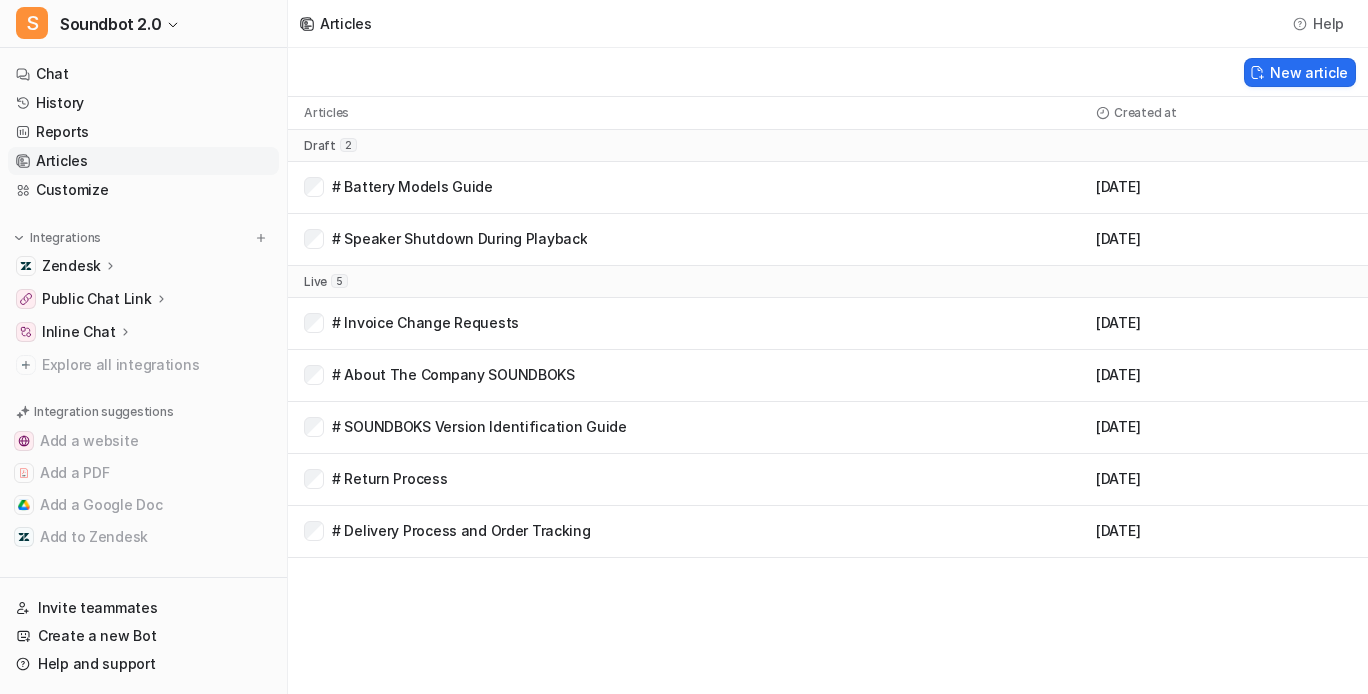 click on "# Return Process" at bounding box center (390, 479) 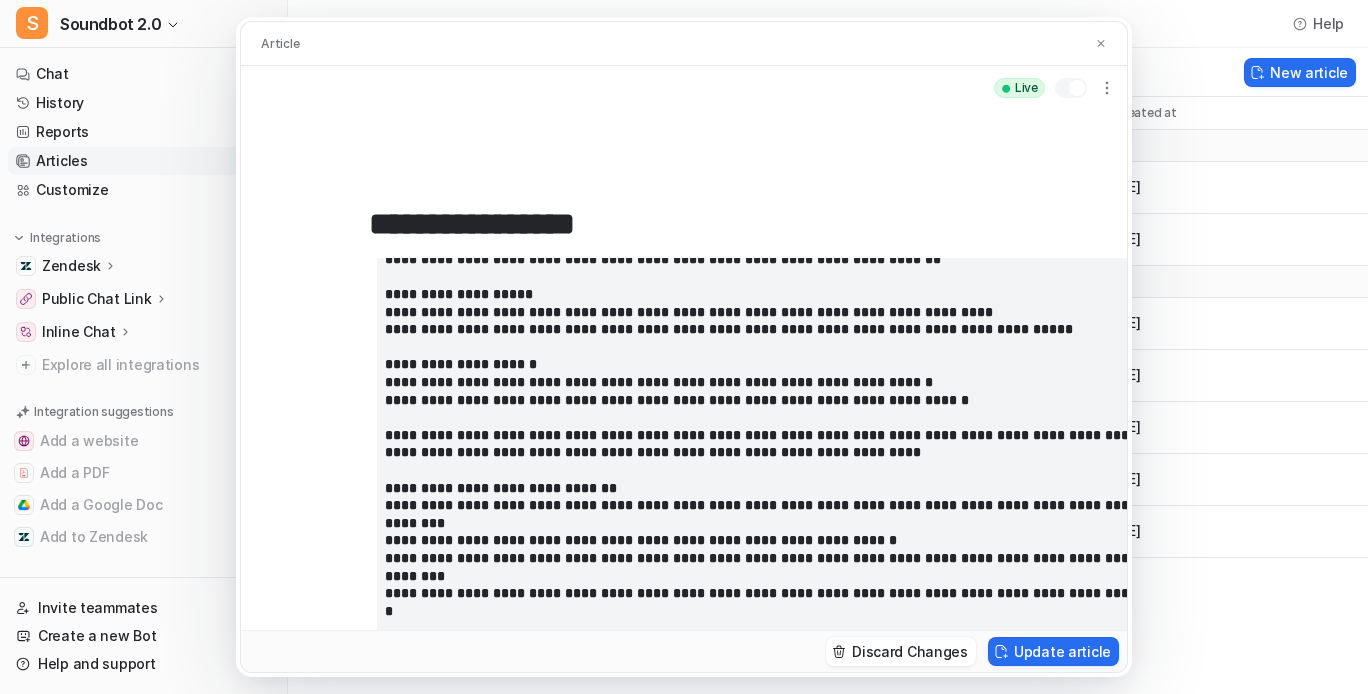 scroll, scrollTop: 75, scrollLeft: 0, axis: vertical 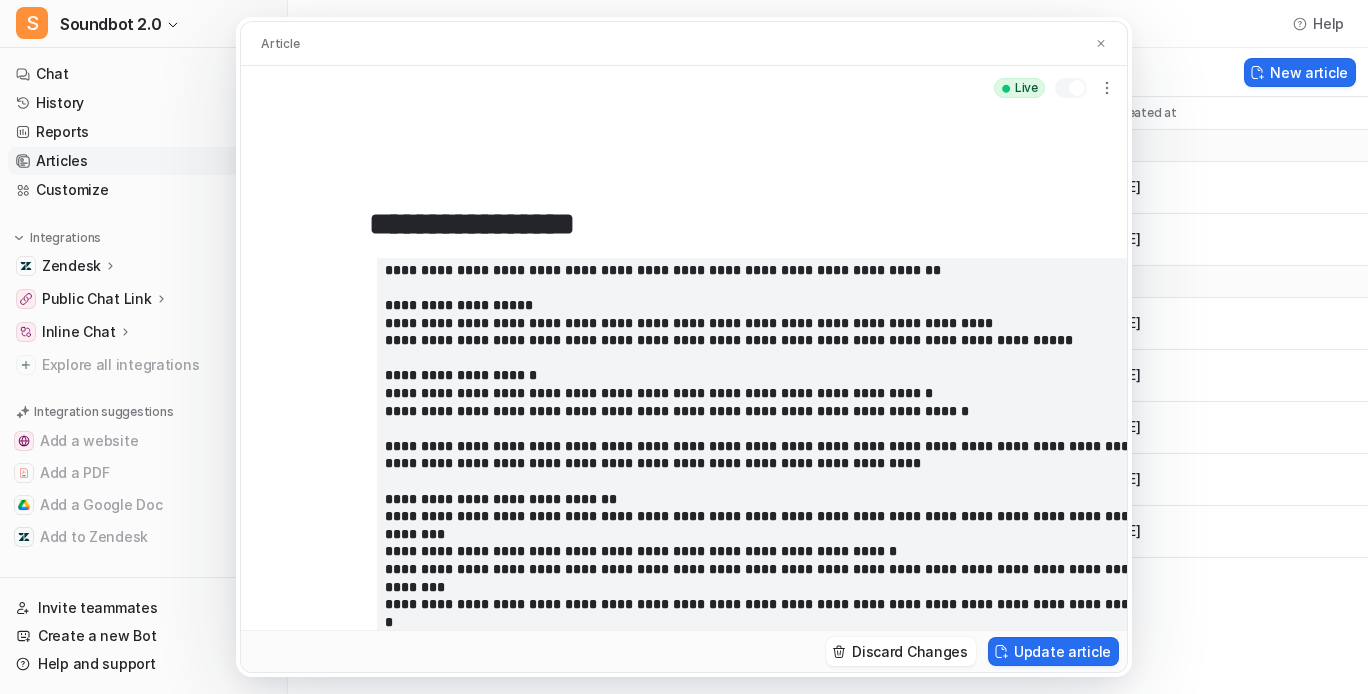 click at bounding box center (763, 569) 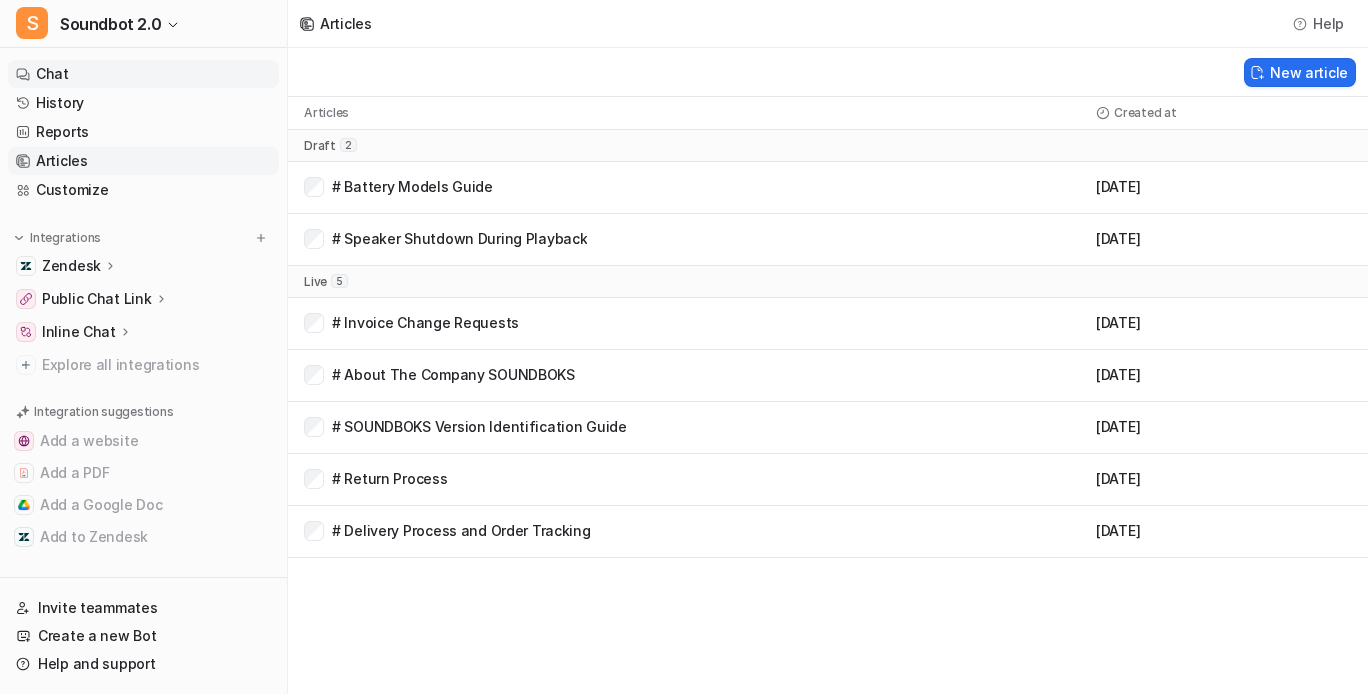 click on "Chat" at bounding box center [143, 74] 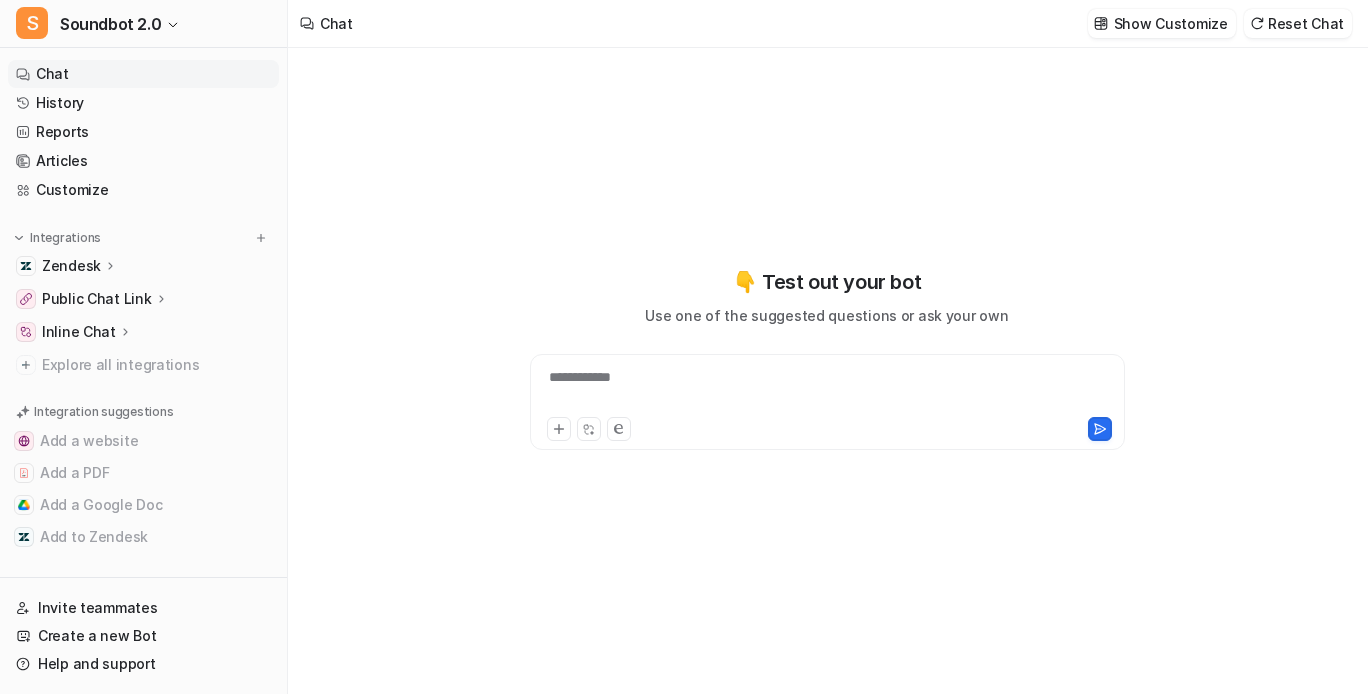 click on "**********" at bounding box center [826, 390] 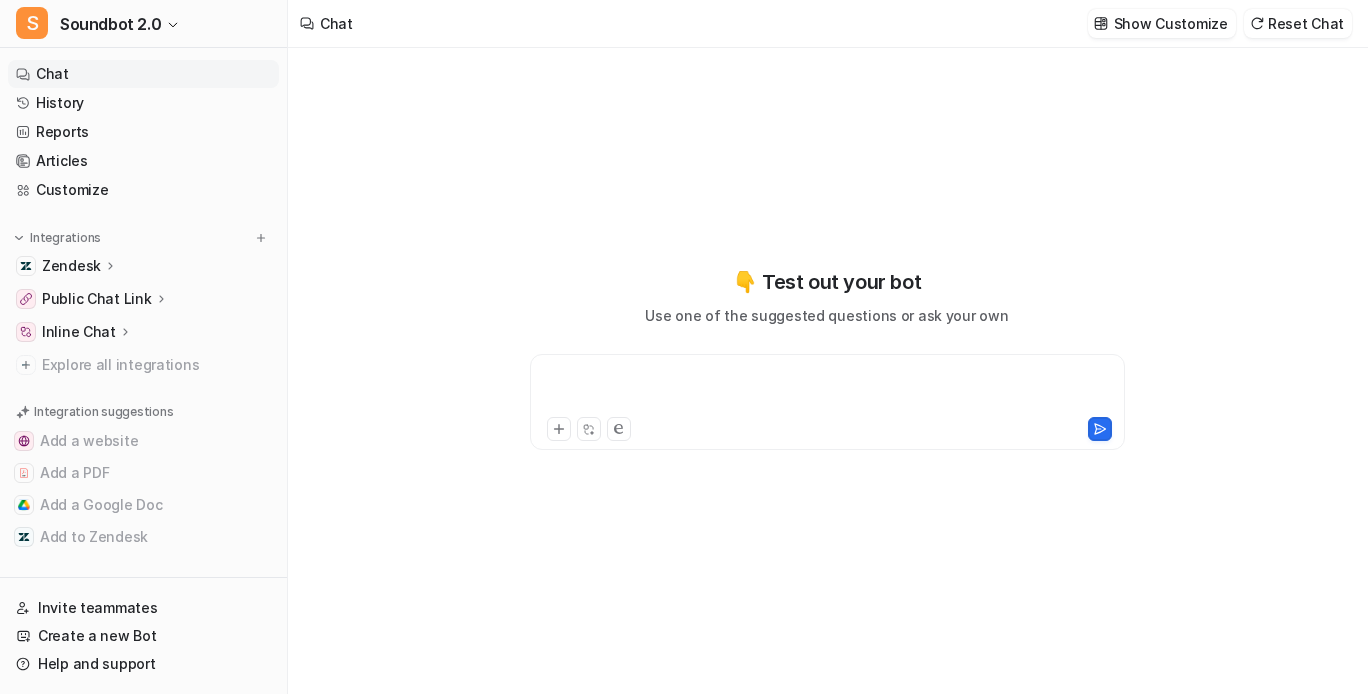 type 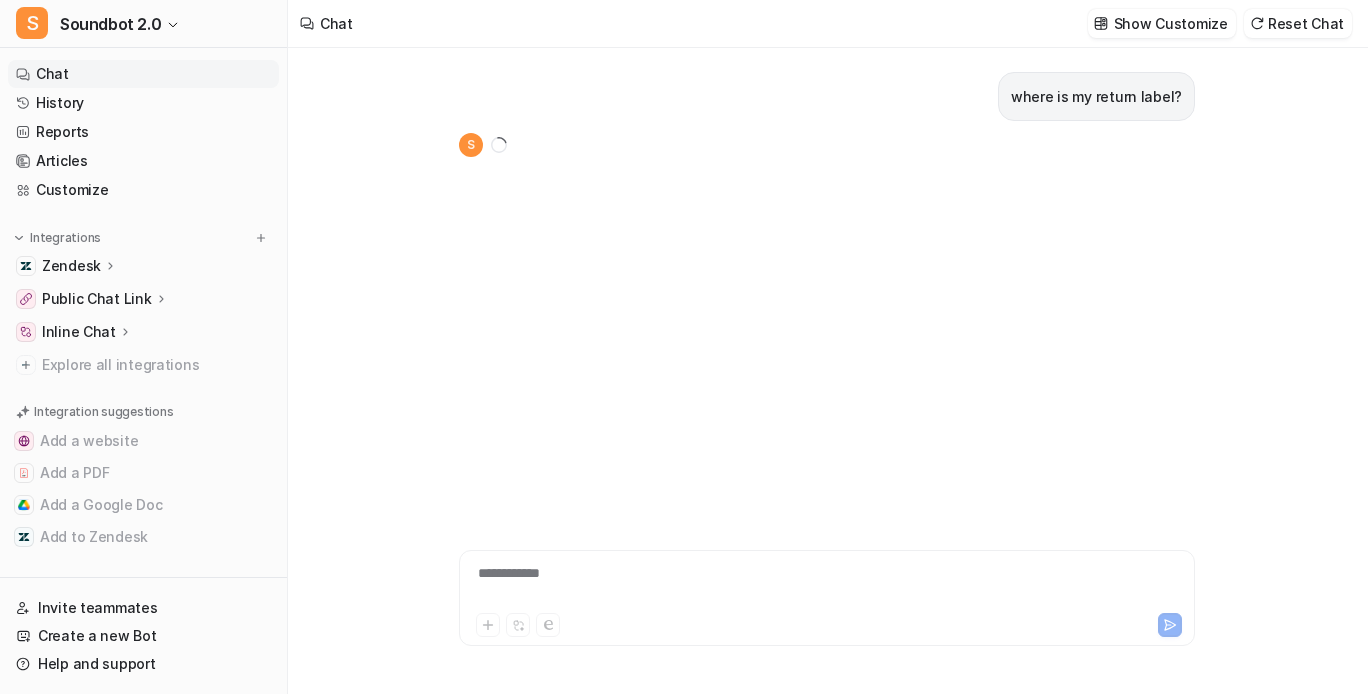 scroll, scrollTop: 12, scrollLeft: 0, axis: vertical 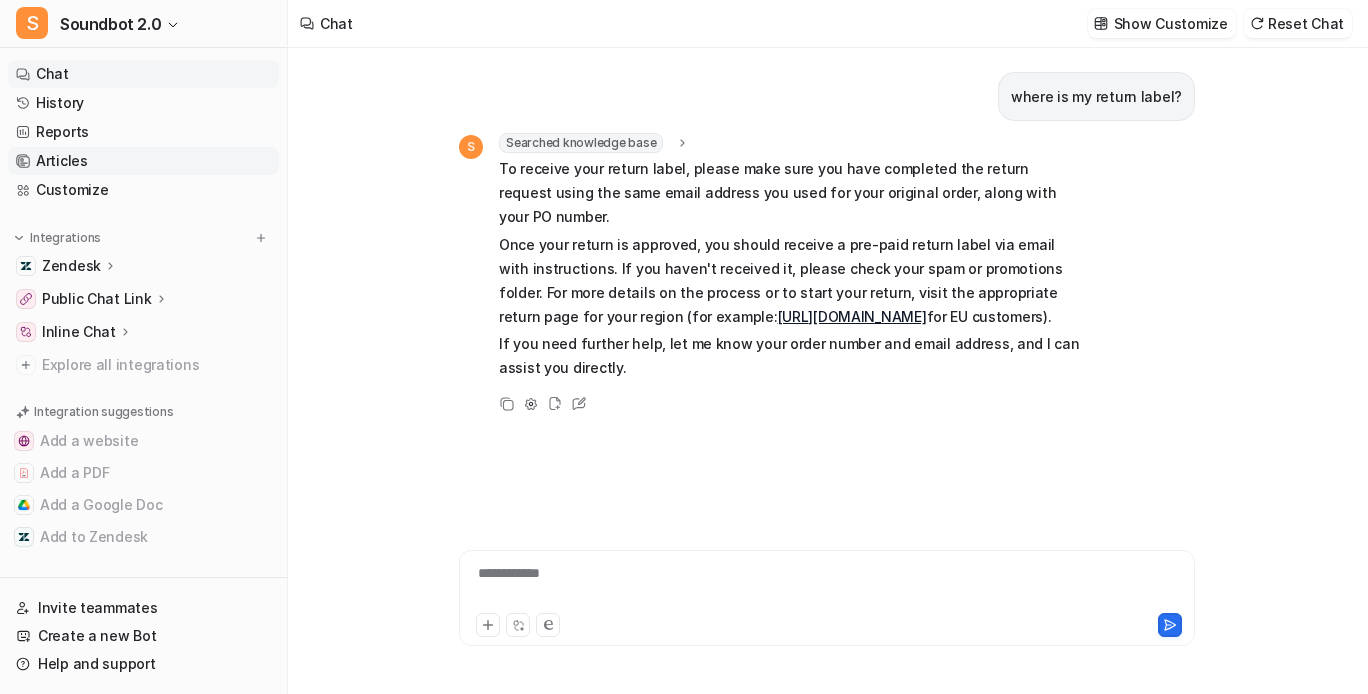 click on "Articles" at bounding box center (143, 161) 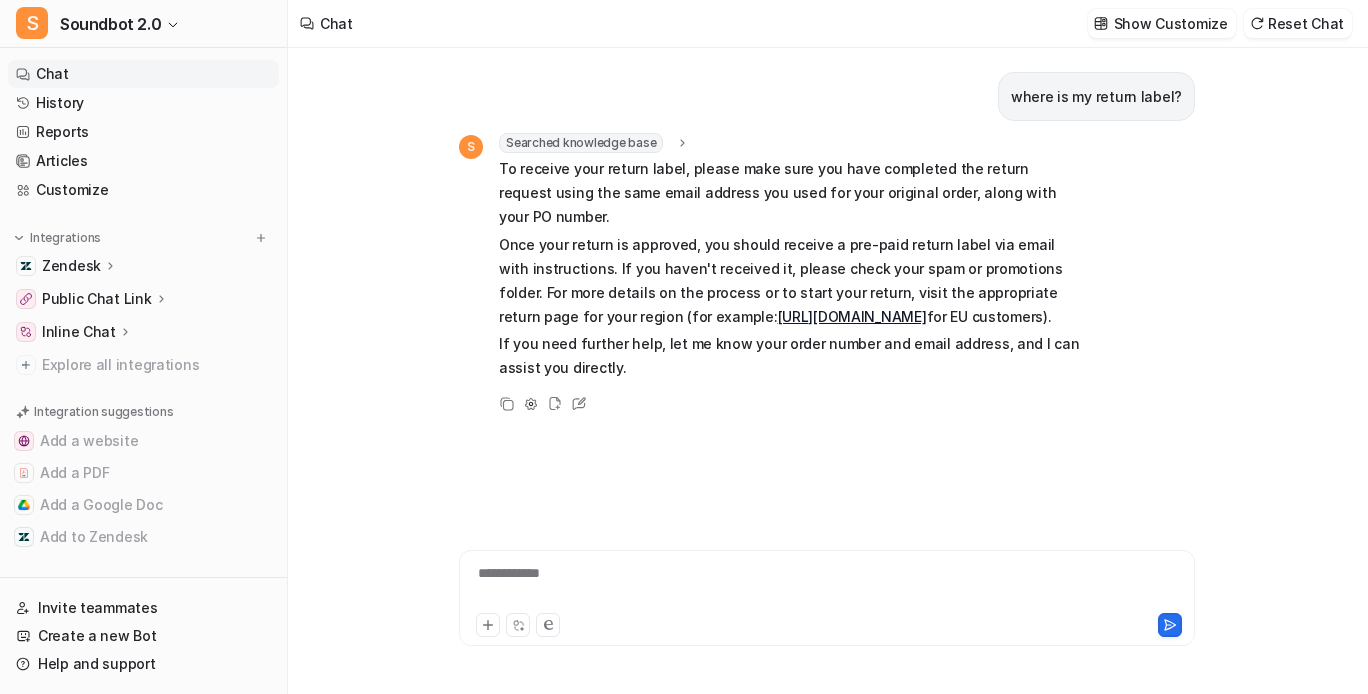scroll, scrollTop: 0, scrollLeft: 0, axis: both 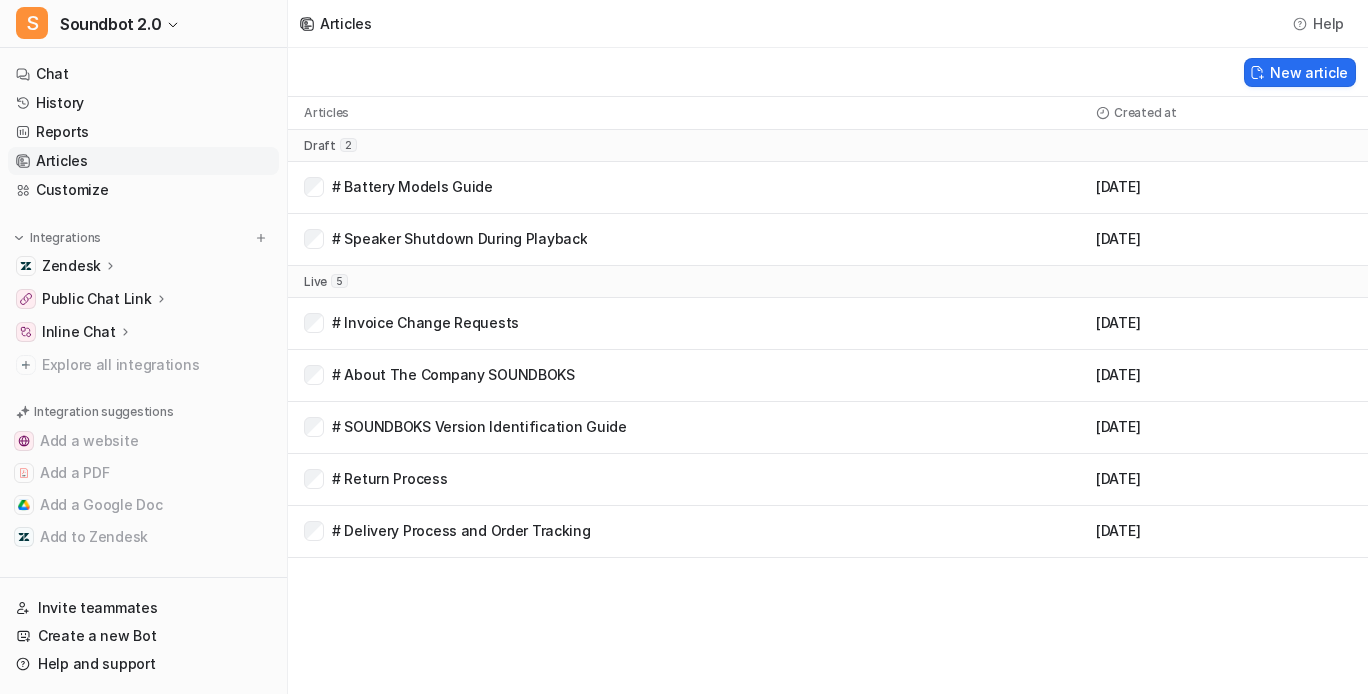 click on "# Return Process" at bounding box center (390, 479) 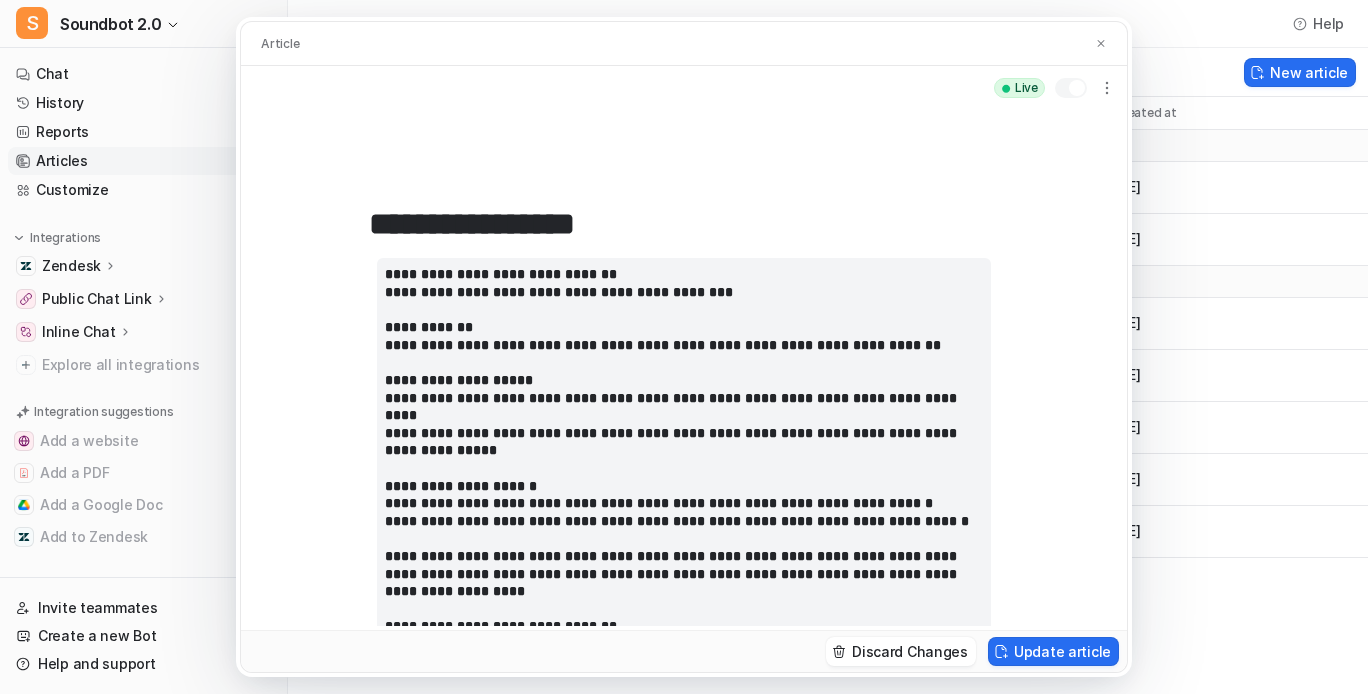 scroll, scrollTop: 704, scrollLeft: 0, axis: vertical 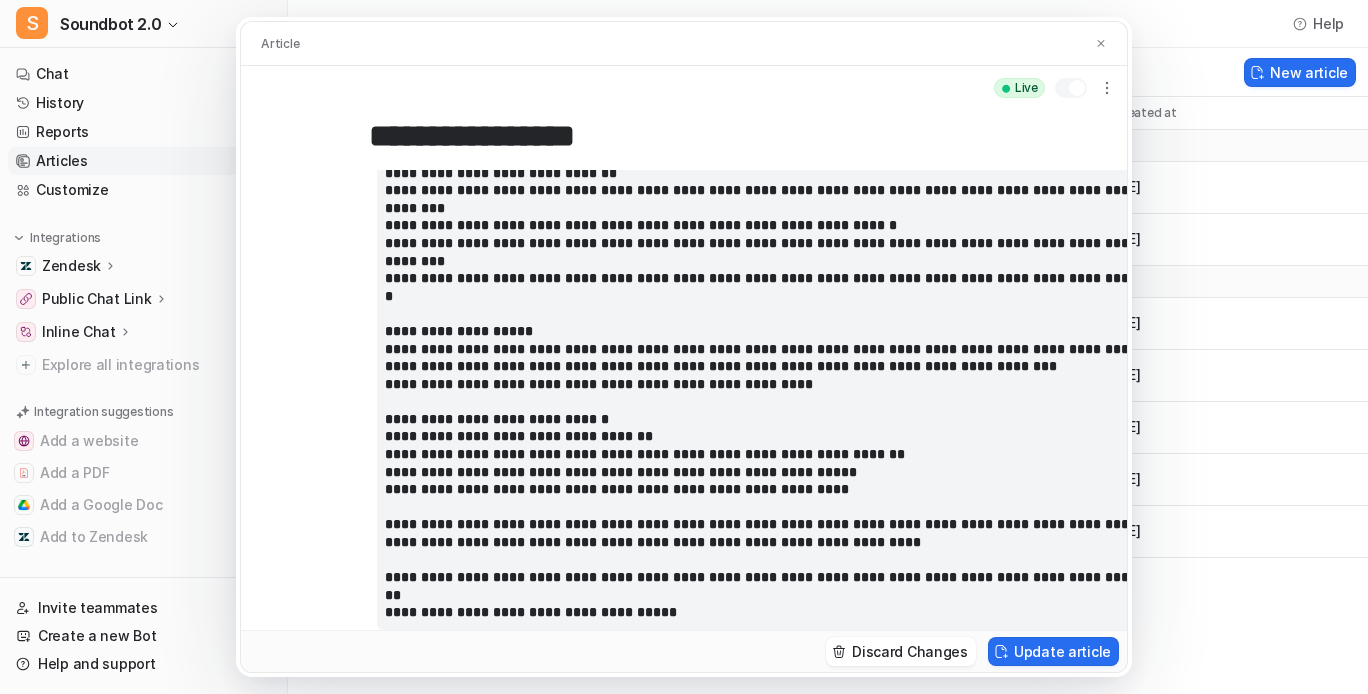 click at bounding box center (763, 243) 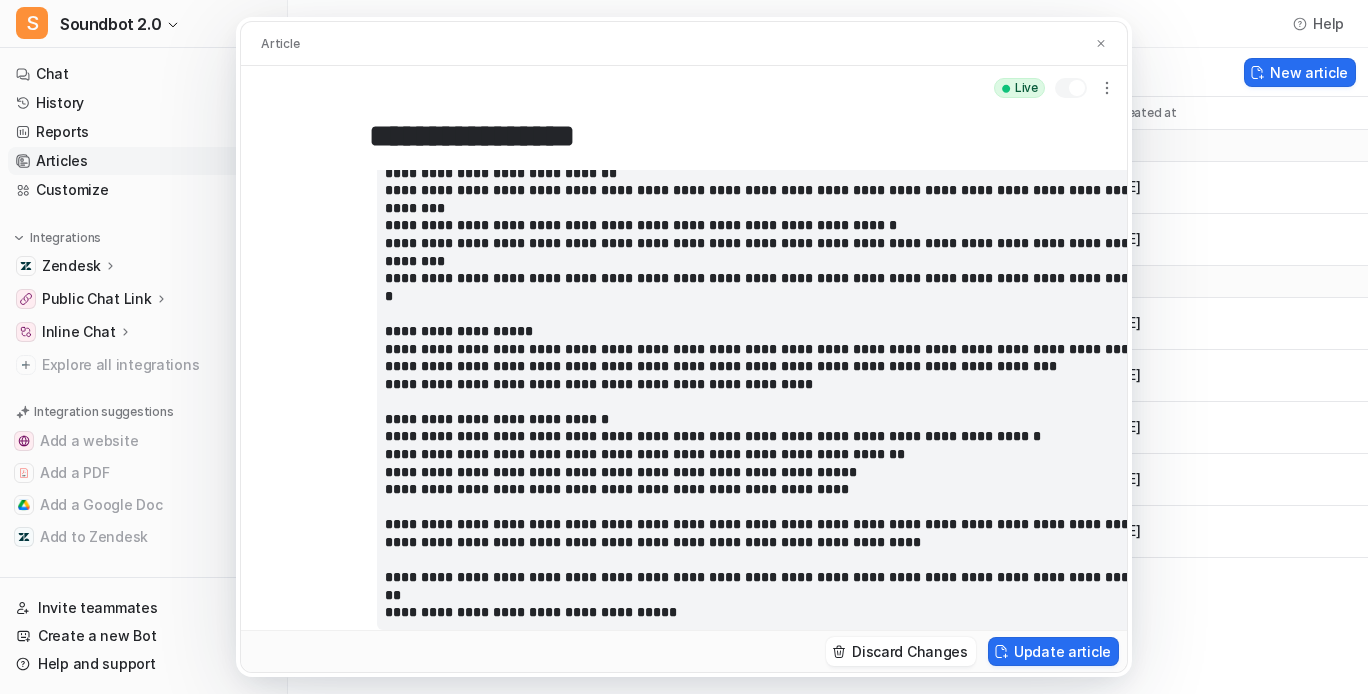 click at bounding box center (763, 242) 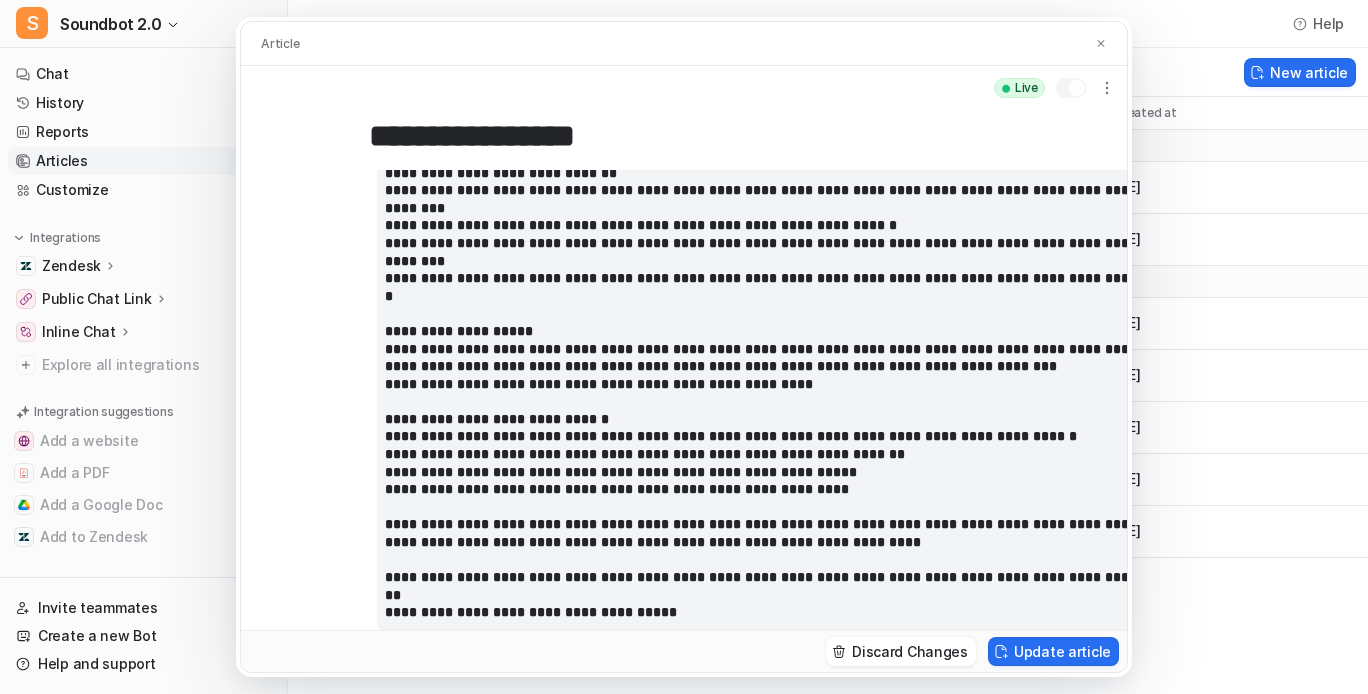 scroll, scrollTop: 175, scrollLeft: 0, axis: vertical 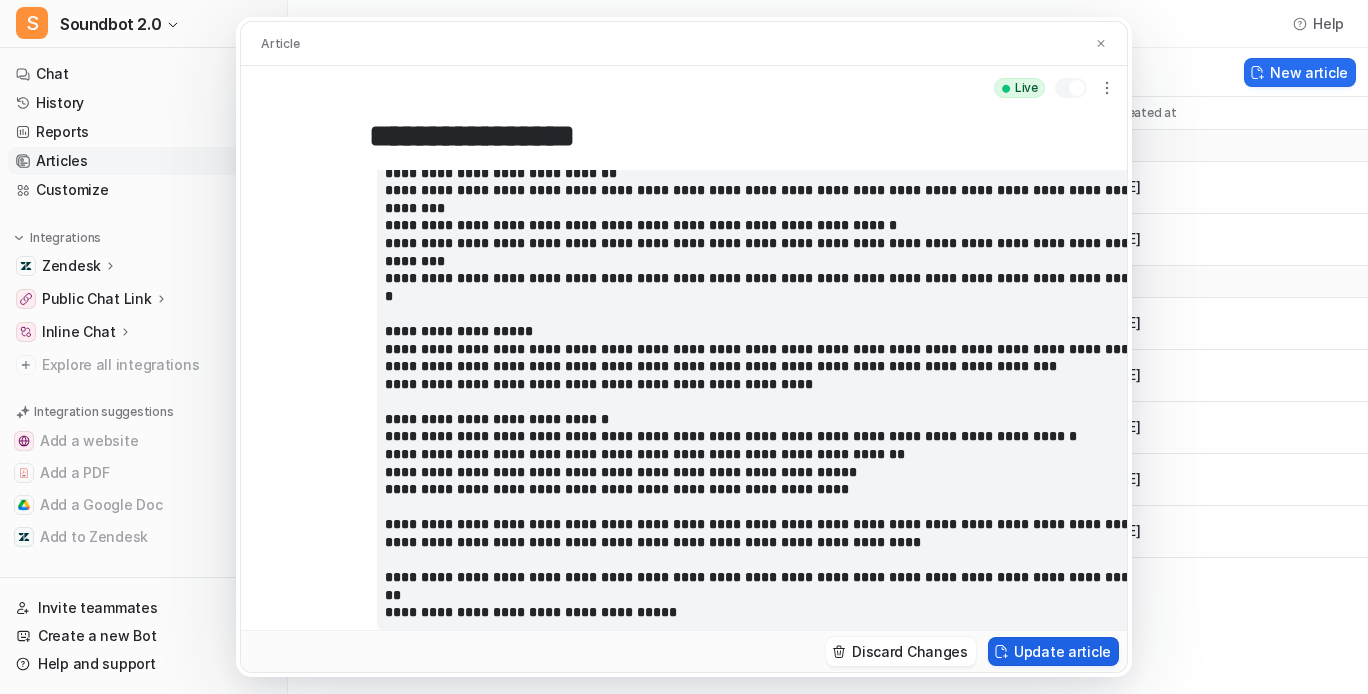 click on "Update article" at bounding box center [1053, 651] 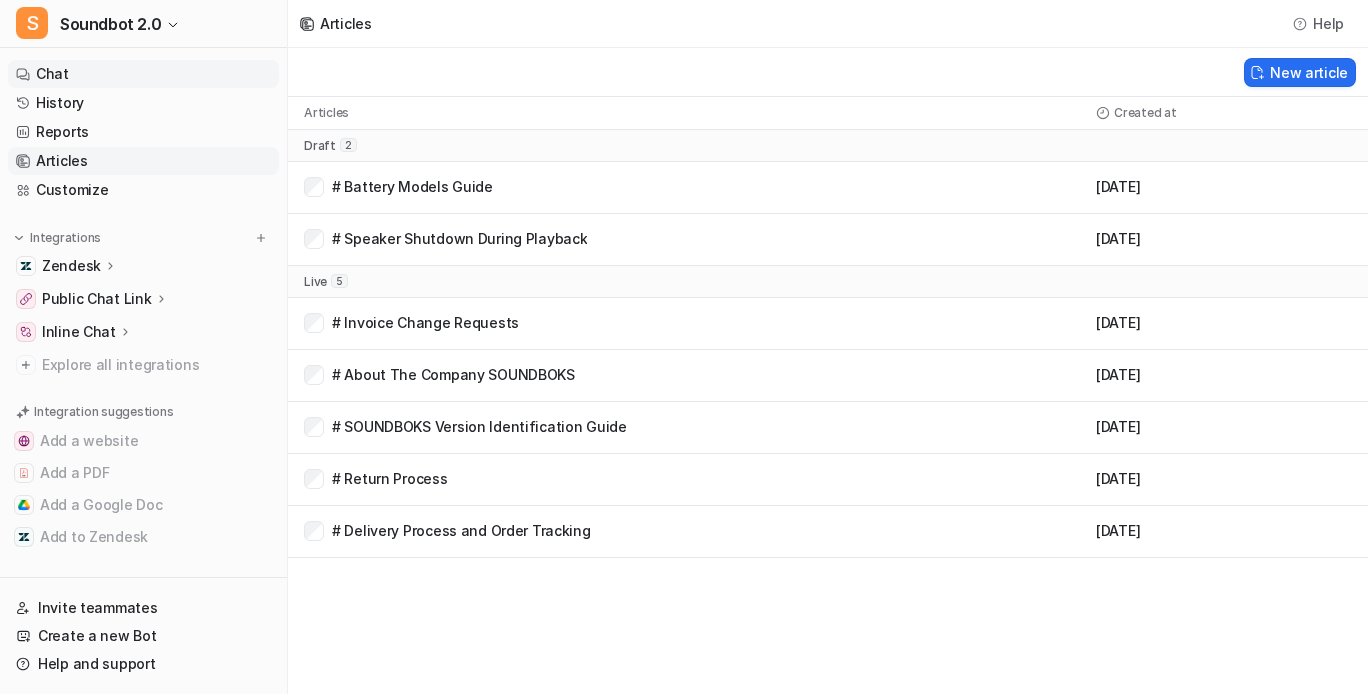 click on "Chat" at bounding box center [143, 74] 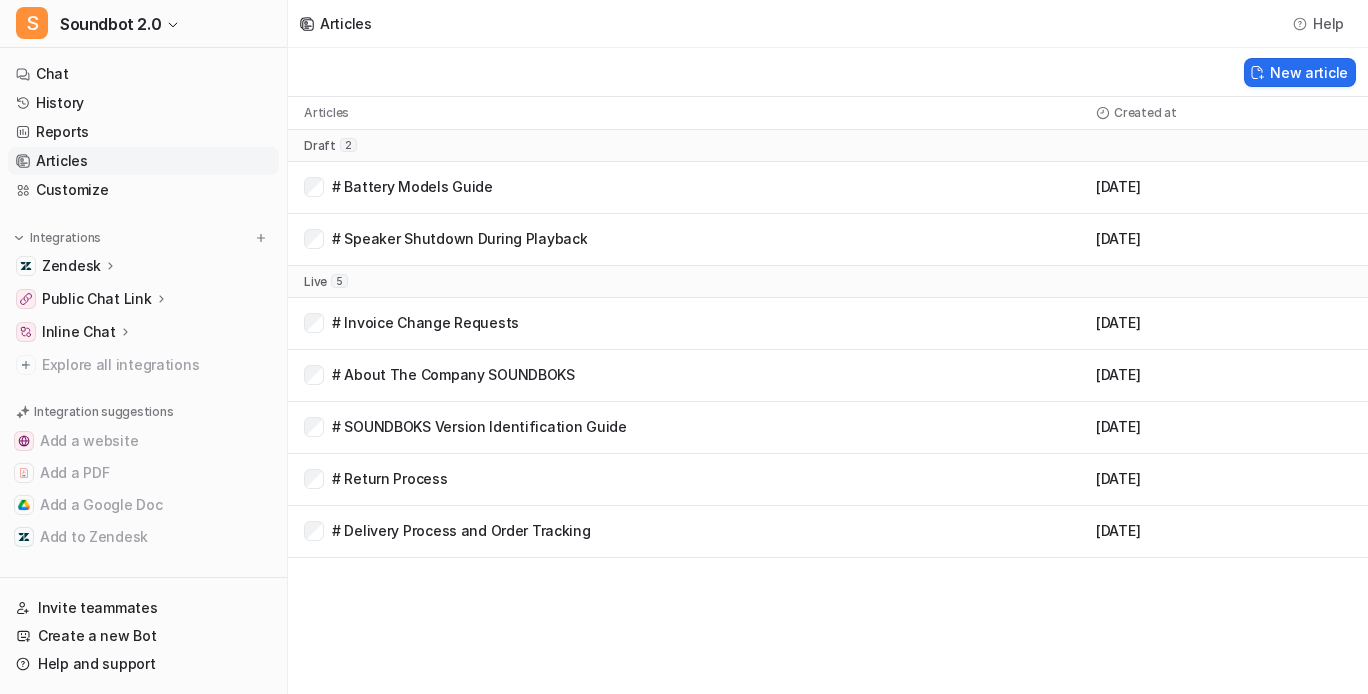 click on "Chat History Reports Articles Customize Integrations Zendesk Overview Sources AI Agent AI Copilot Public Chat Link Overview Configuration Inline Chat Overview Configuration Explore all integrations Integration suggestions Add a website Add a PDF Add a Google Doc Add to Zendesk" at bounding box center [143, 314] 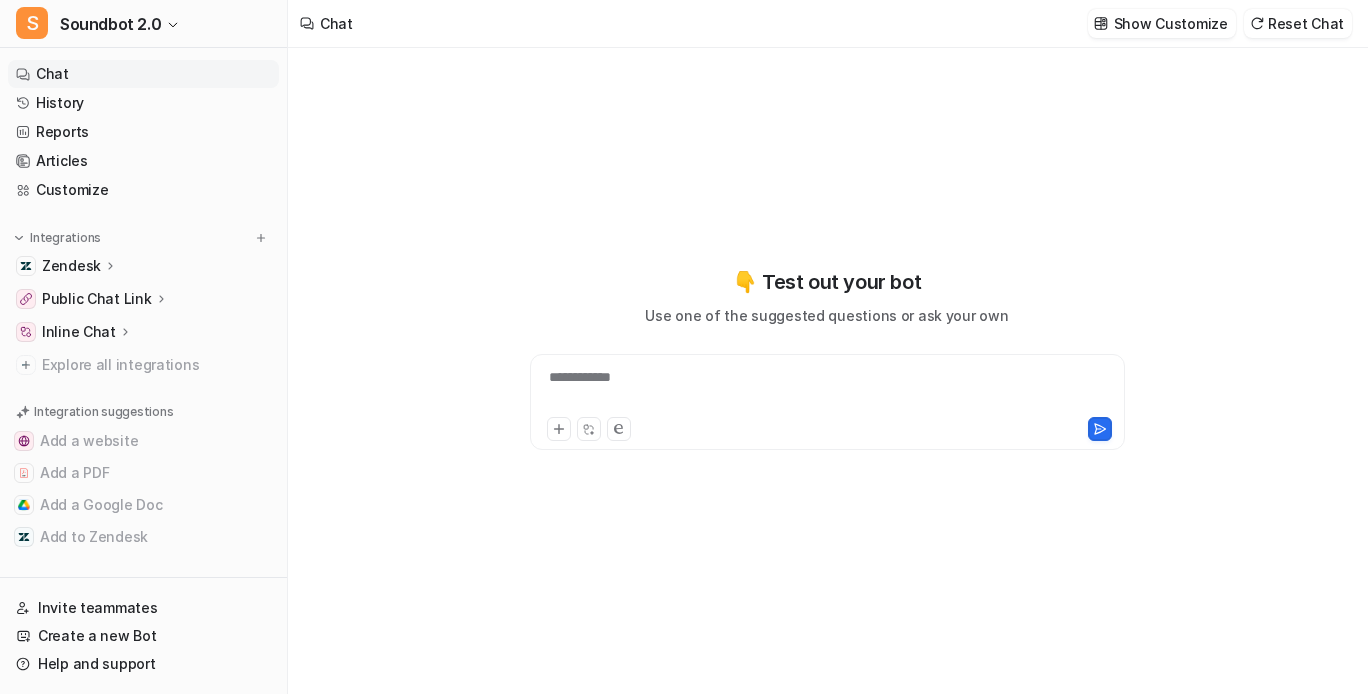 click on "**********" at bounding box center [826, 390] 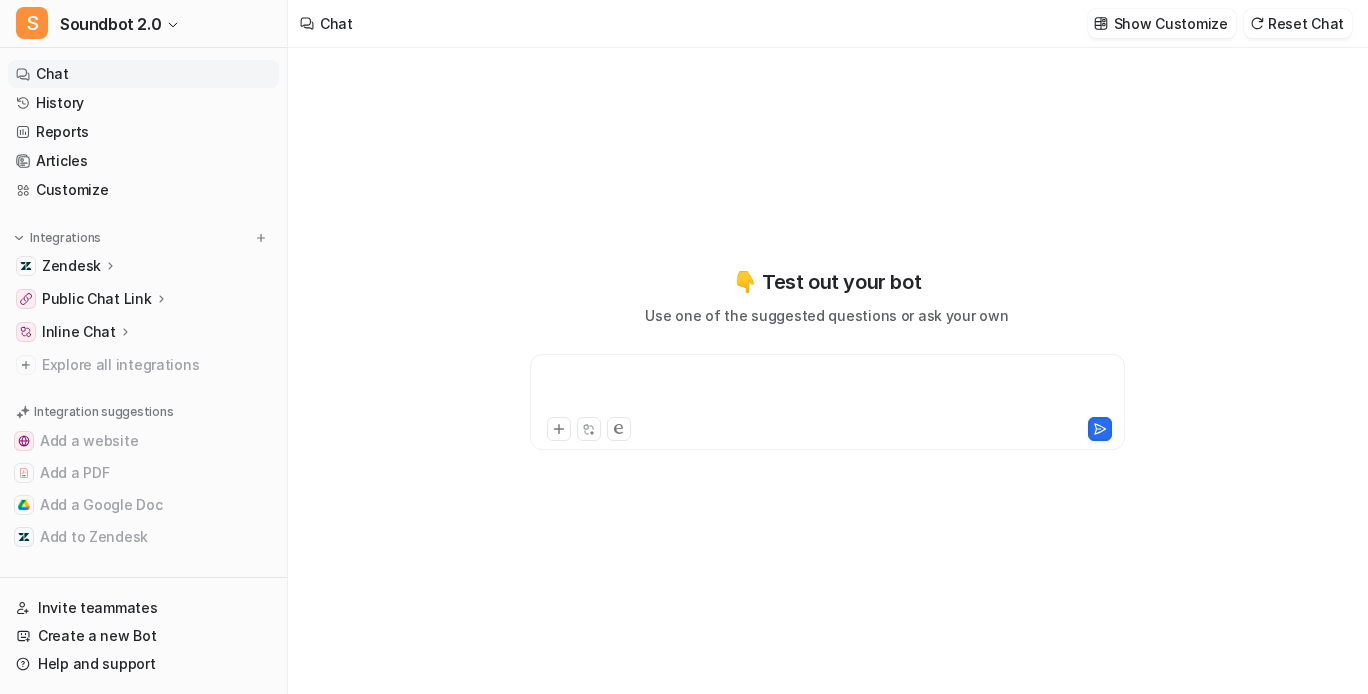 type 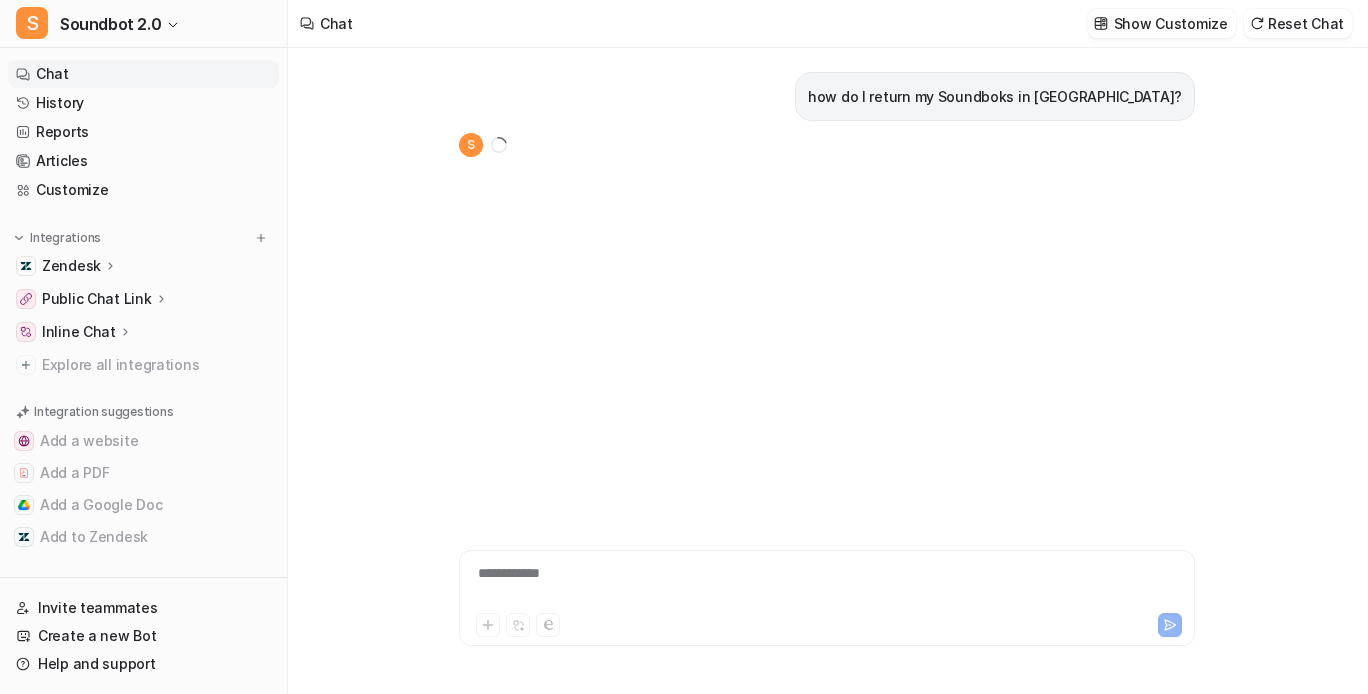 scroll, scrollTop: 12, scrollLeft: 0, axis: vertical 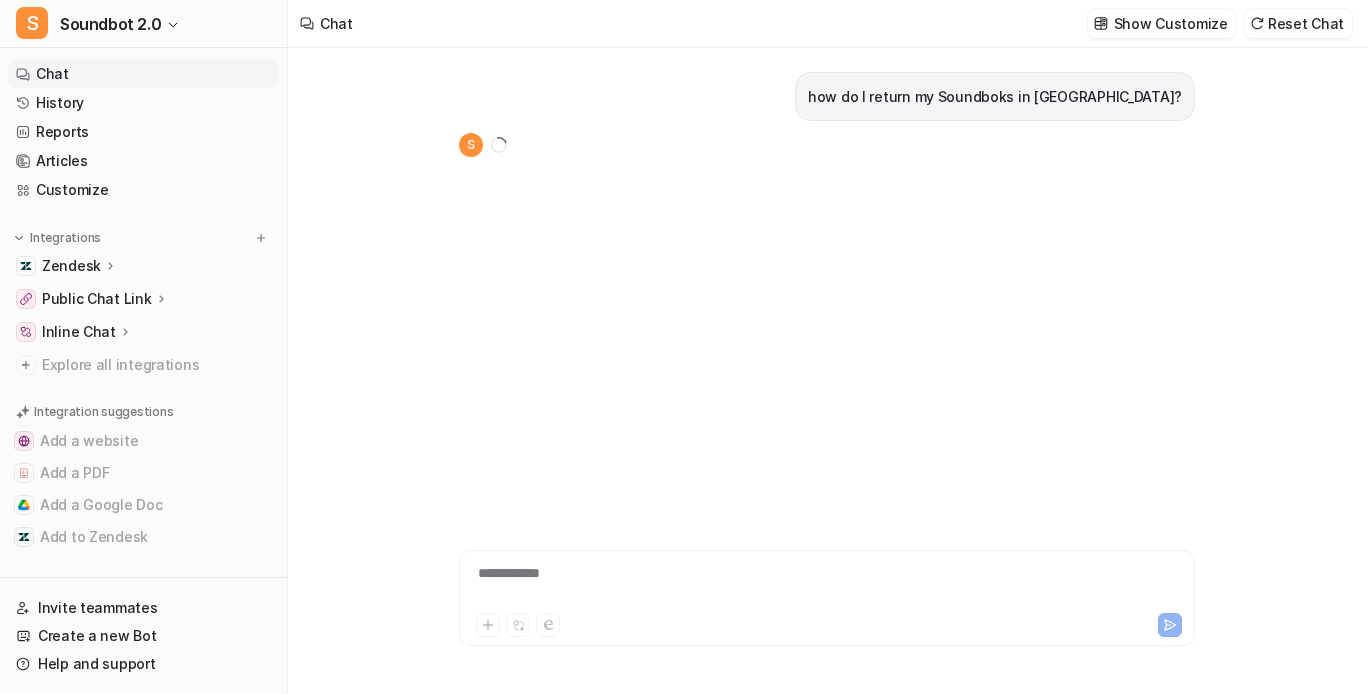 click on "**********" at bounding box center [918, 586] 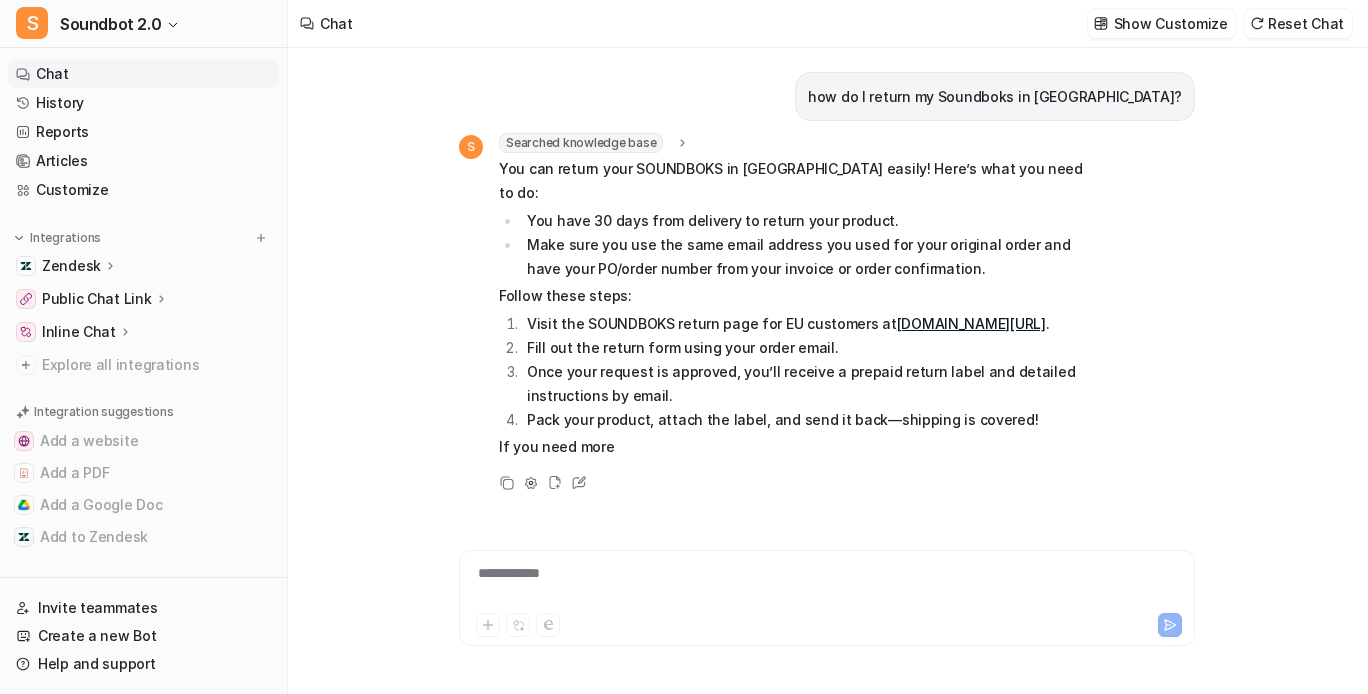 scroll, scrollTop: 136, scrollLeft: 0, axis: vertical 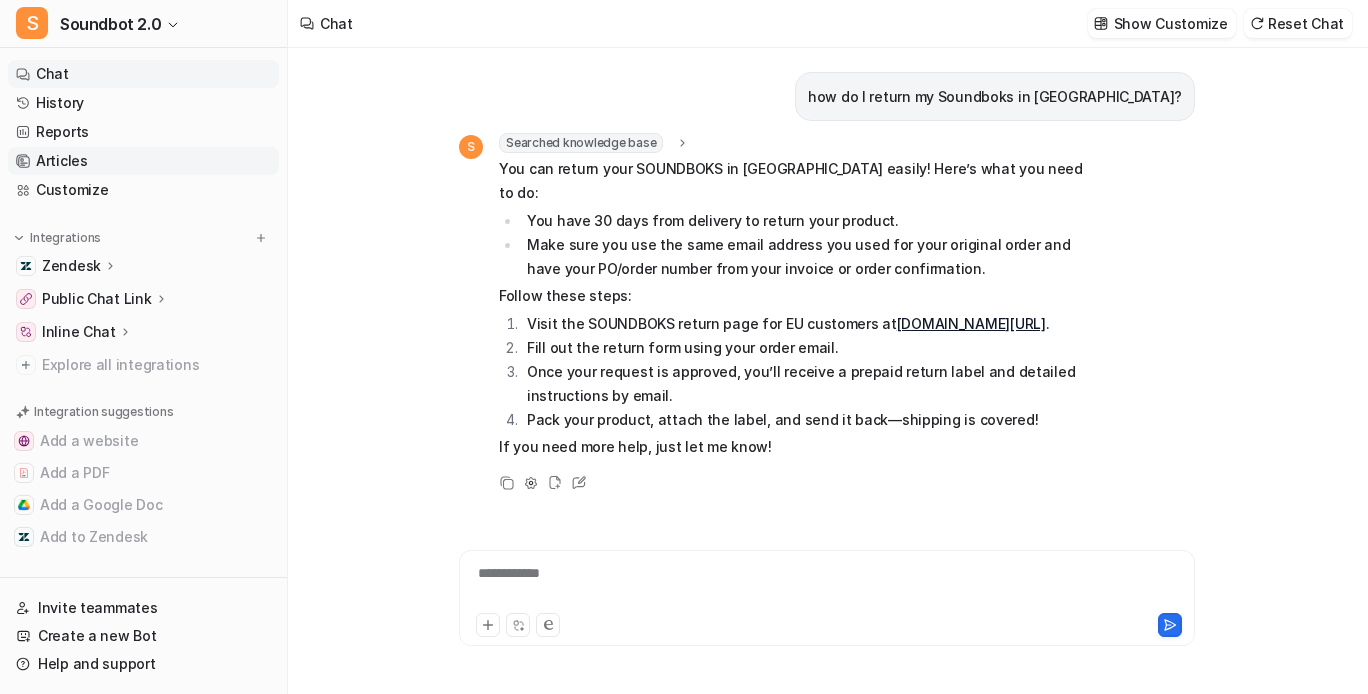 click on "Articles" at bounding box center (143, 161) 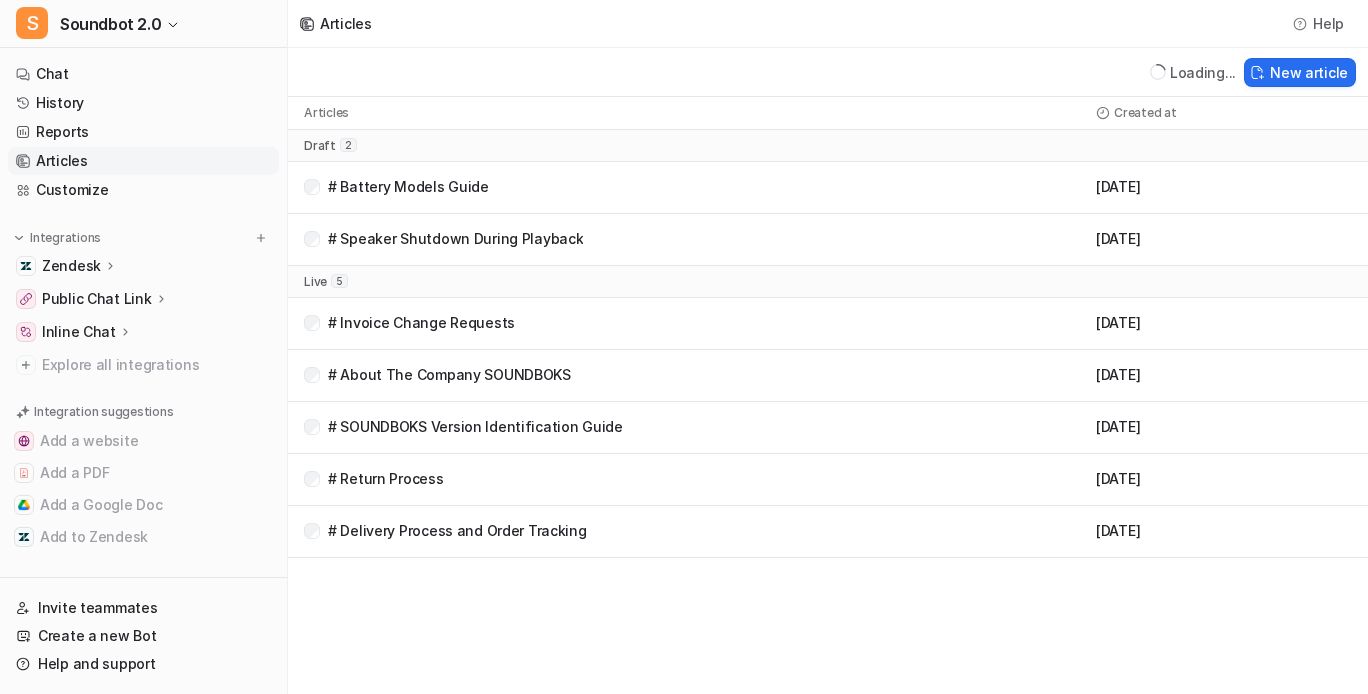scroll, scrollTop: 0, scrollLeft: 0, axis: both 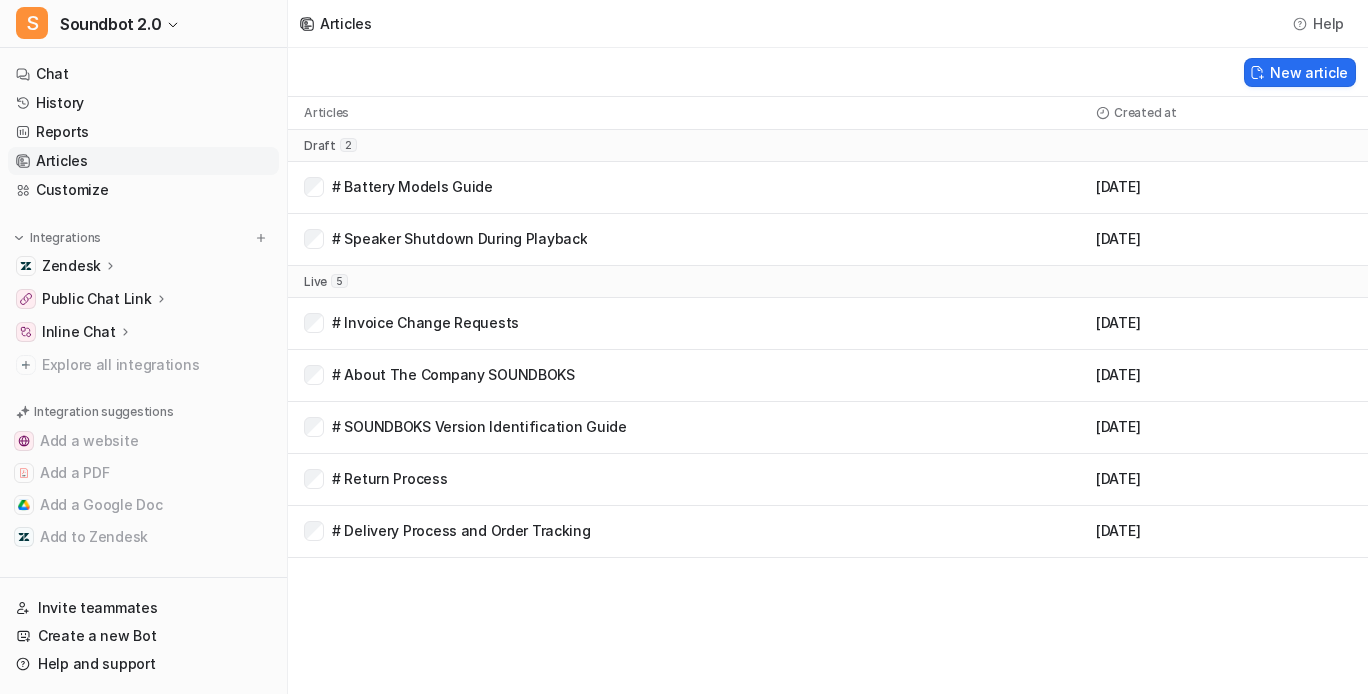 click on "# Return Process" at bounding box center [390, 479] 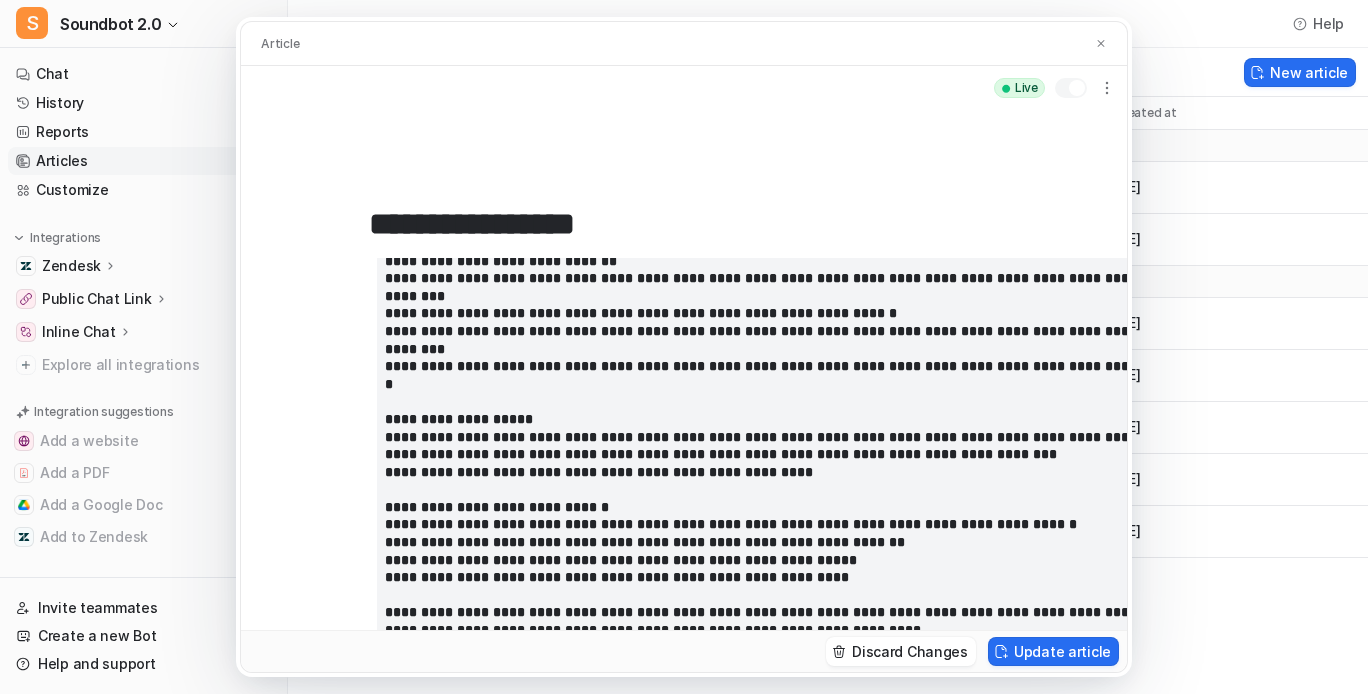scroll, scrollTop: 726, scrollLeft: 0, axis: vertical 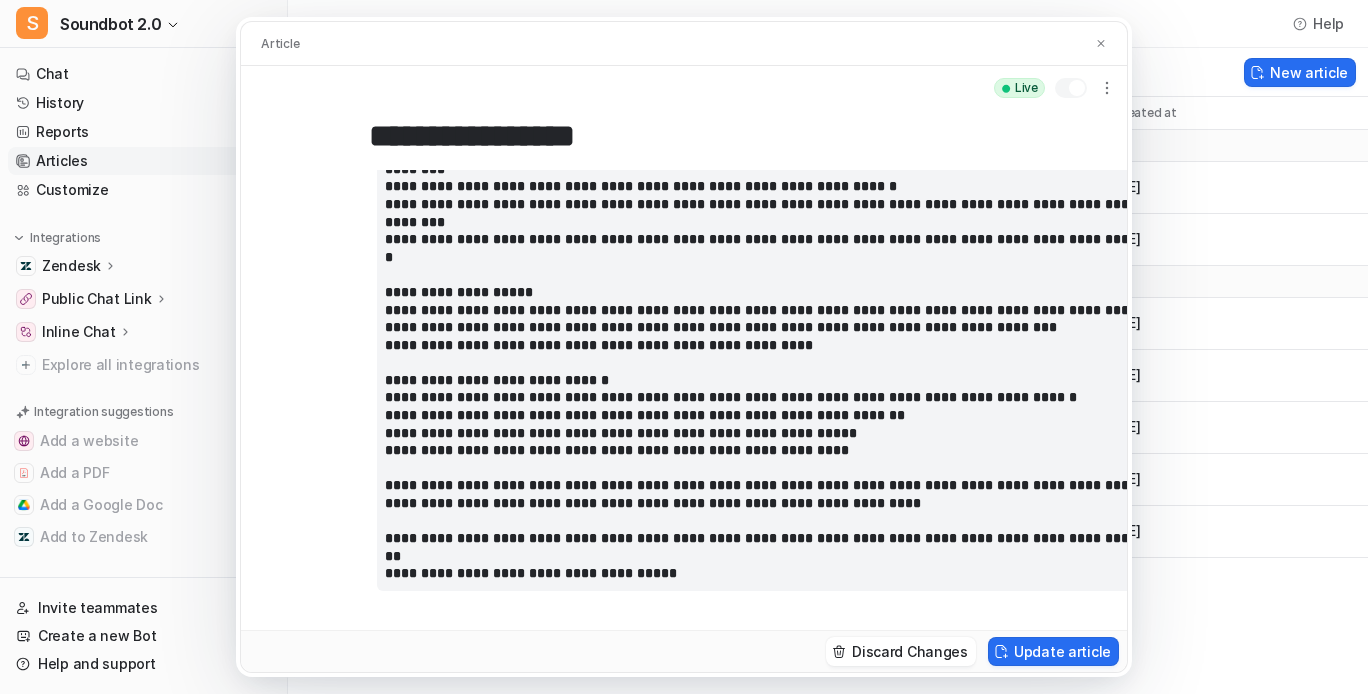 click at bounding box center (763, 204) 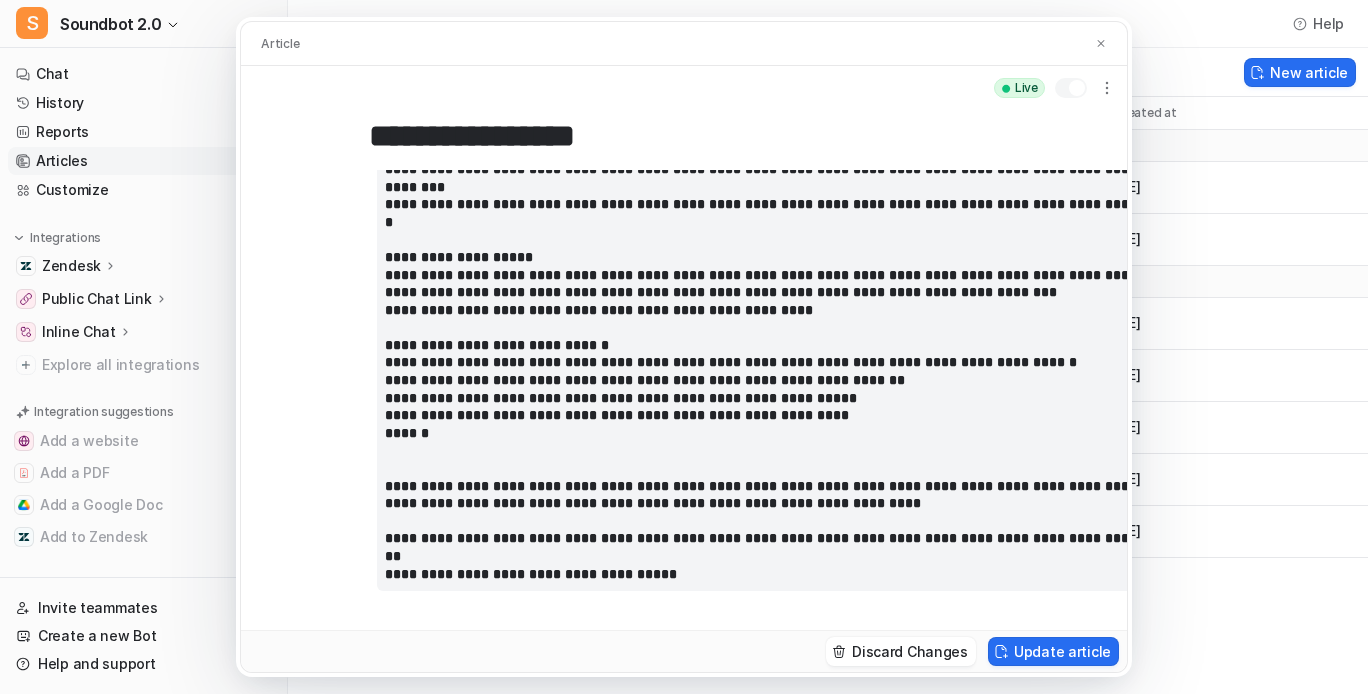 click at bounding box center (763, 187) 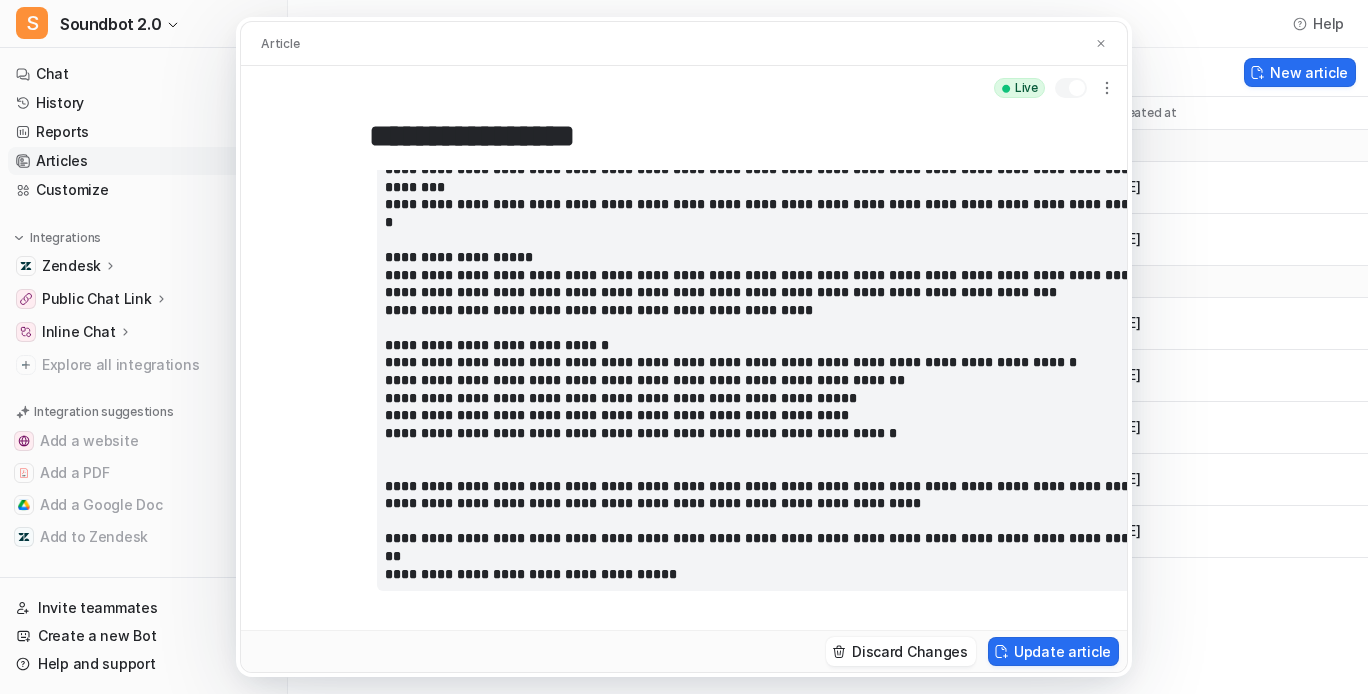 click at bounding box center [763, 186] 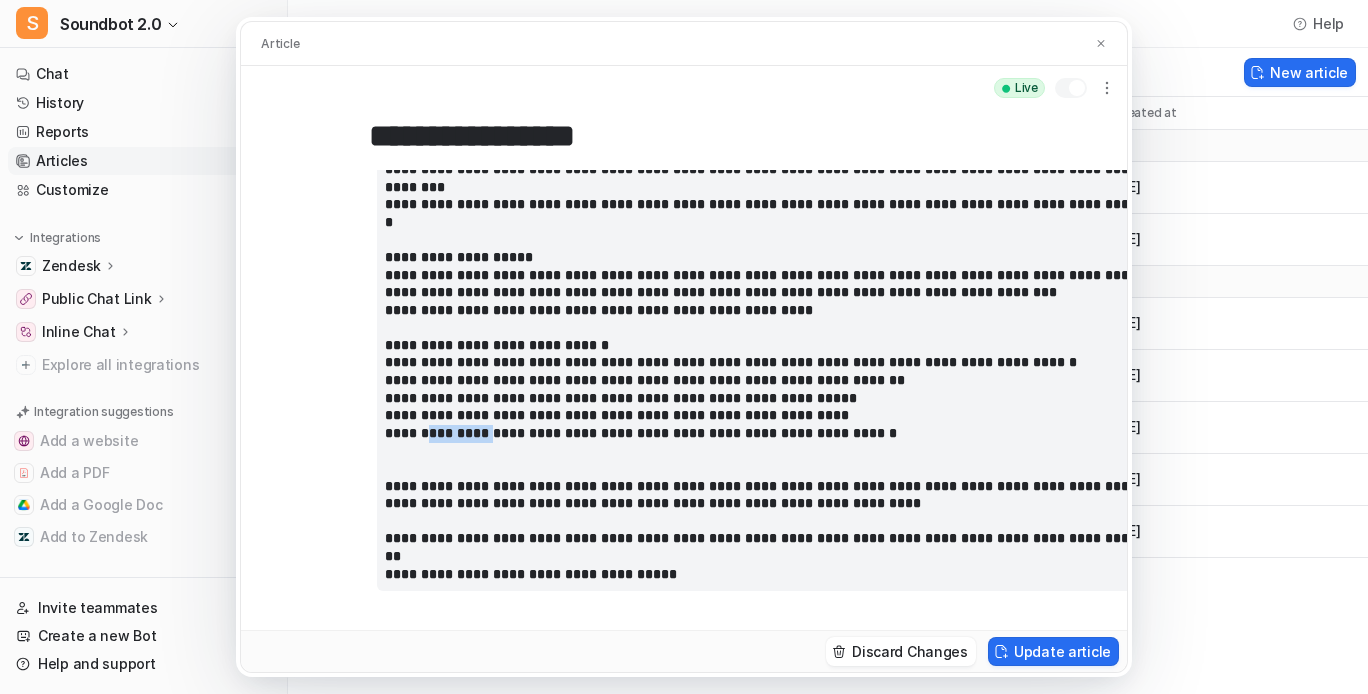 click at bounding box center [763, 186] 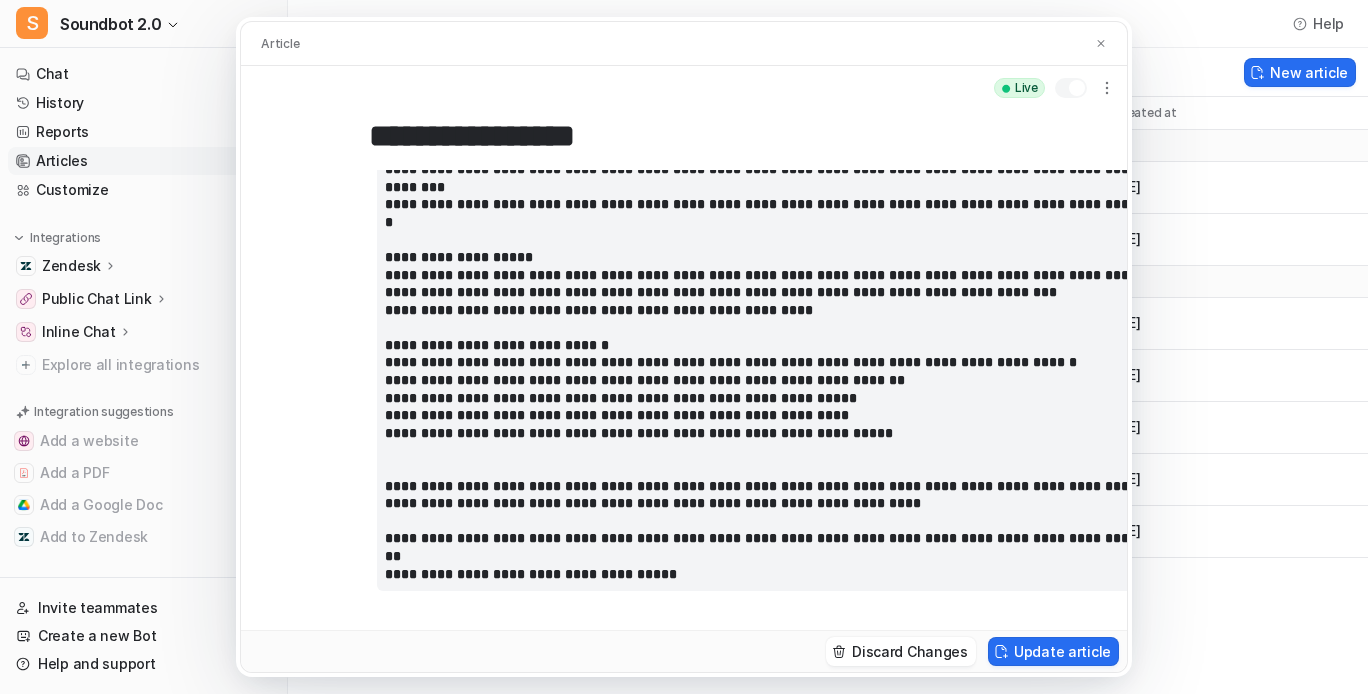 click at bounding box center (763, 187) 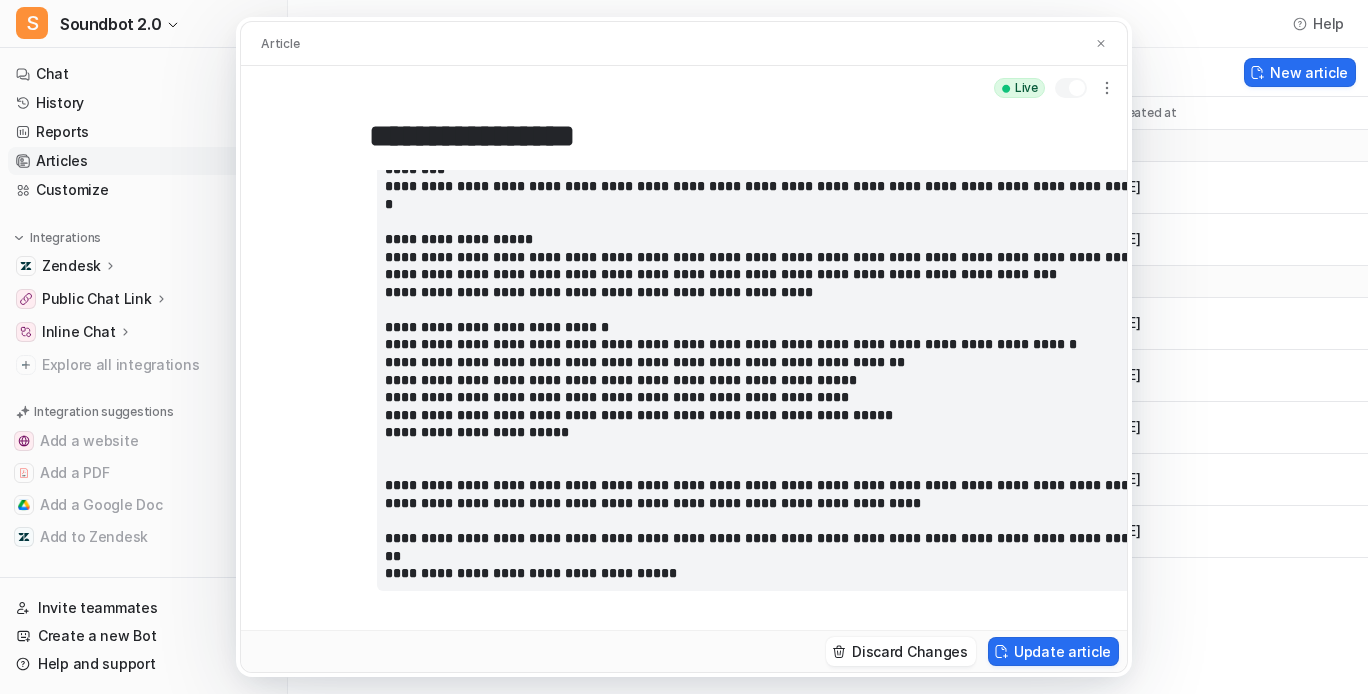 click at bounding box center (763, 177) 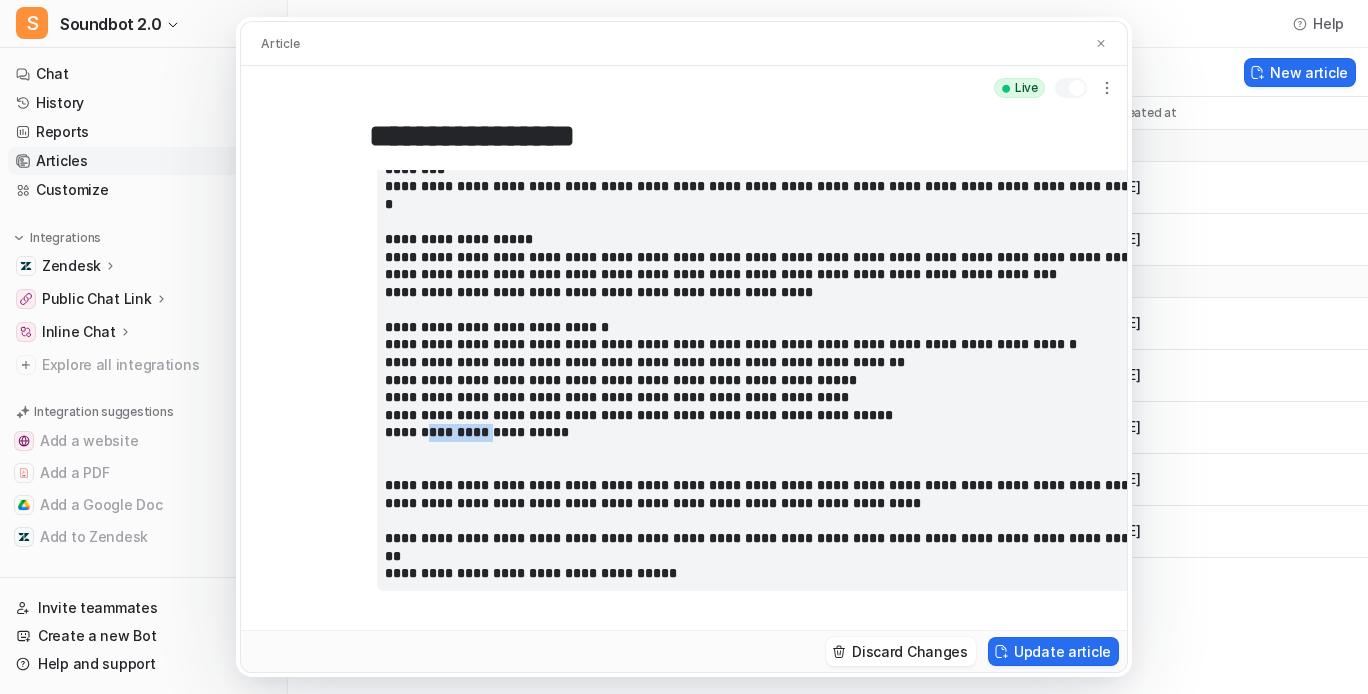 click at bounding box center (763, 177) 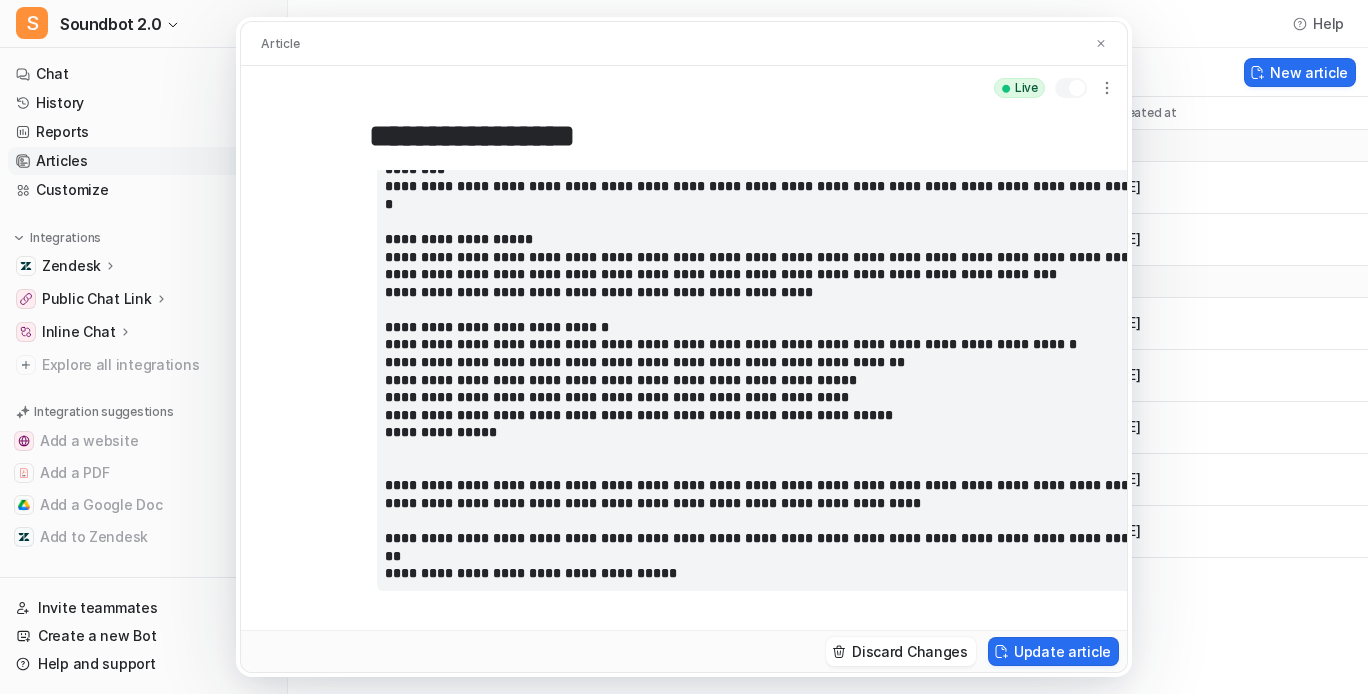 click at bounding box center (763, 177) 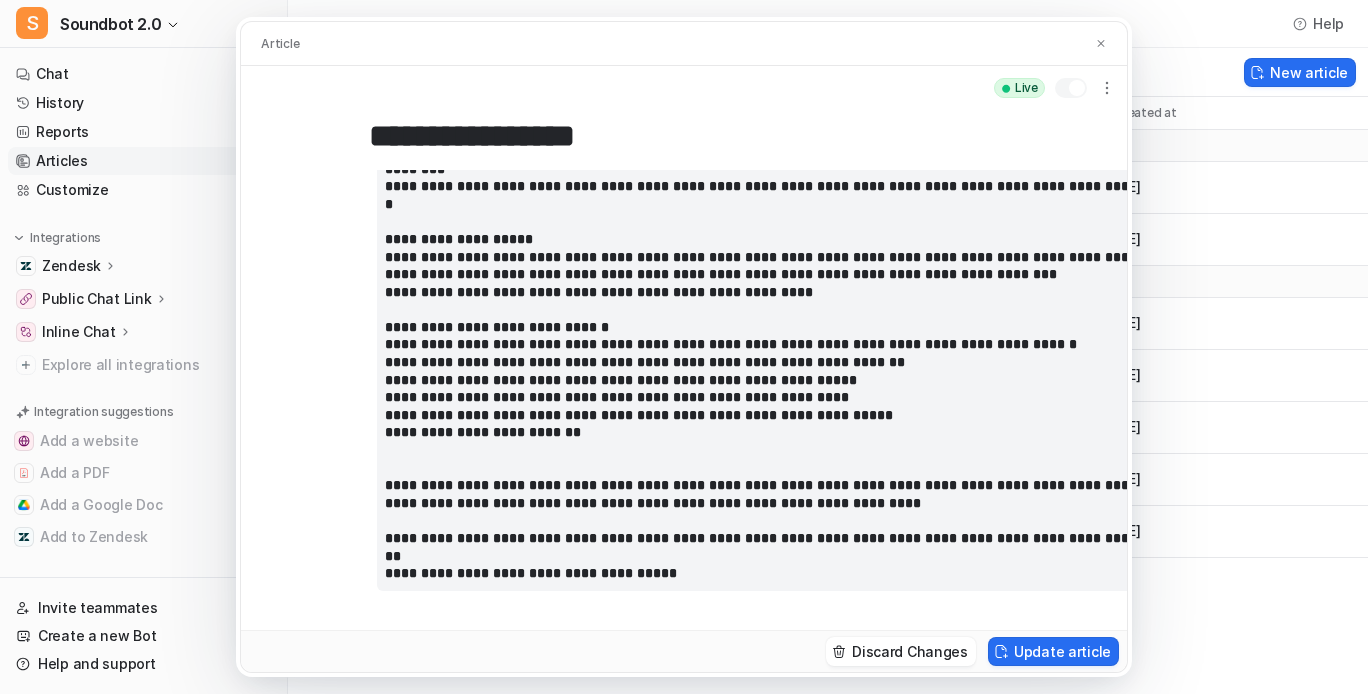 click at bounding box center (763, 177) 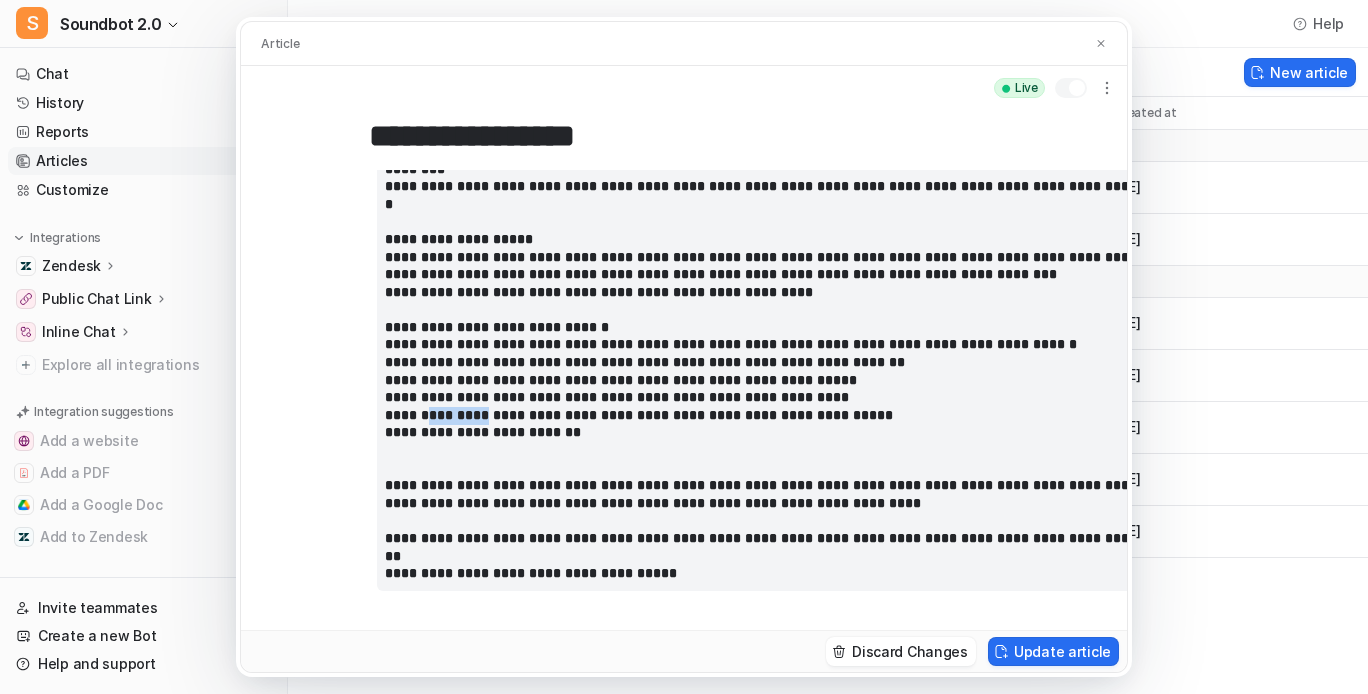 click at bounding box center [763, 177] 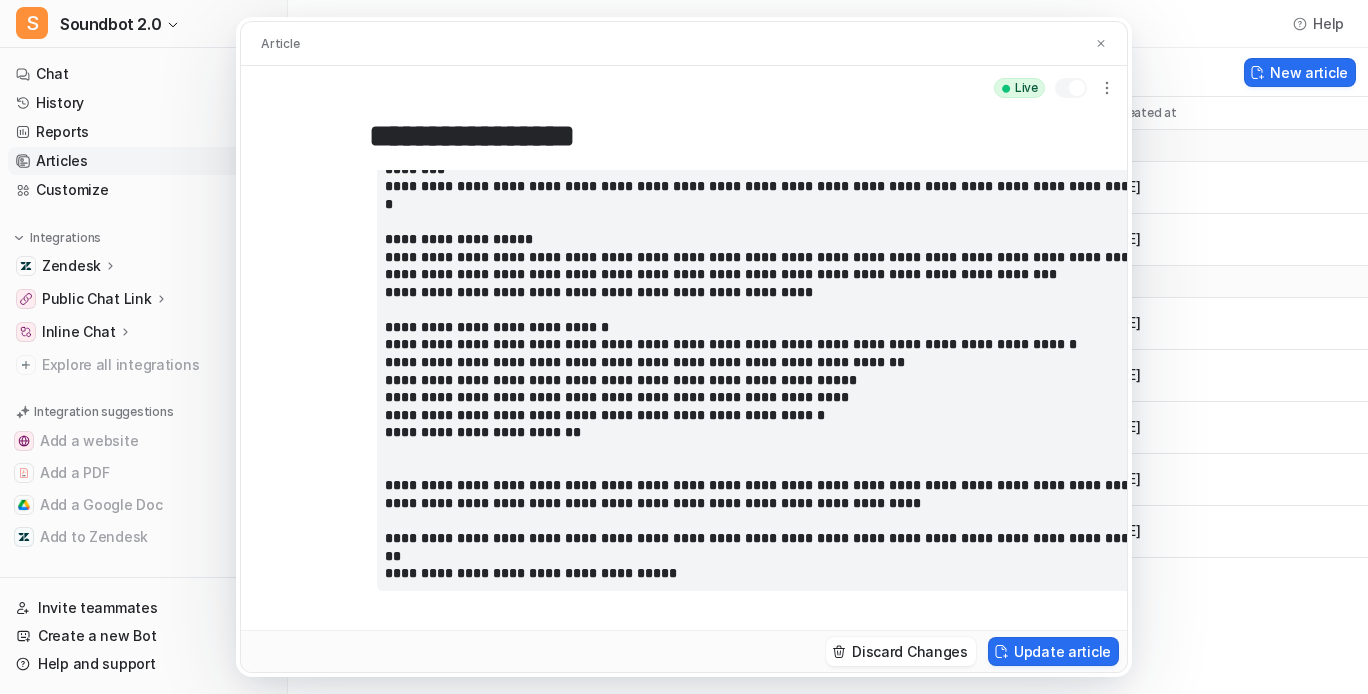 click at bounding box center (763, 177) 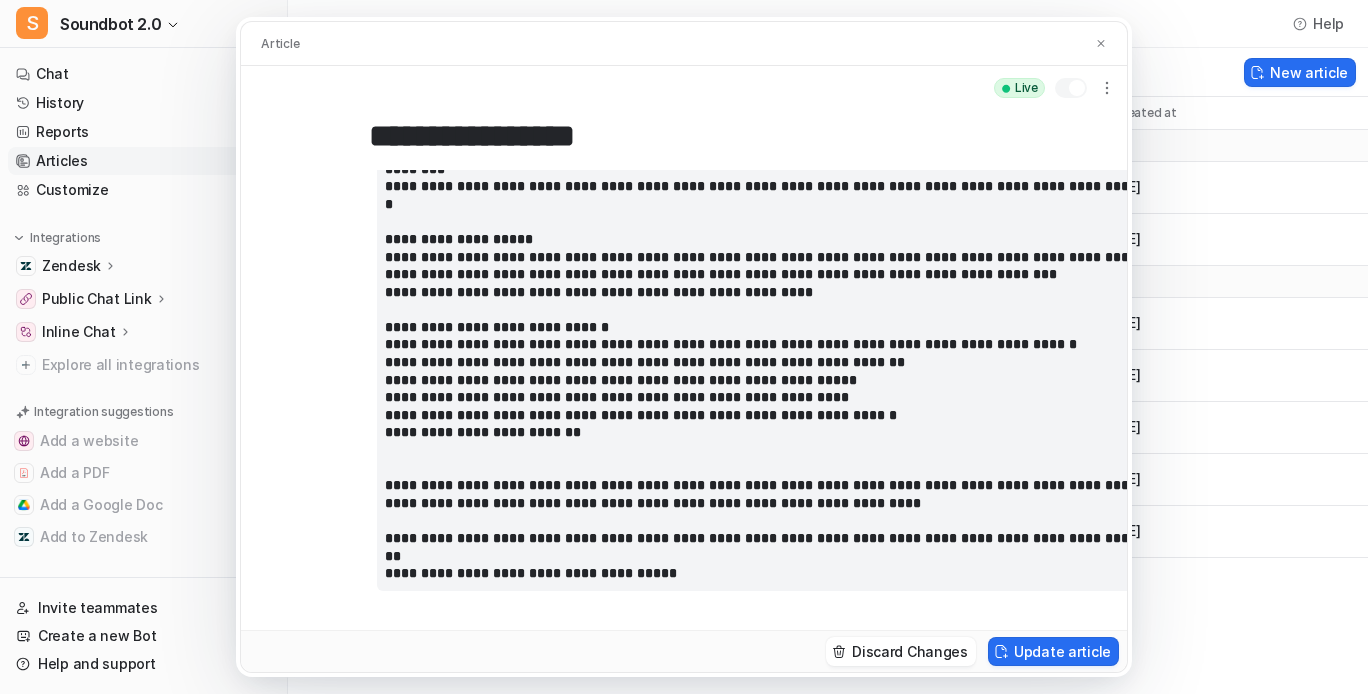 click at bounding box center [763, 177] 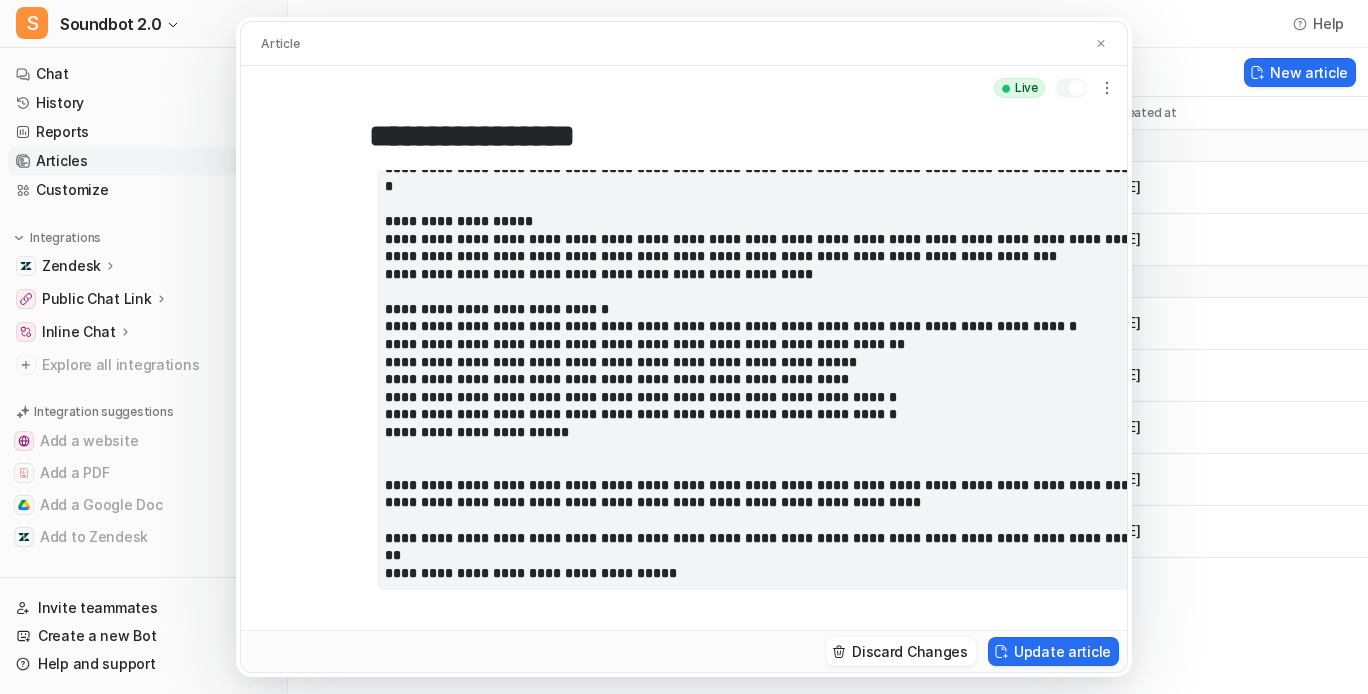 click at bounding box center (763, 167) 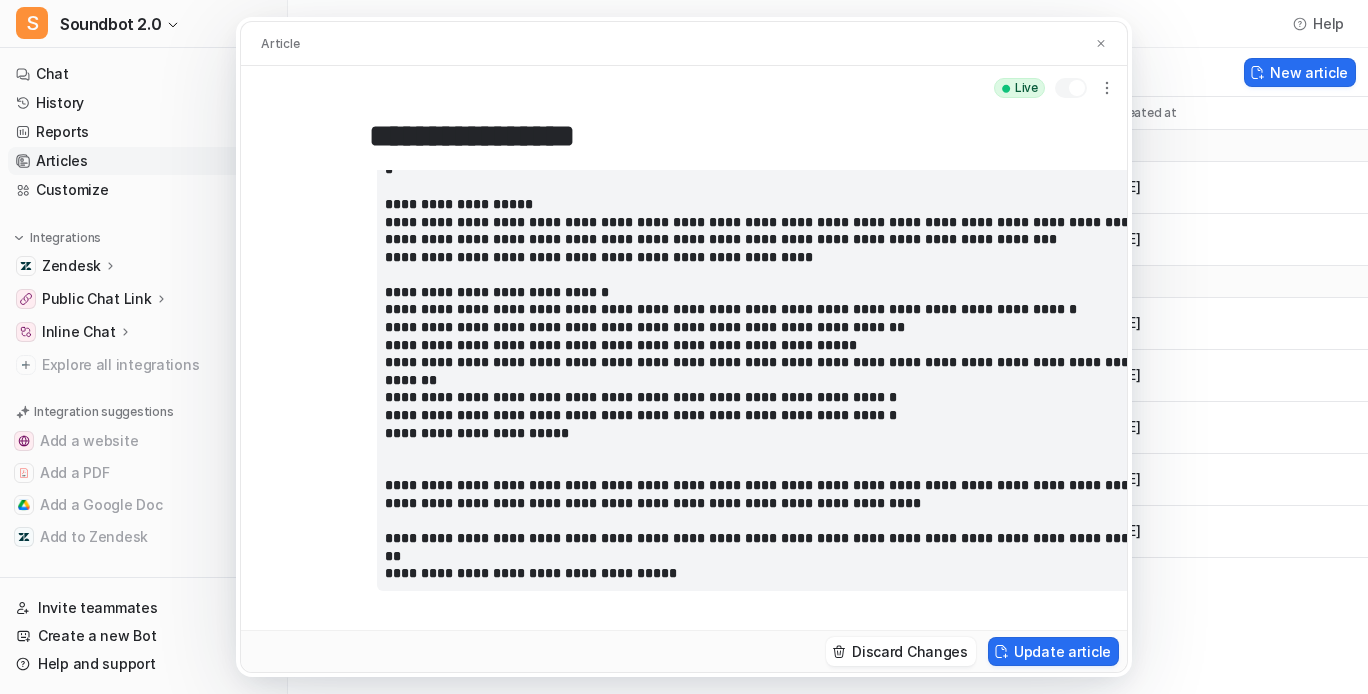 click at bounding box center (763, 160) 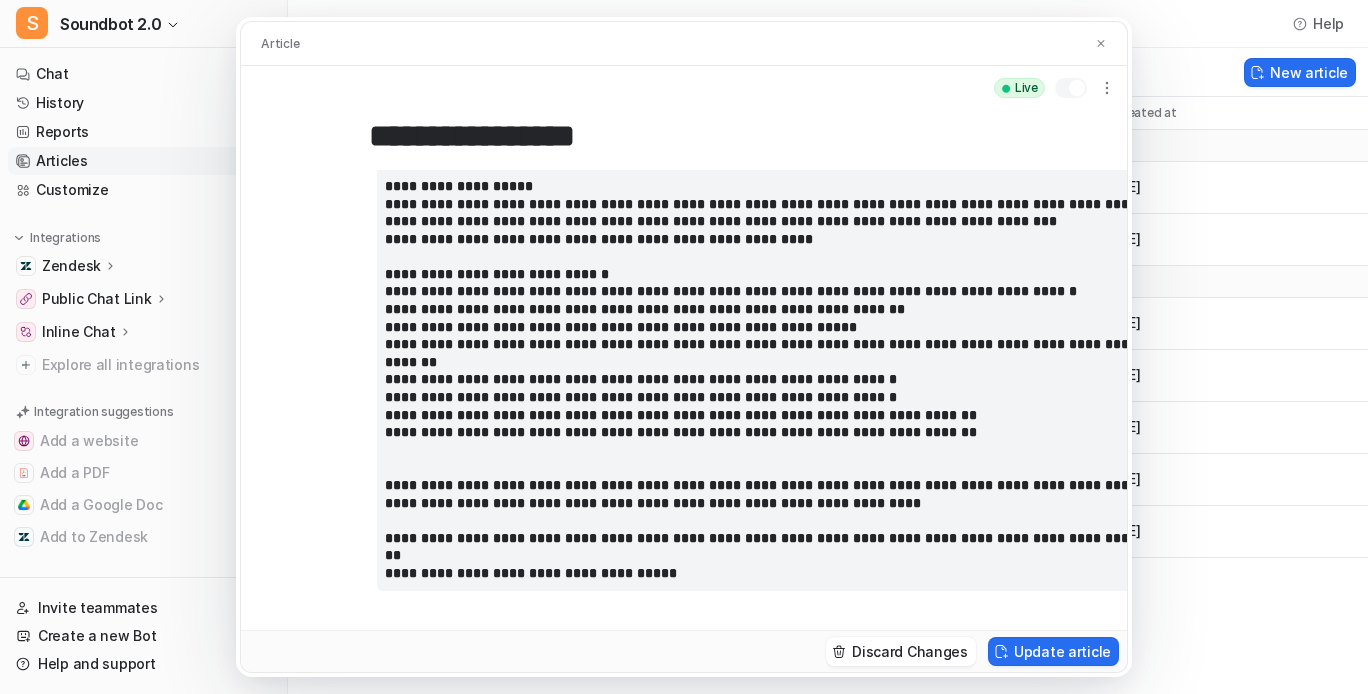 click at bounding box center [763, 151] 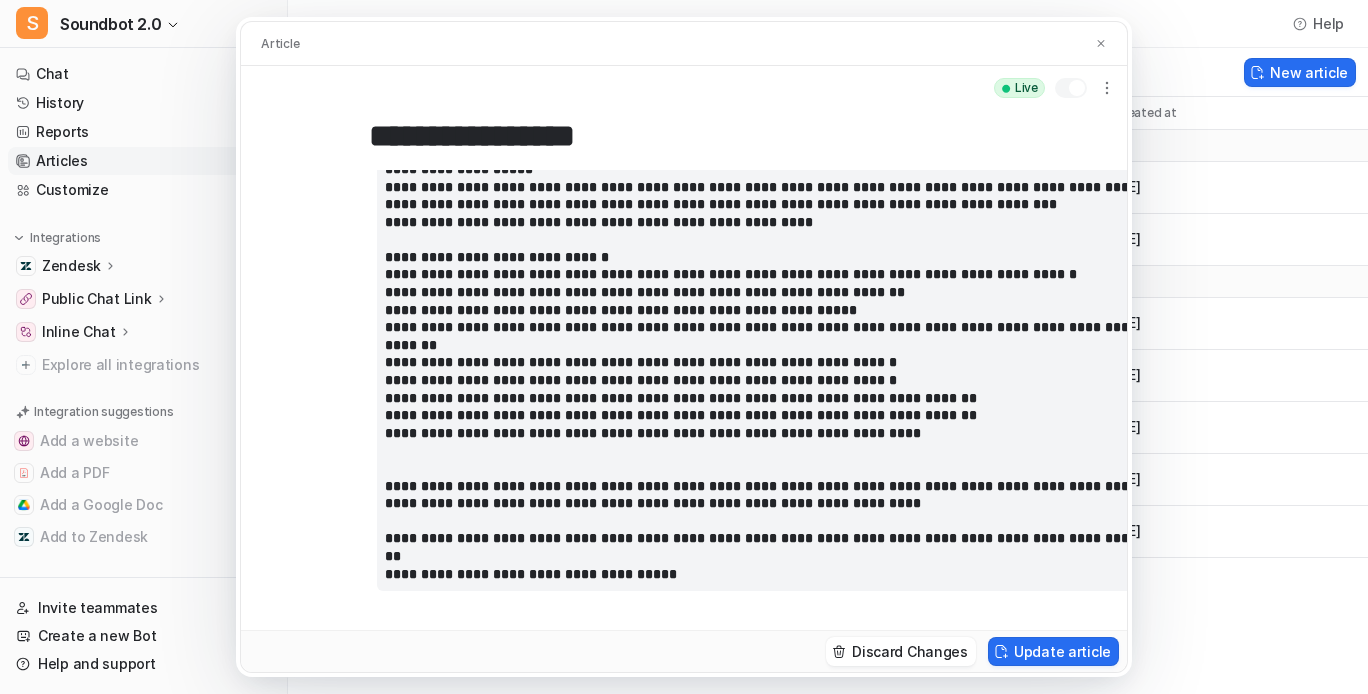 click at bounding box center [763, 142] 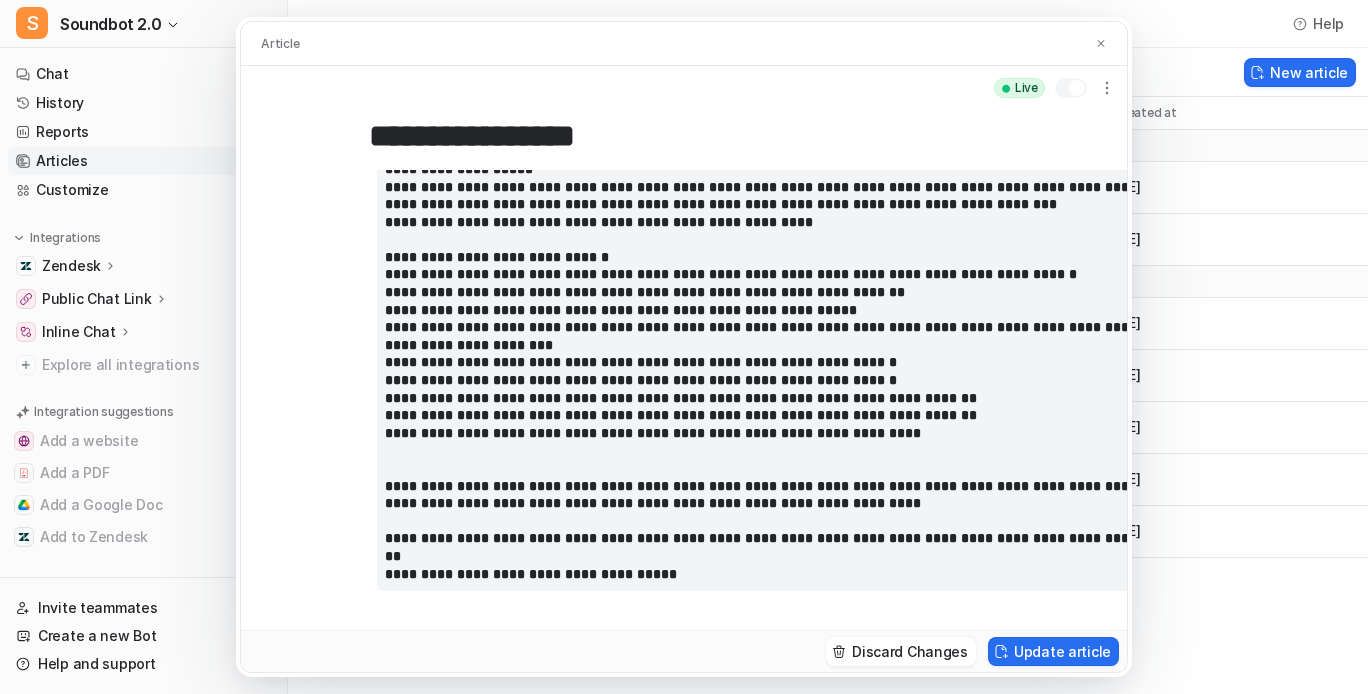 click at bounding box center [763, 143] 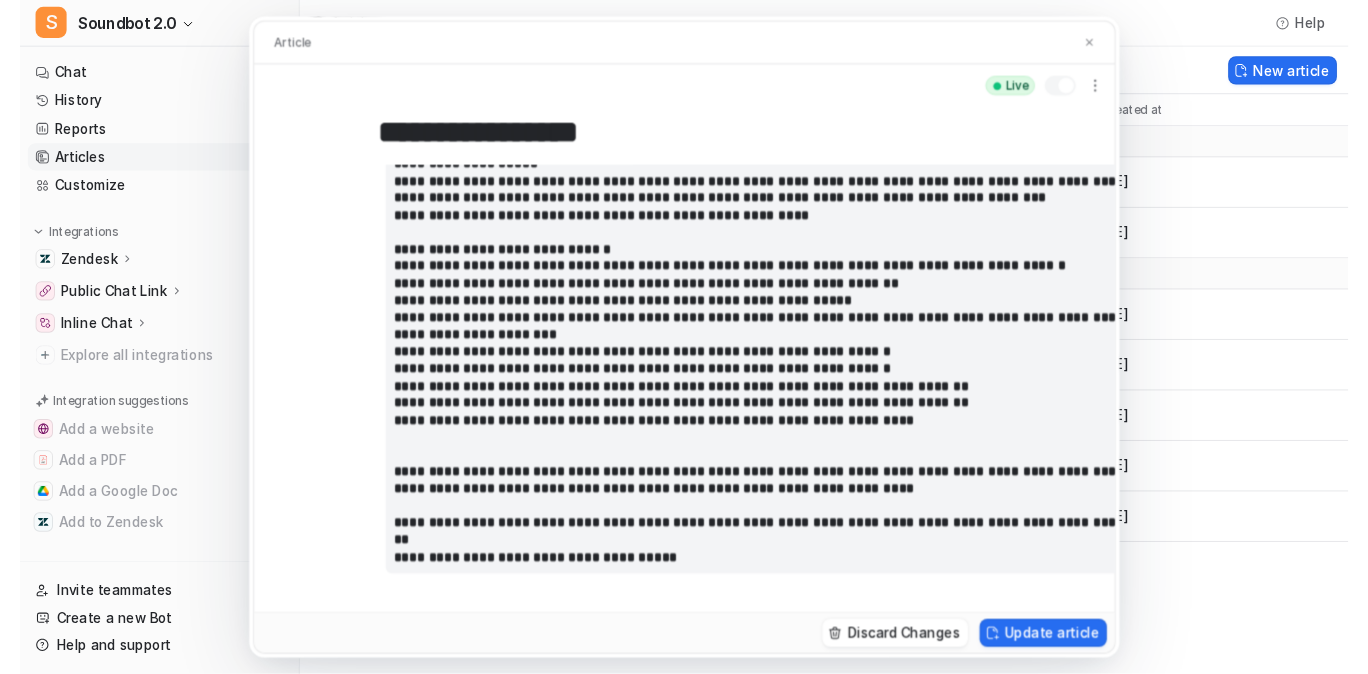 scroll, scrollTop: 995, scrollLeft: 0, axis: vertical 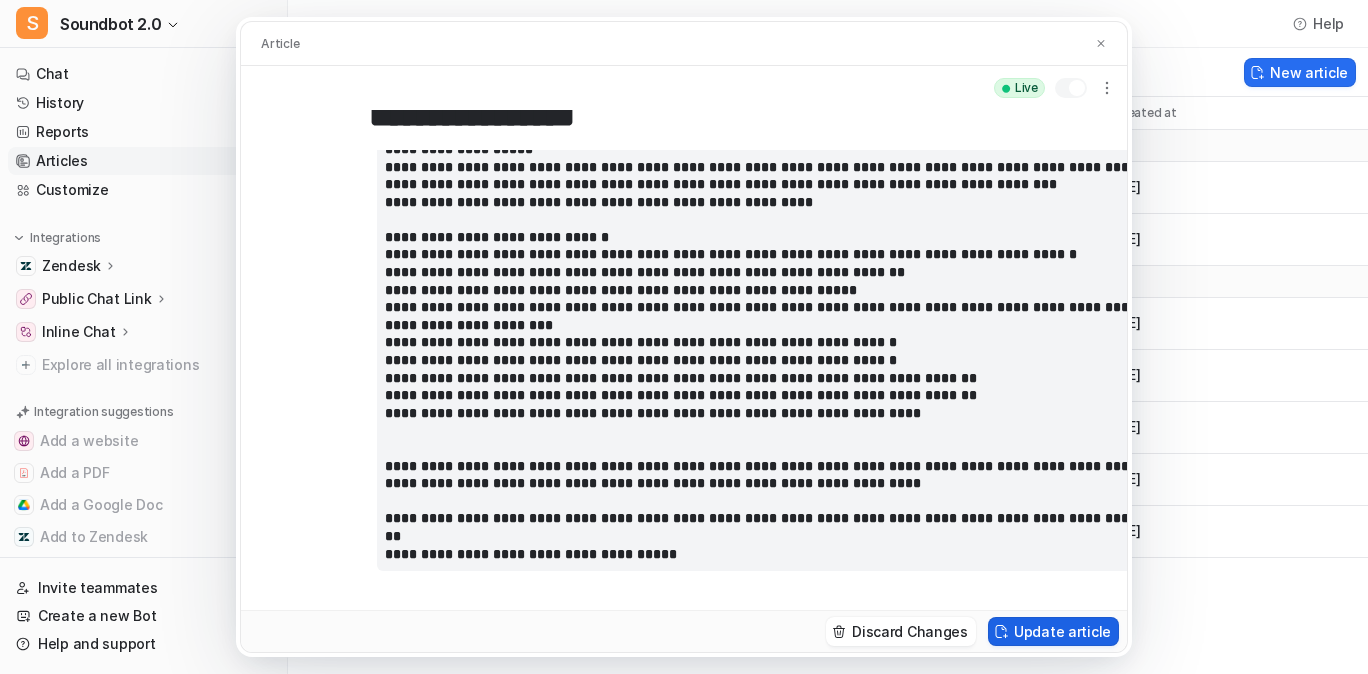 click on "Update article" at bounding box center [1053, 631] 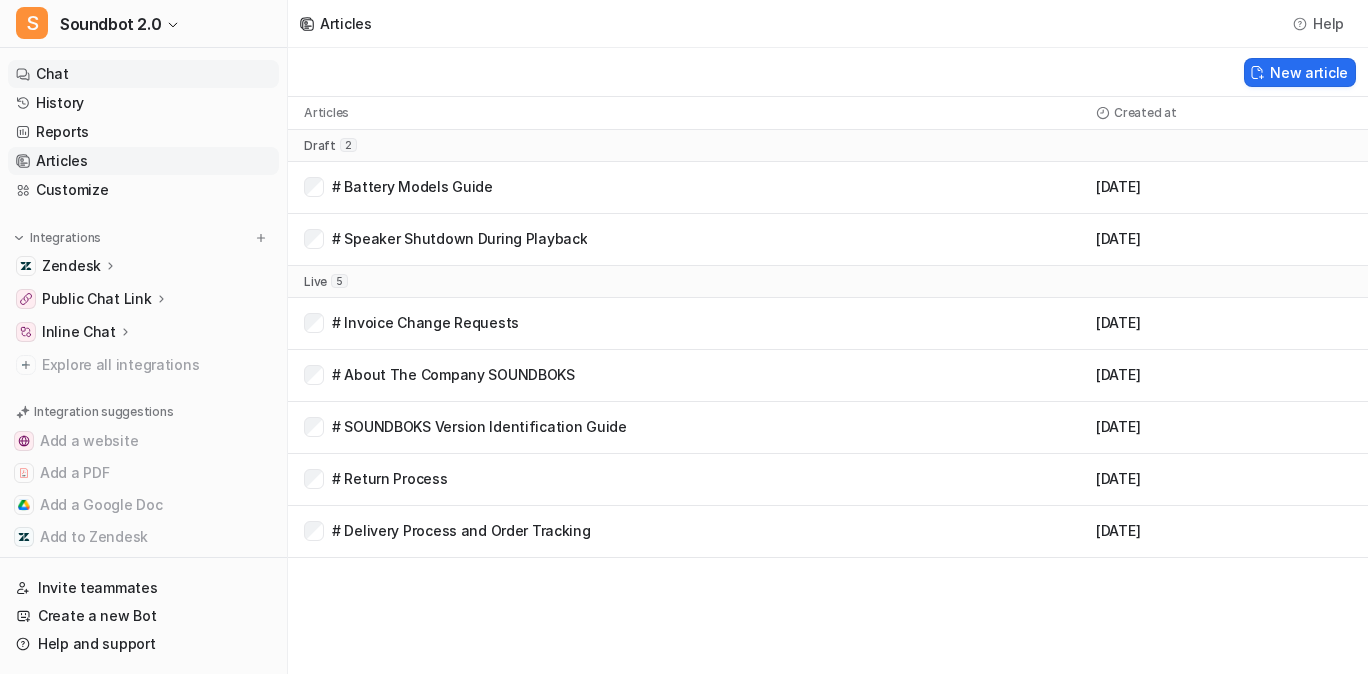 click on "Chat" at bounding box center (143, 74) 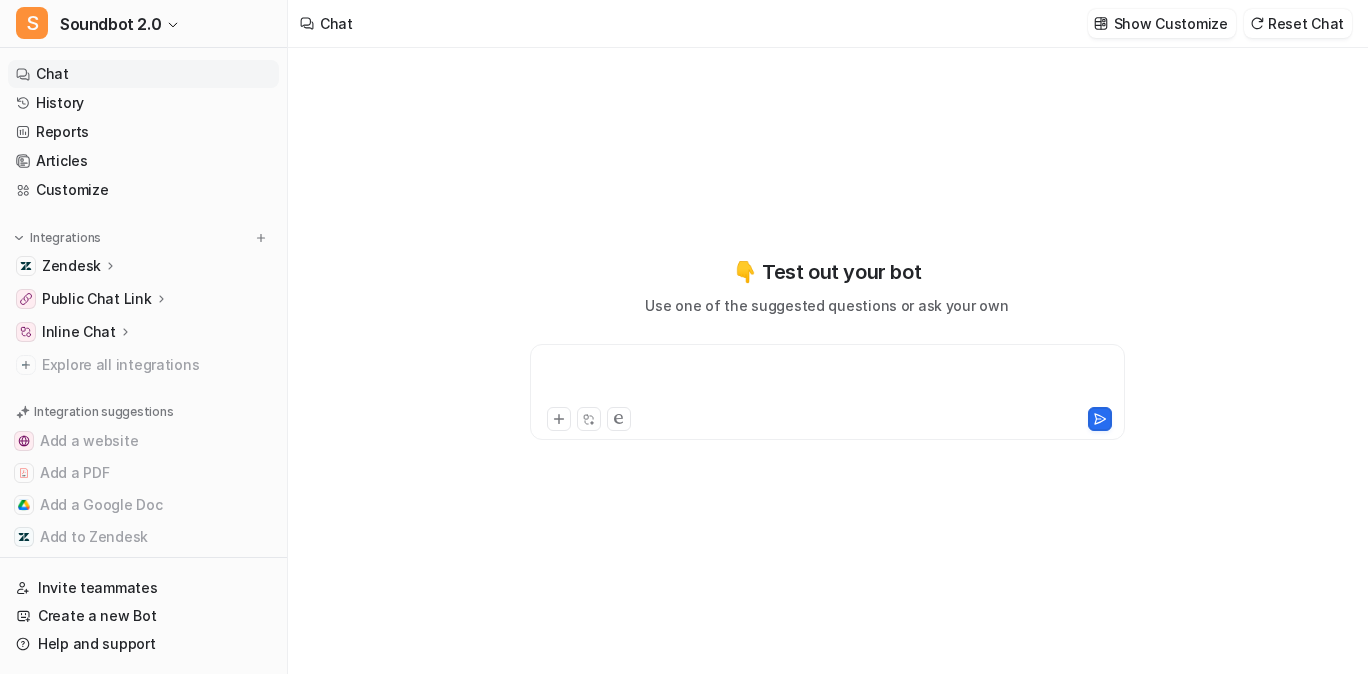 click at bounding box center [826, 380] 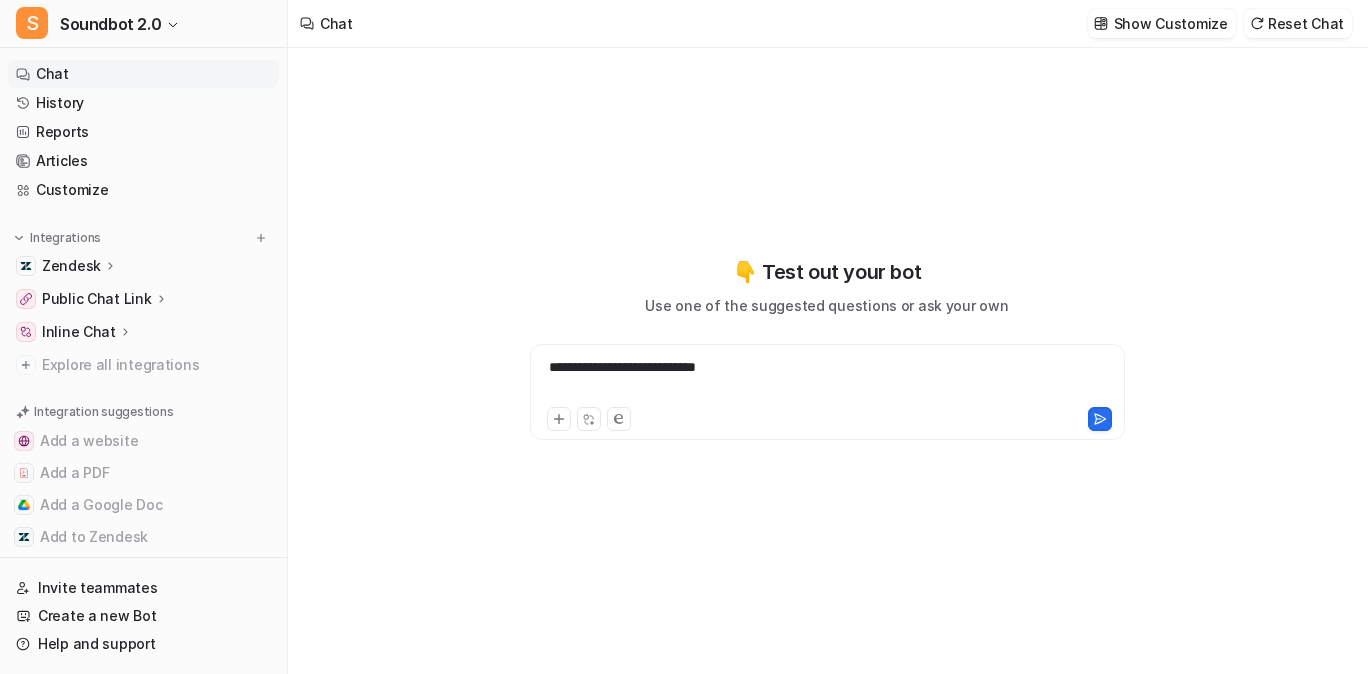 scroll, scrollTop: 12, scrollLeft: 0, axis: vertical 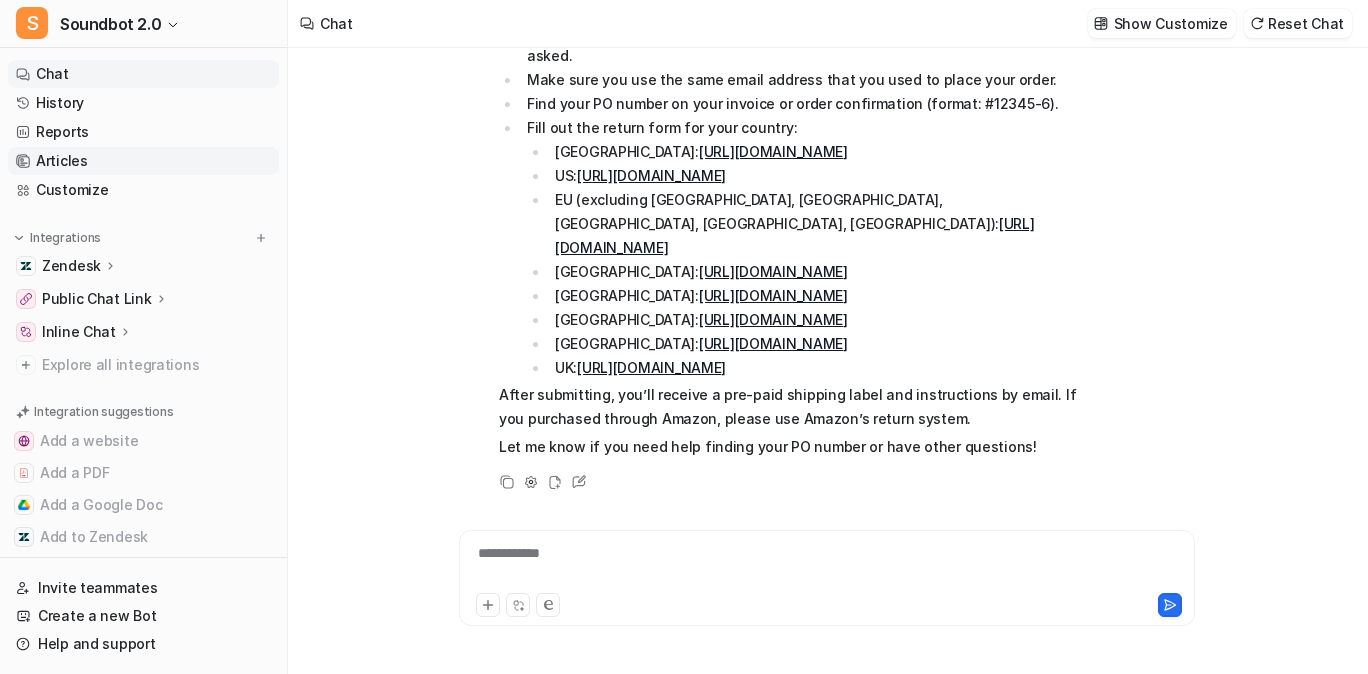 click on "Articles" at bounding box center [143, 161] 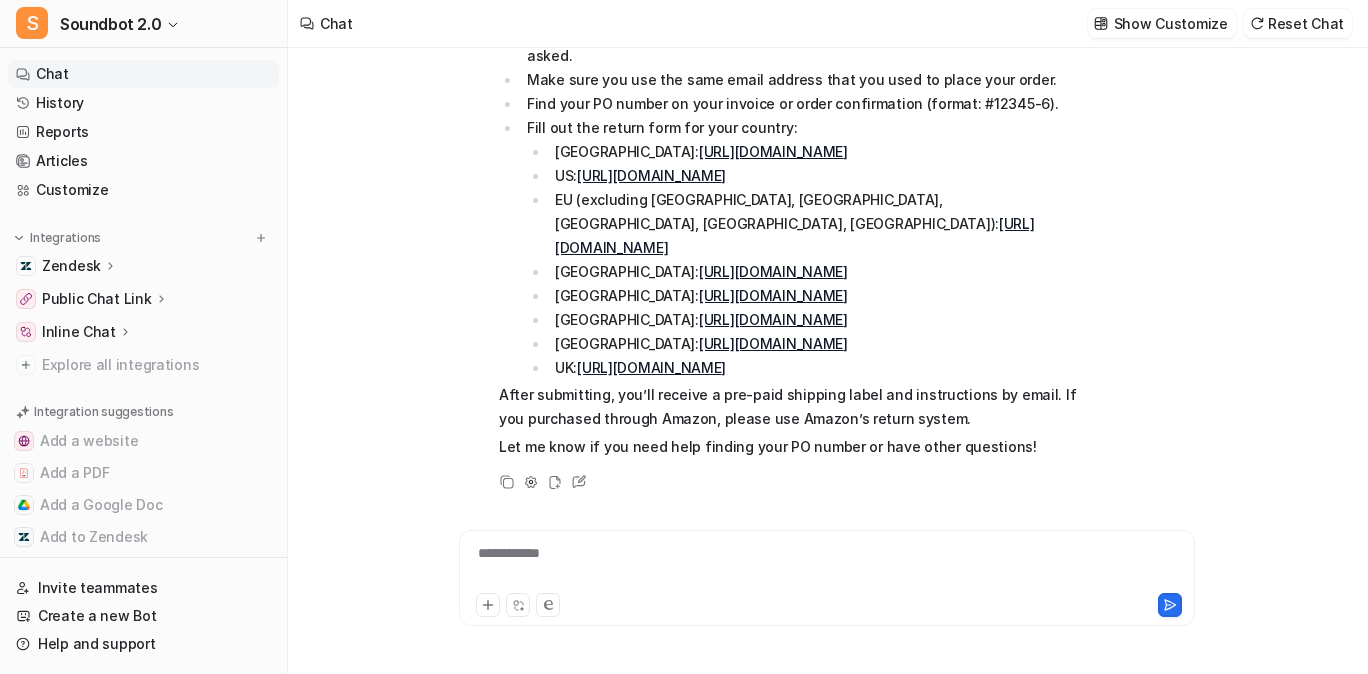 scroll, scrollTop: 0, scrollLeft: 0, axis: both 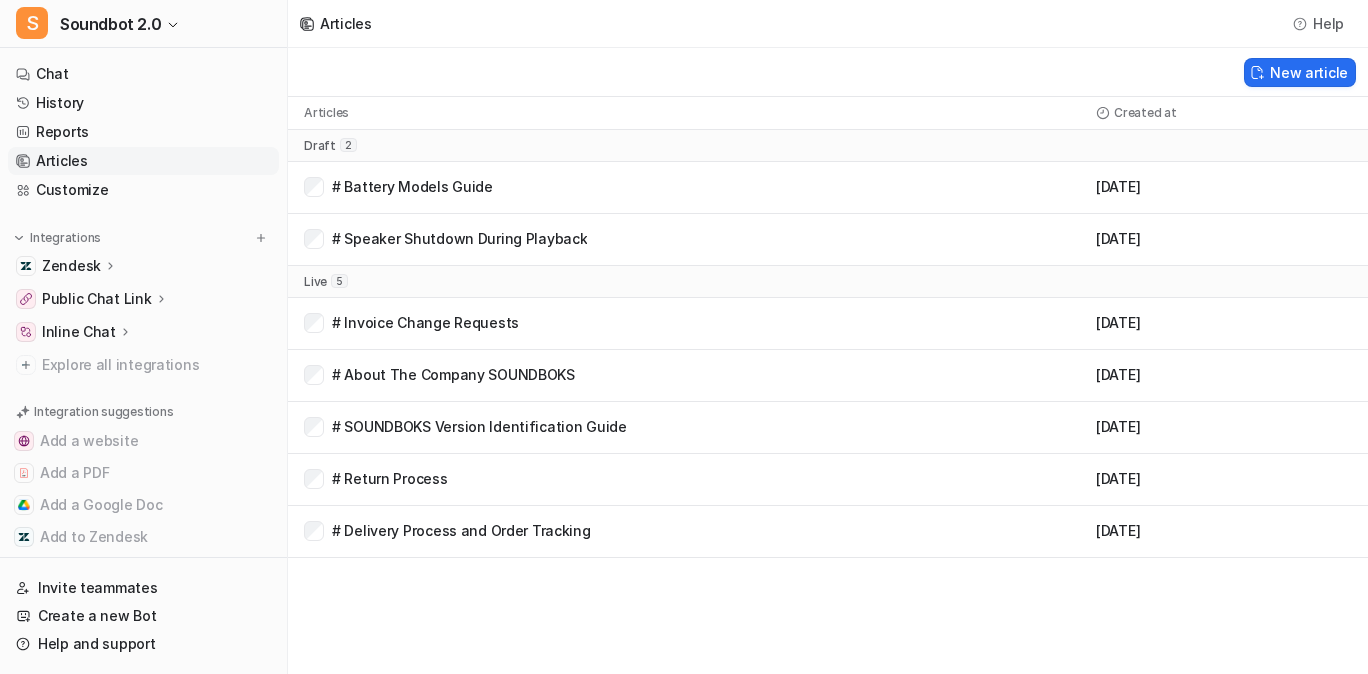 click on "# Return Process" at bounding box center (390, 479) 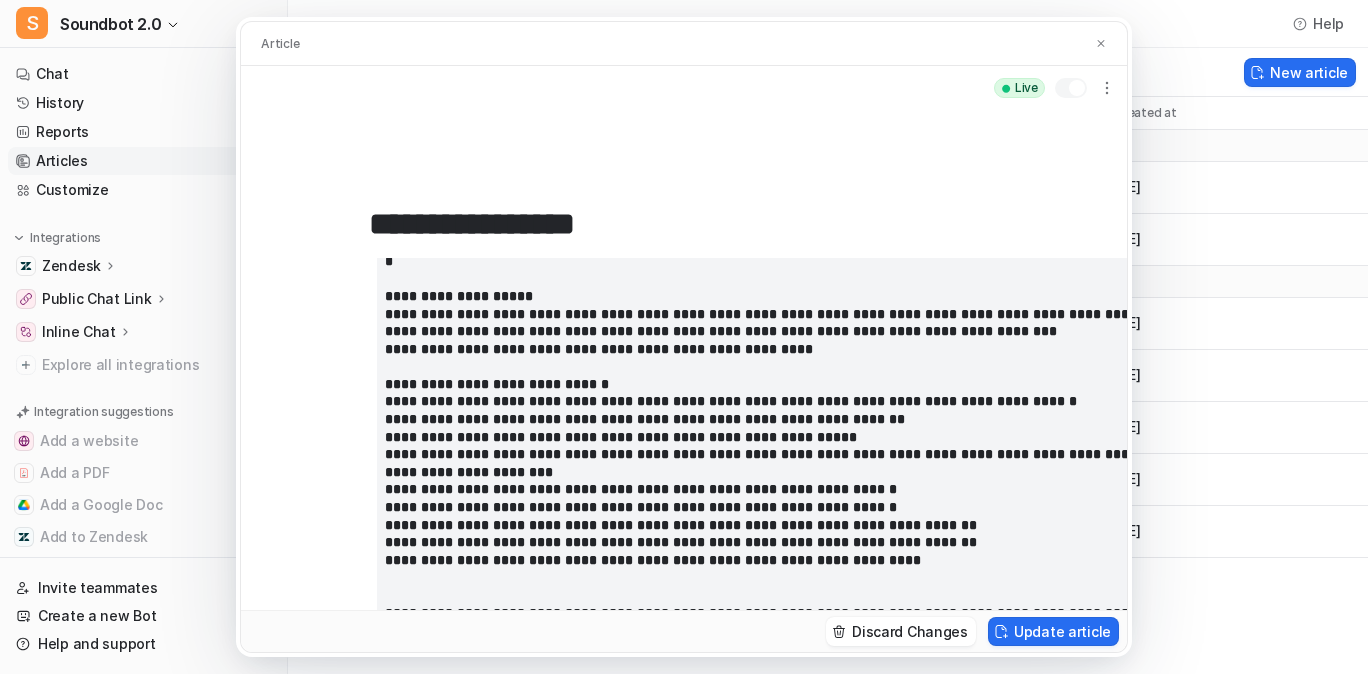 scroll, scrollTop: 802, scrollLeft: 0, axis: vertical 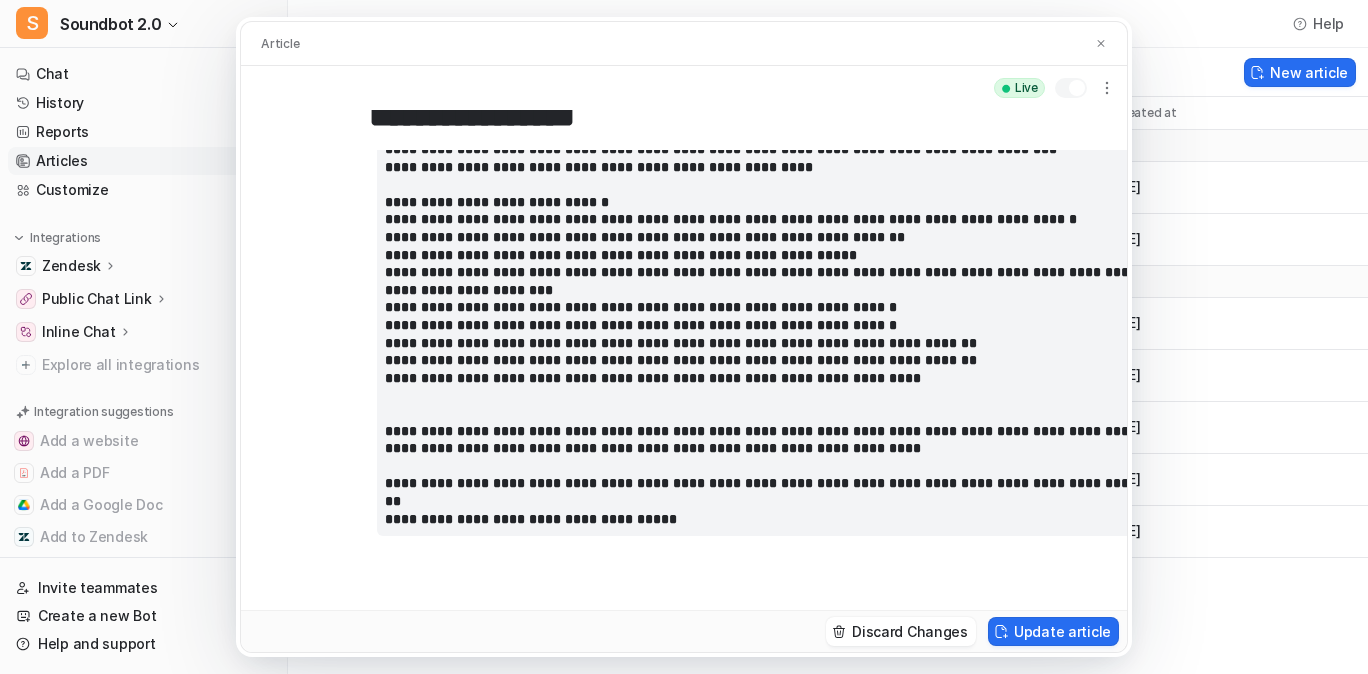 click at bounding box center (763, 88) 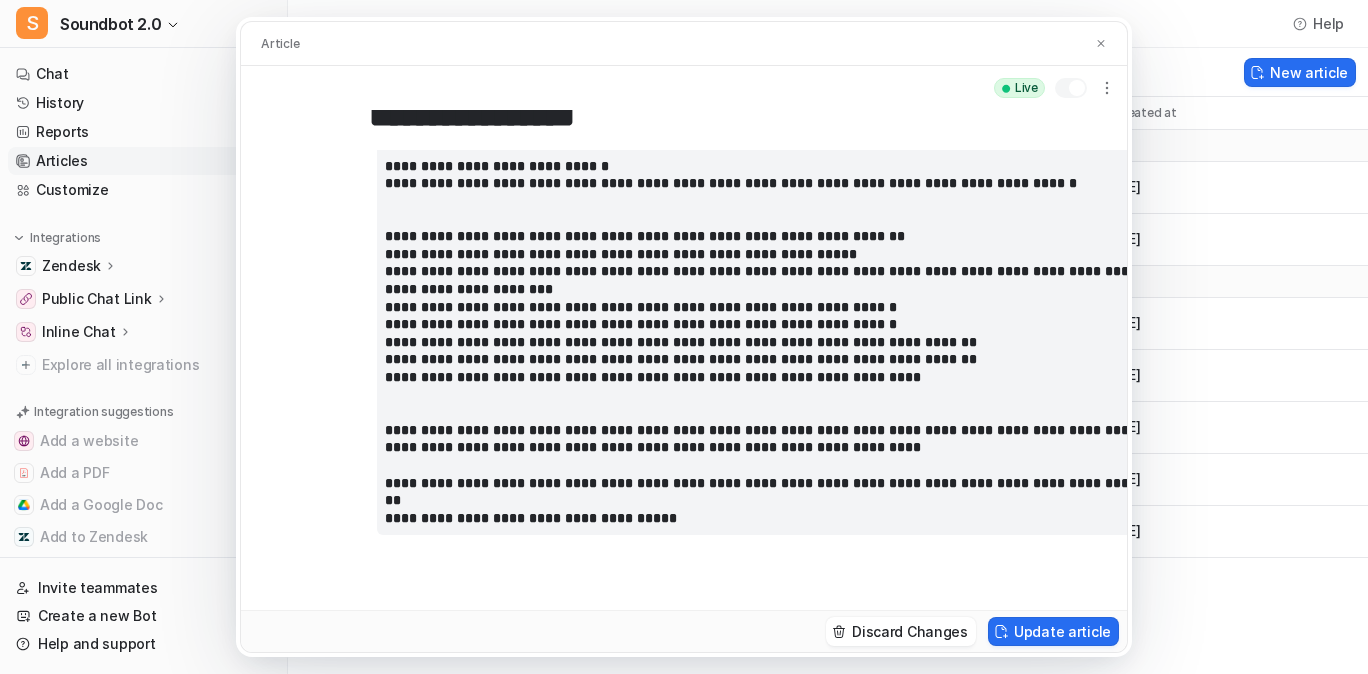 click at bounding box center (763, 68) 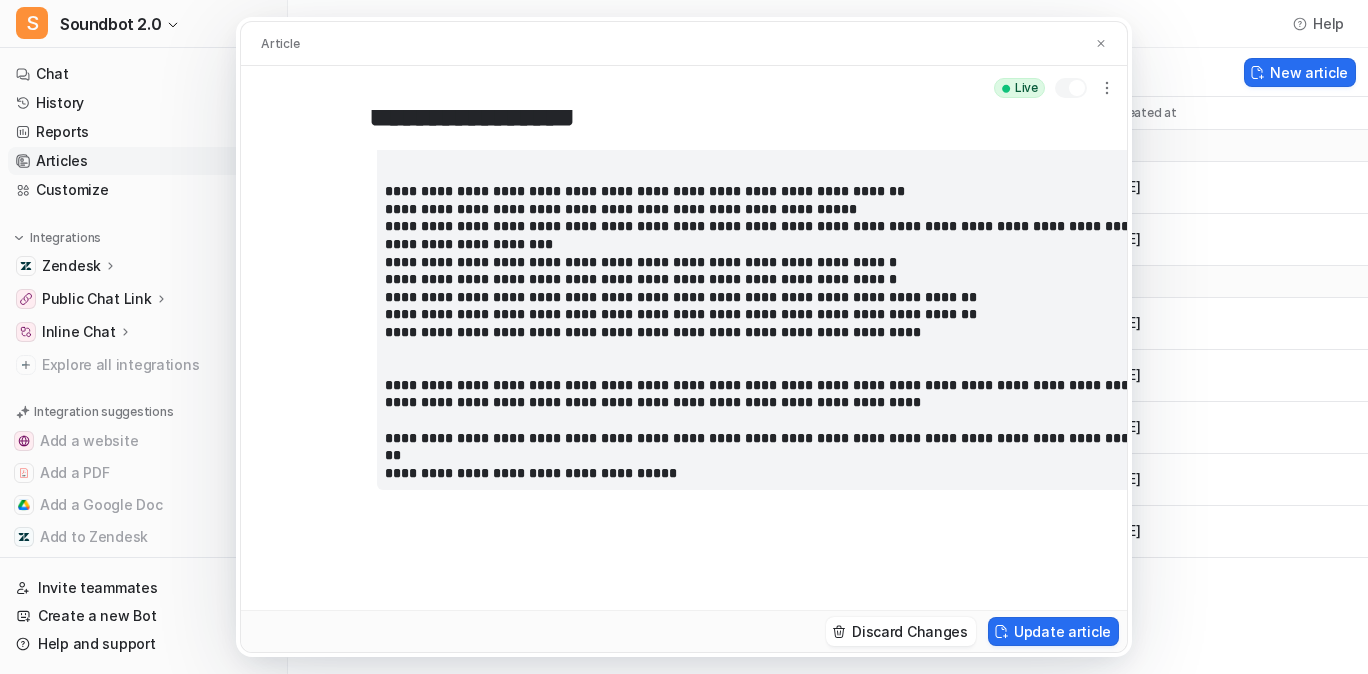 scroll, scrollTop: 677, scrollLeft: 0, axis: vertical 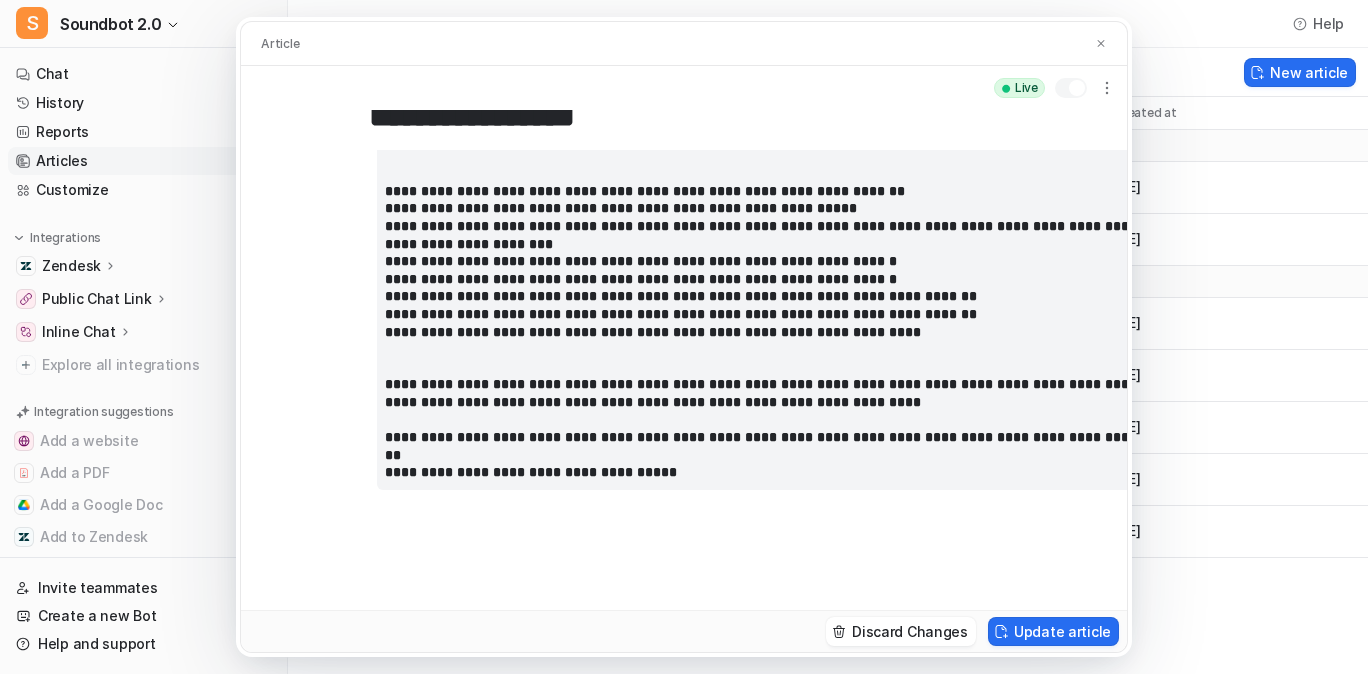 click at bounding box center [763, 15] 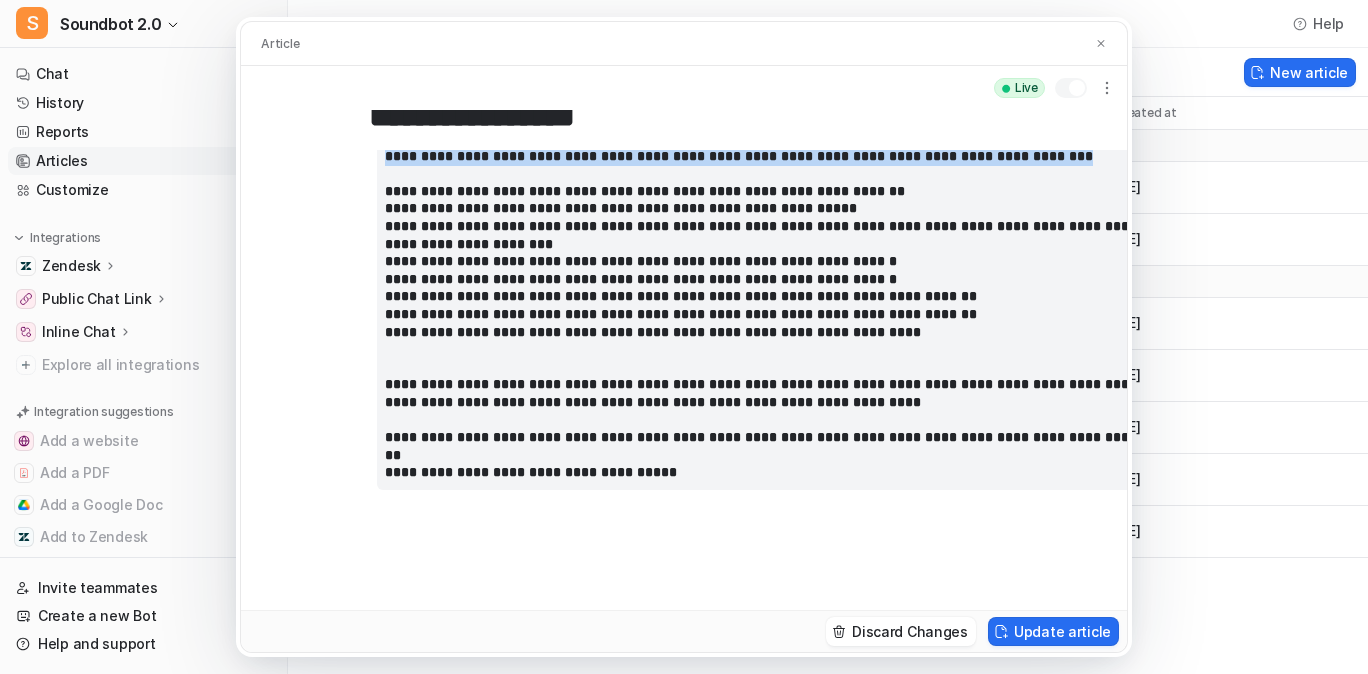 drag, startPoint x: 566, startPoint y: 488, endPoint x: 306, endPoint y: 473, distance: 260.43234 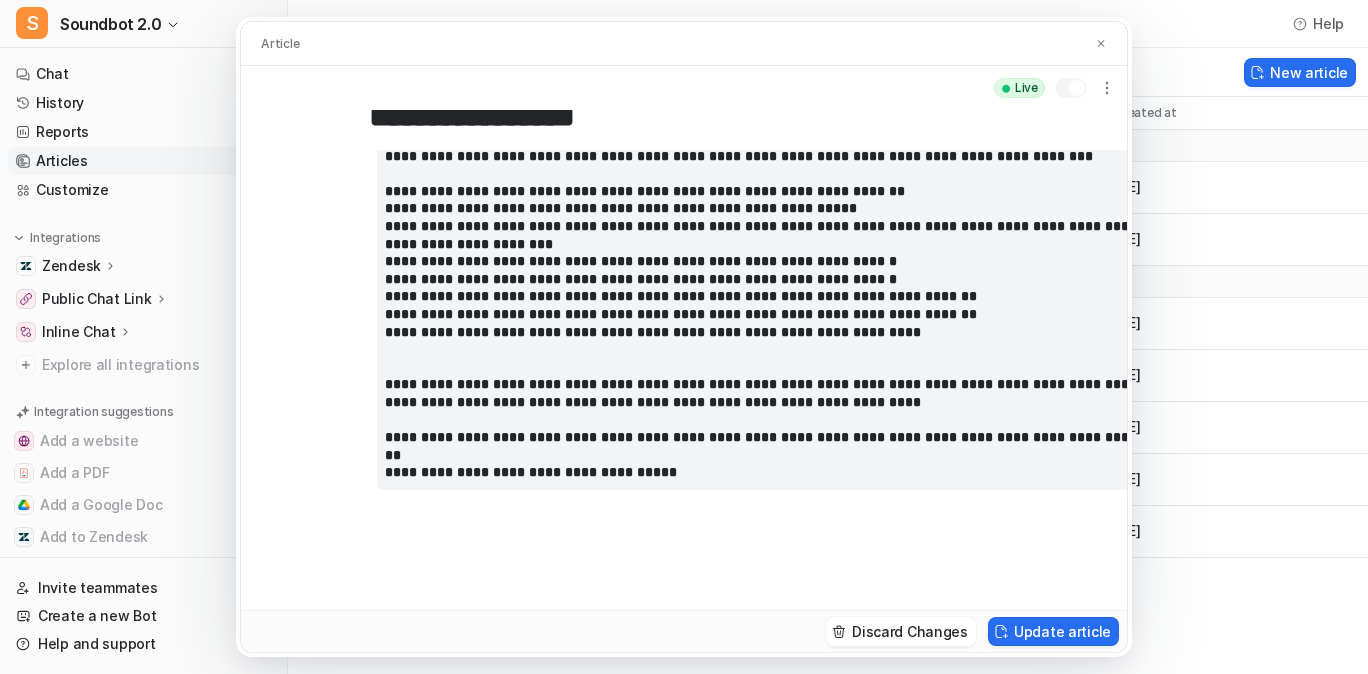 click at bounding box center [763, 15] 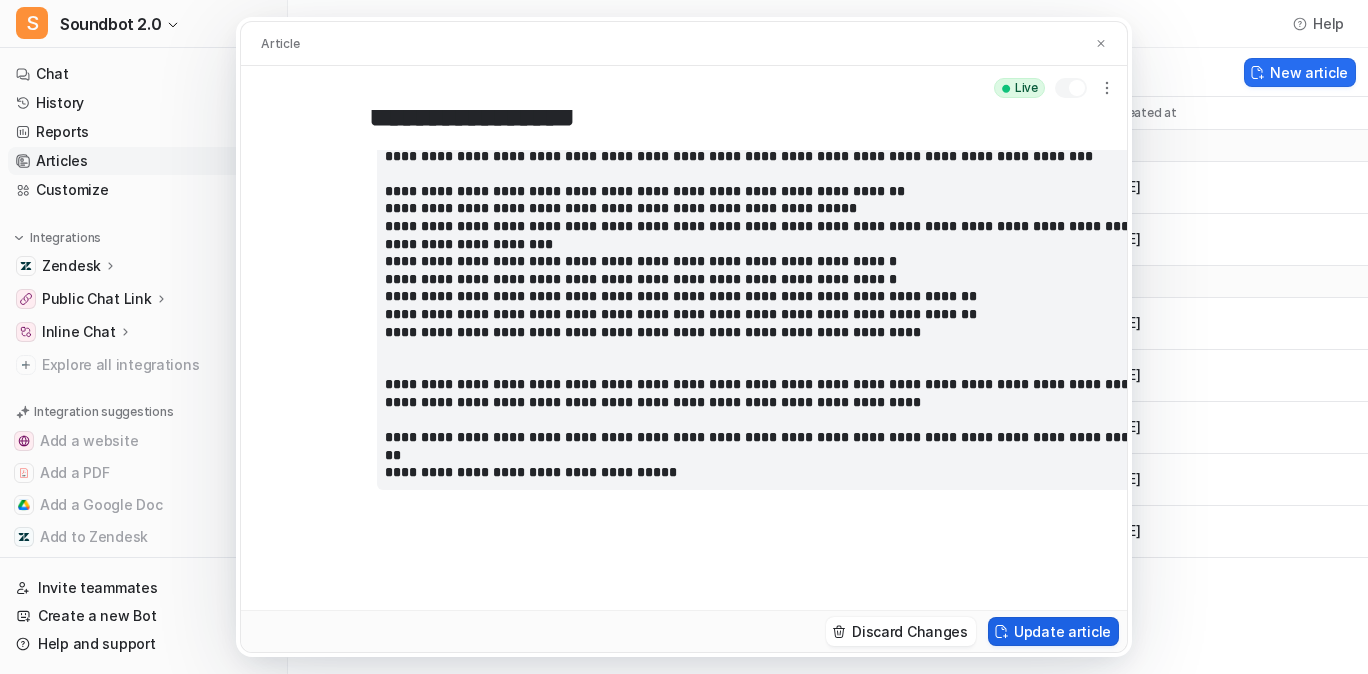 click on "Update article" at bounding box center [1053, 631] 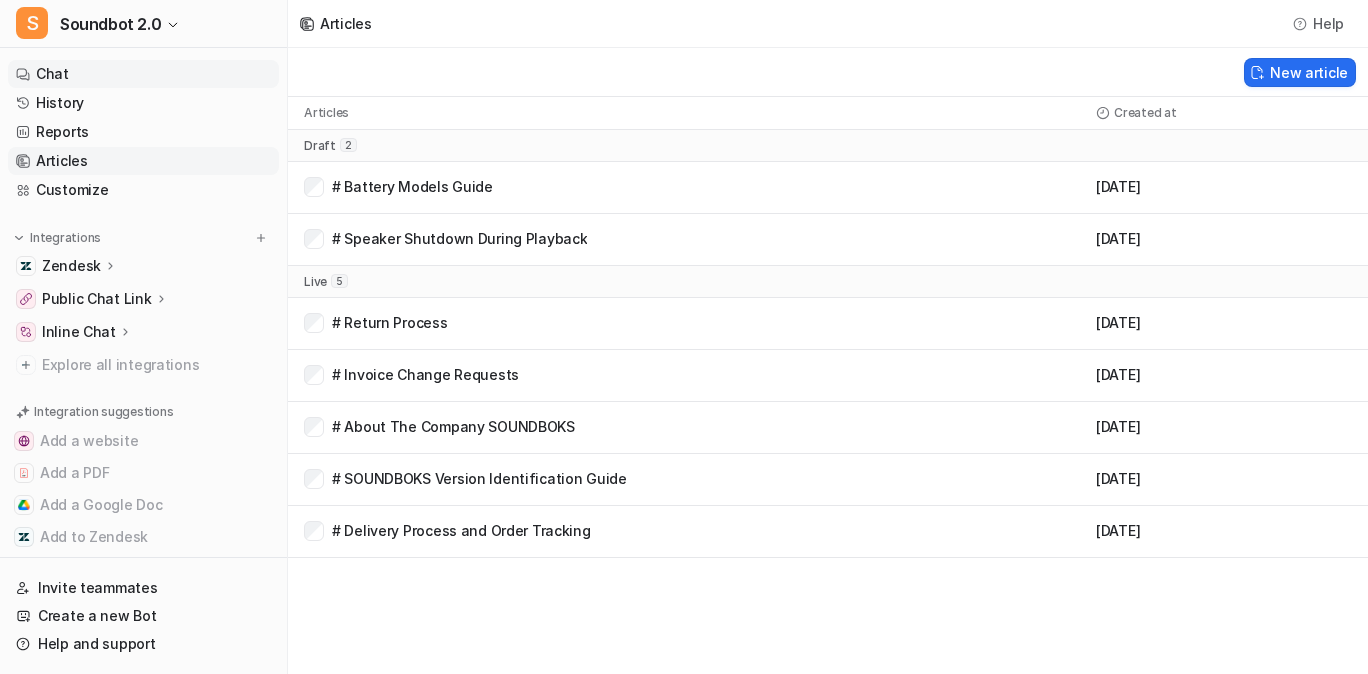 click on "Chat" at bounding box center [143, 74] 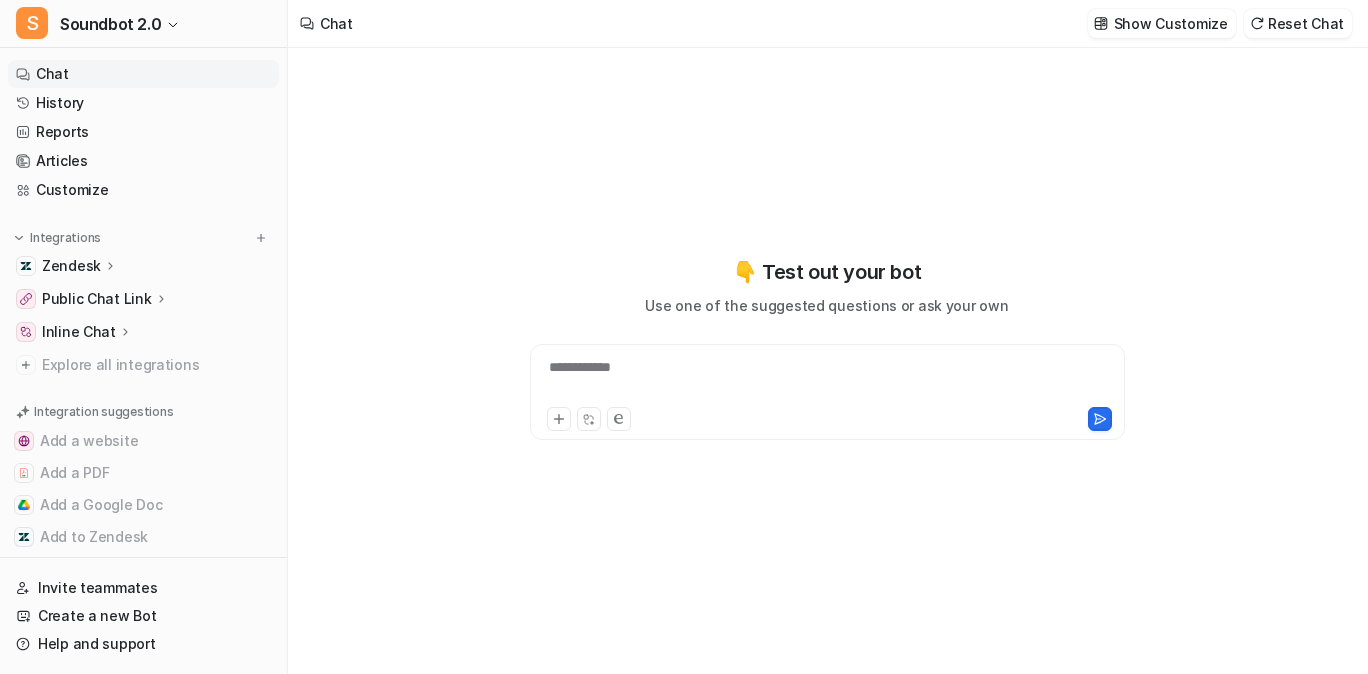 click on "**********" at bounding box center (826, 380) 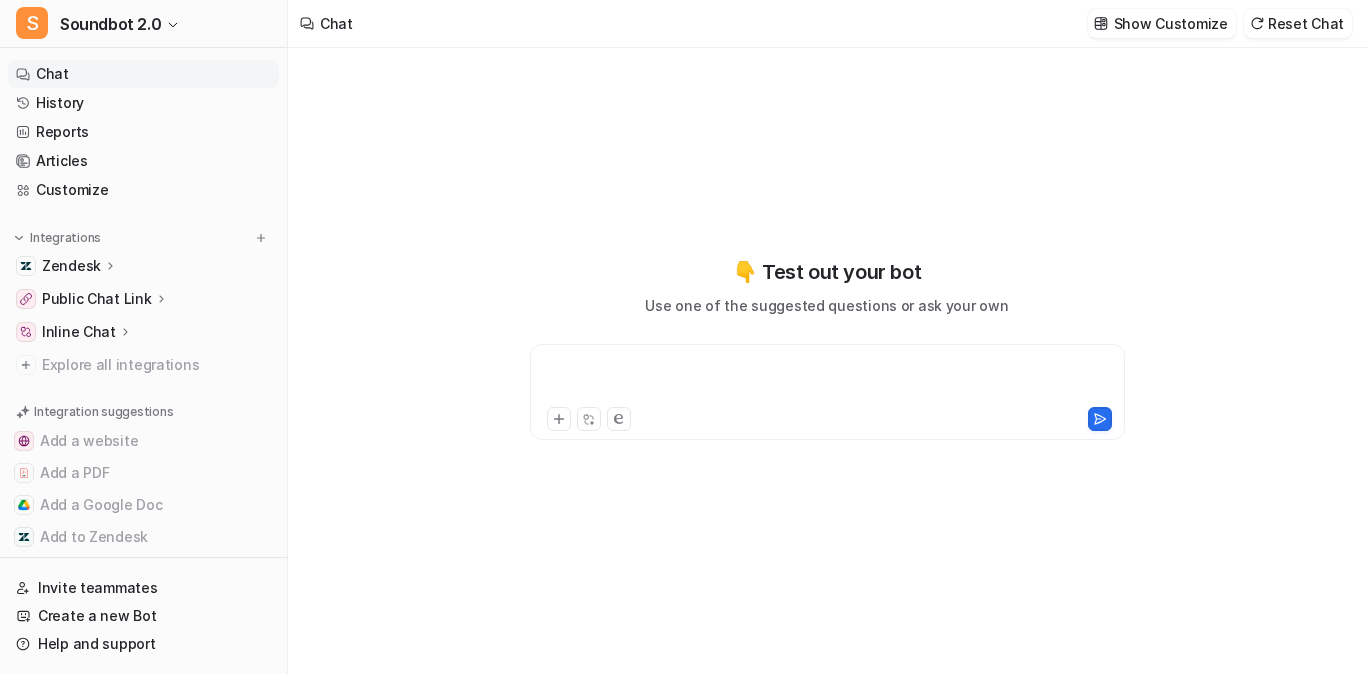 type 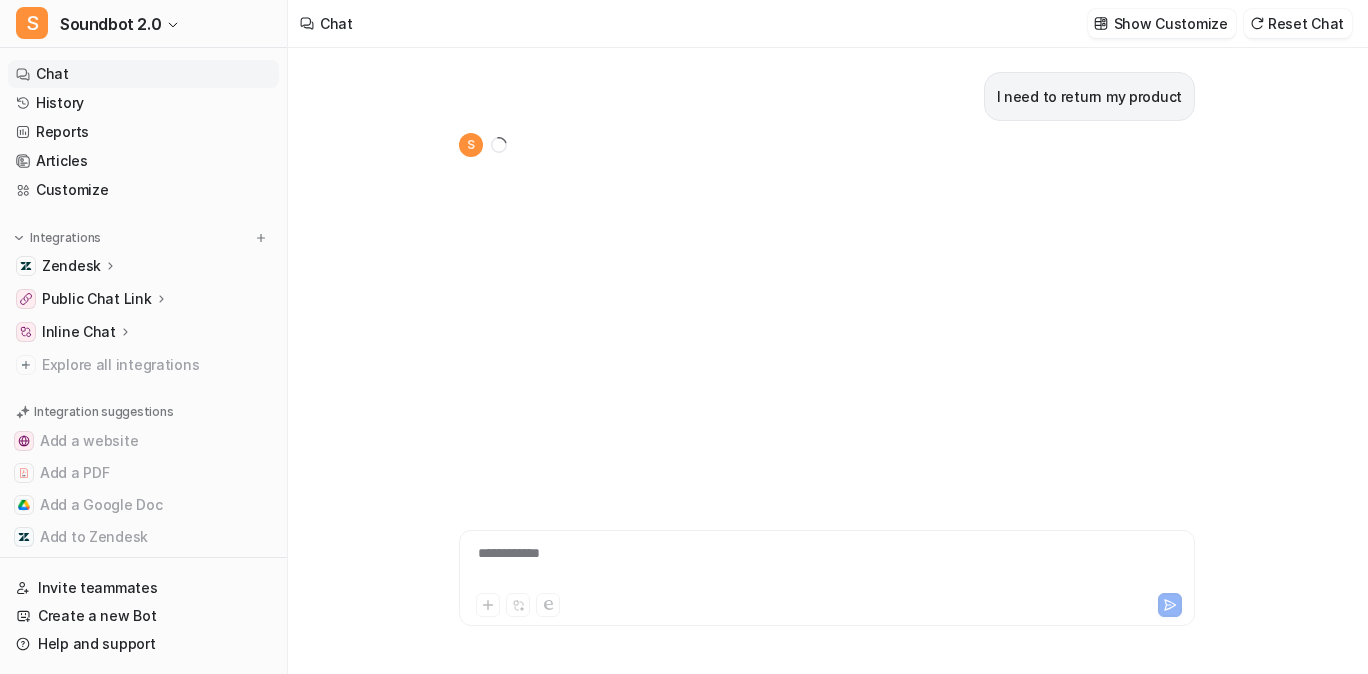 scroll, scrollTop: 12, scrollLeft: 0, axis: vertical 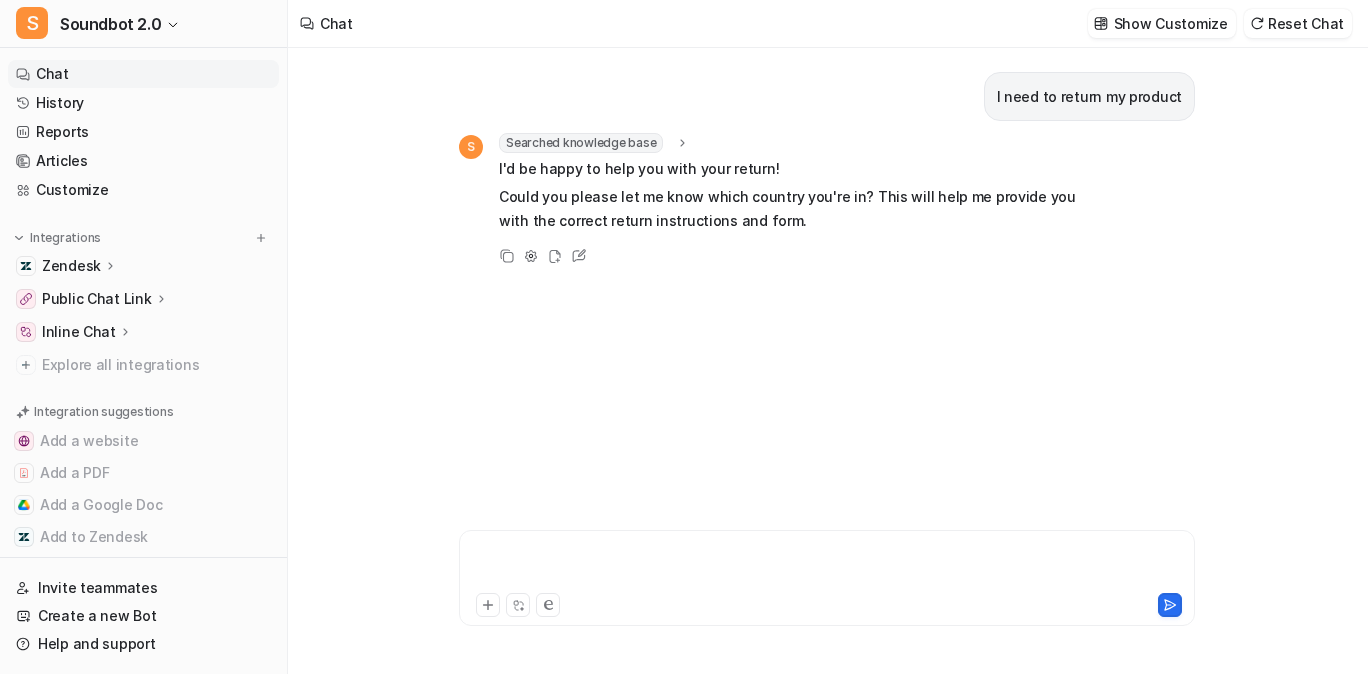 click at bounding box center (918, 566) 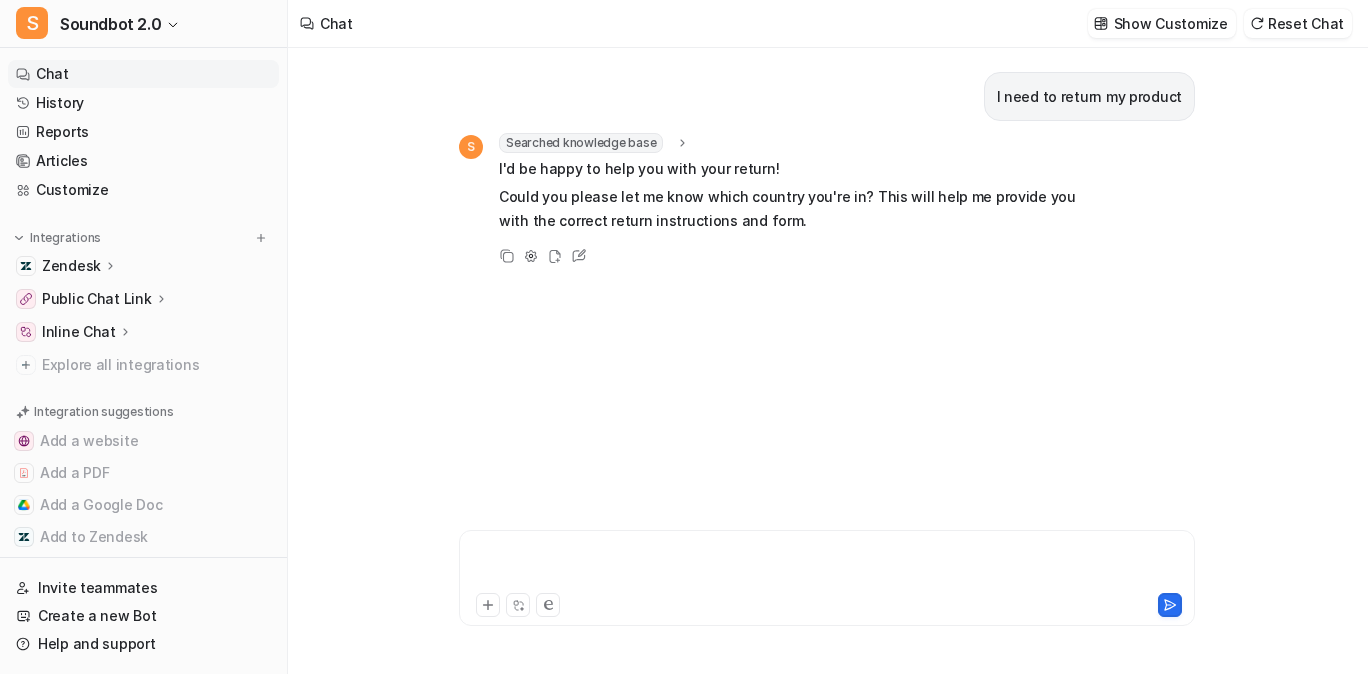 click at bounding box center (918, 566) 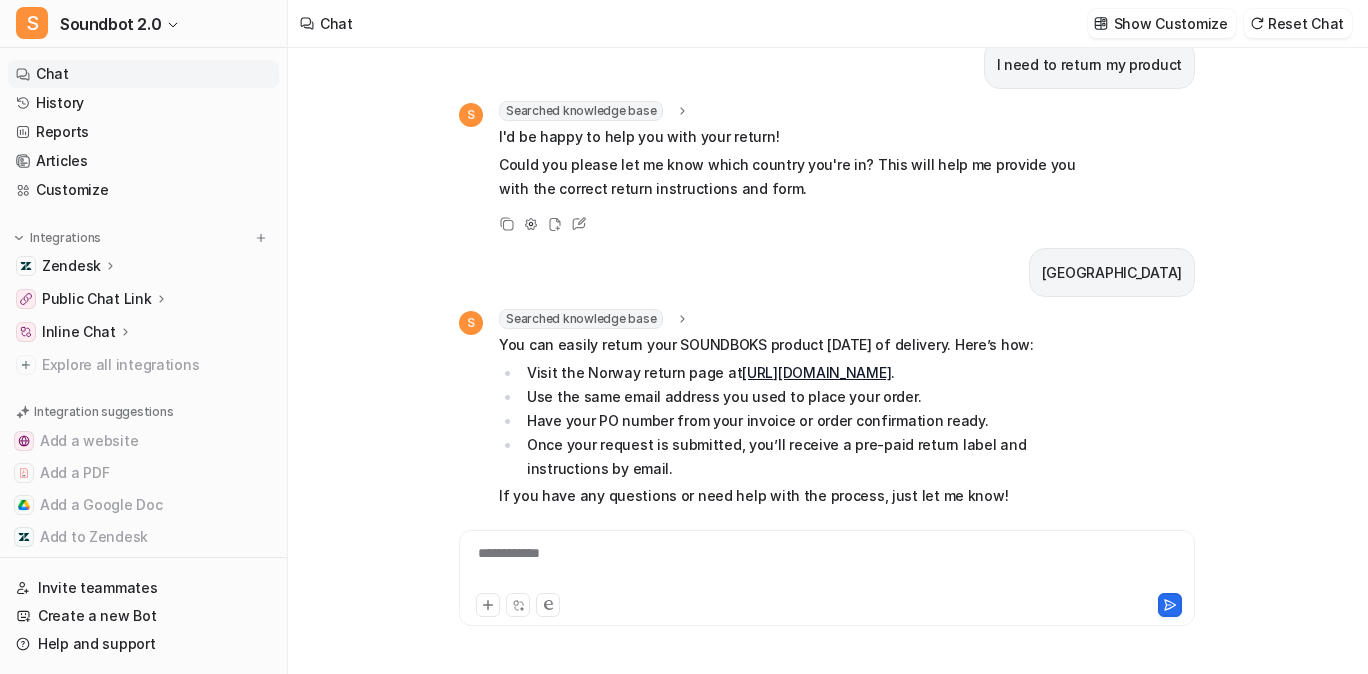 scroll, scrollTop: 0, scrollLeft: 0, axis: both 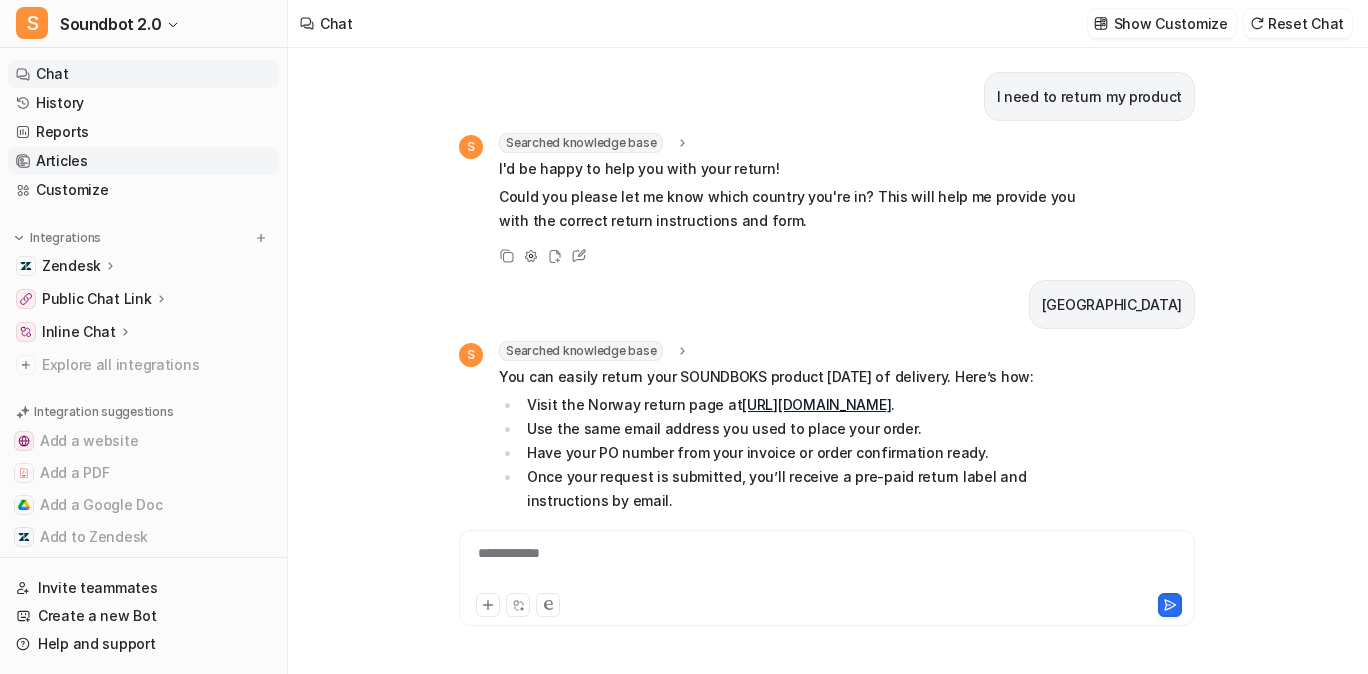 click on "Articles" at bounding box center (143, 161) 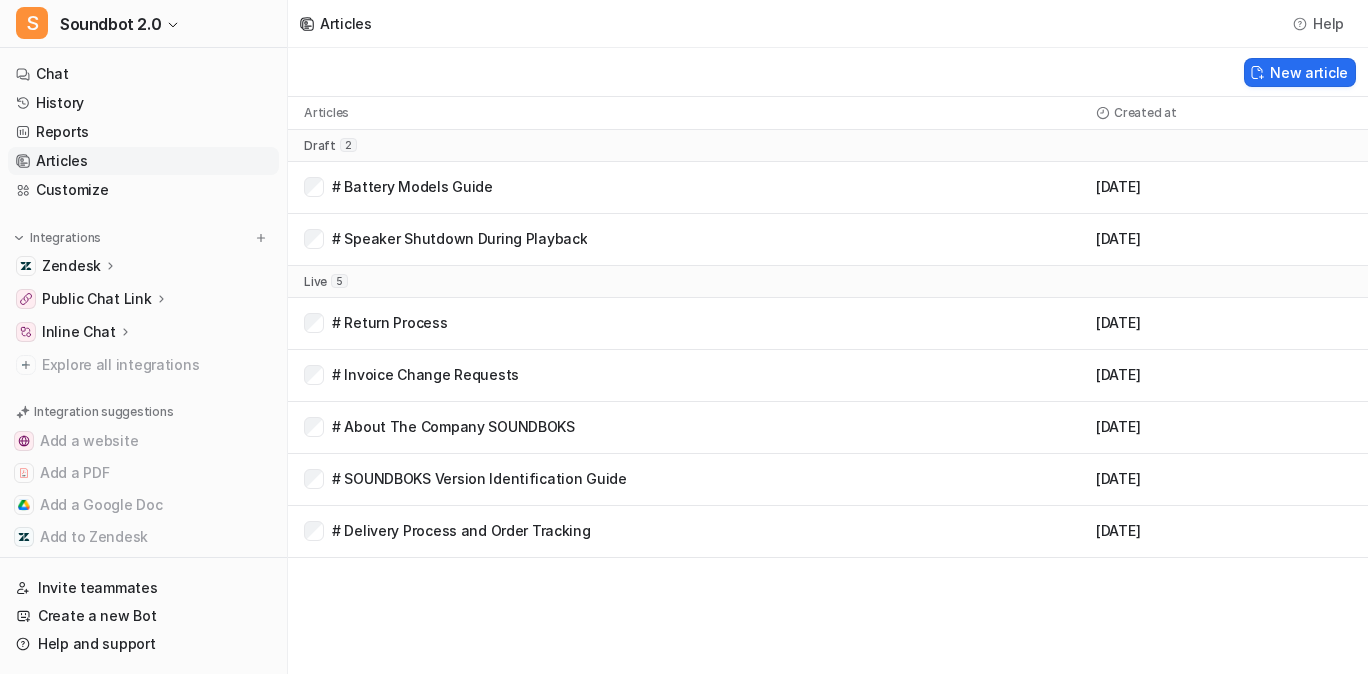 click on "Chat History Reports Articles Customize Integrations Zendesk Overview Sources AI Agent AI Copilot Public Chat Link Overview Configuration Inline Chat Overview Configuration Explore all integrations Integration suggestions Add a website Add a PDF Add a Google Doc Add to Zendesk" at bounding box center [143, 304] 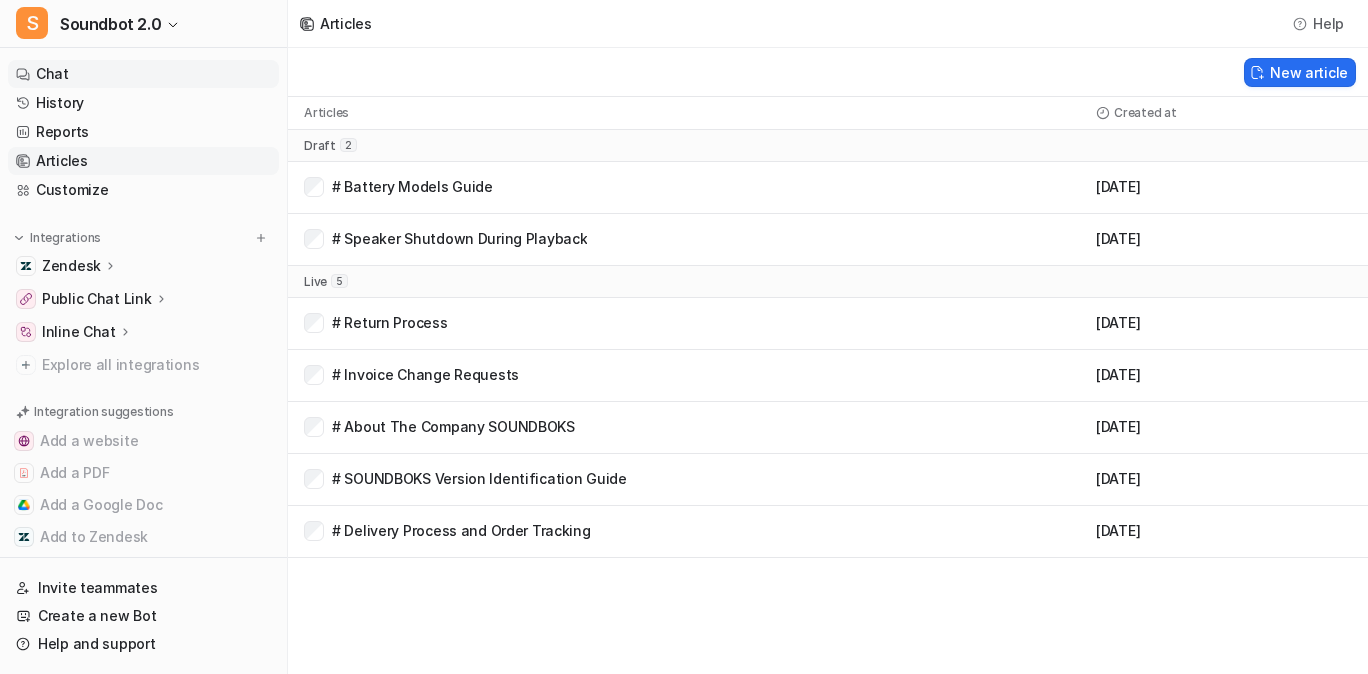 click on "Chat" at bounding box center [143, 74] 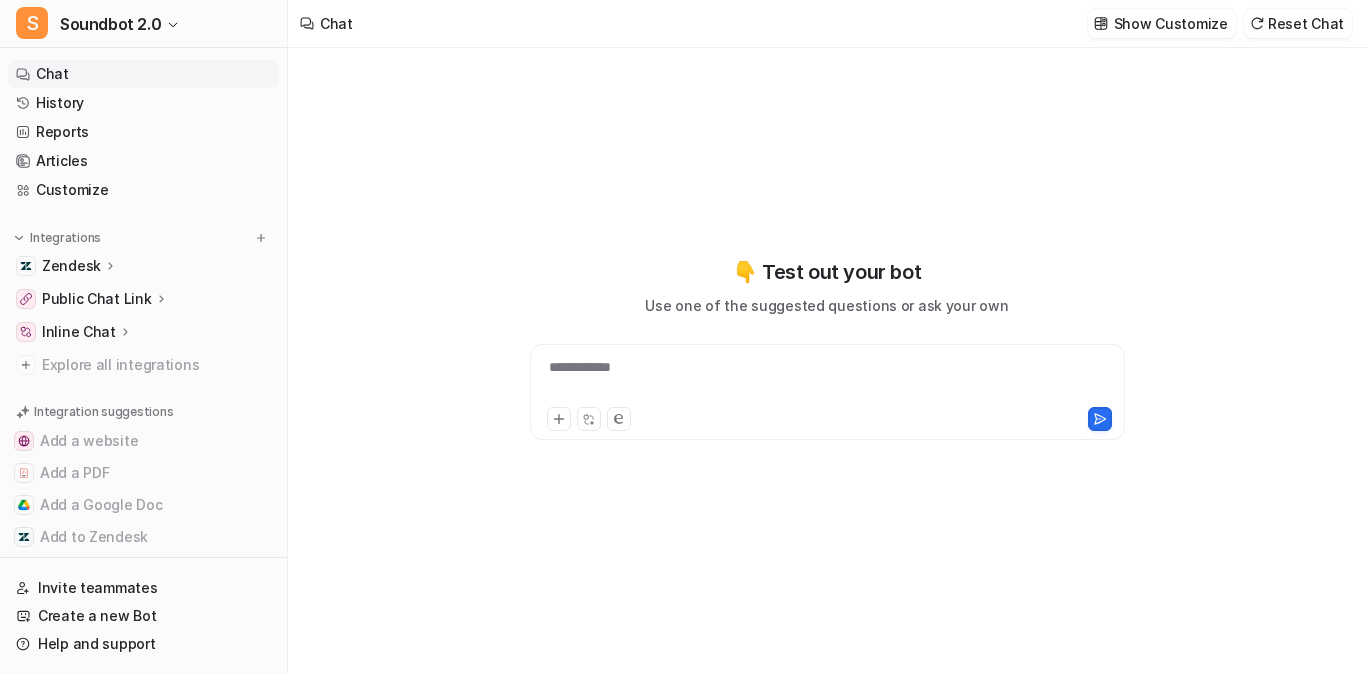 click on "**********" at bounding box center [826, 380] 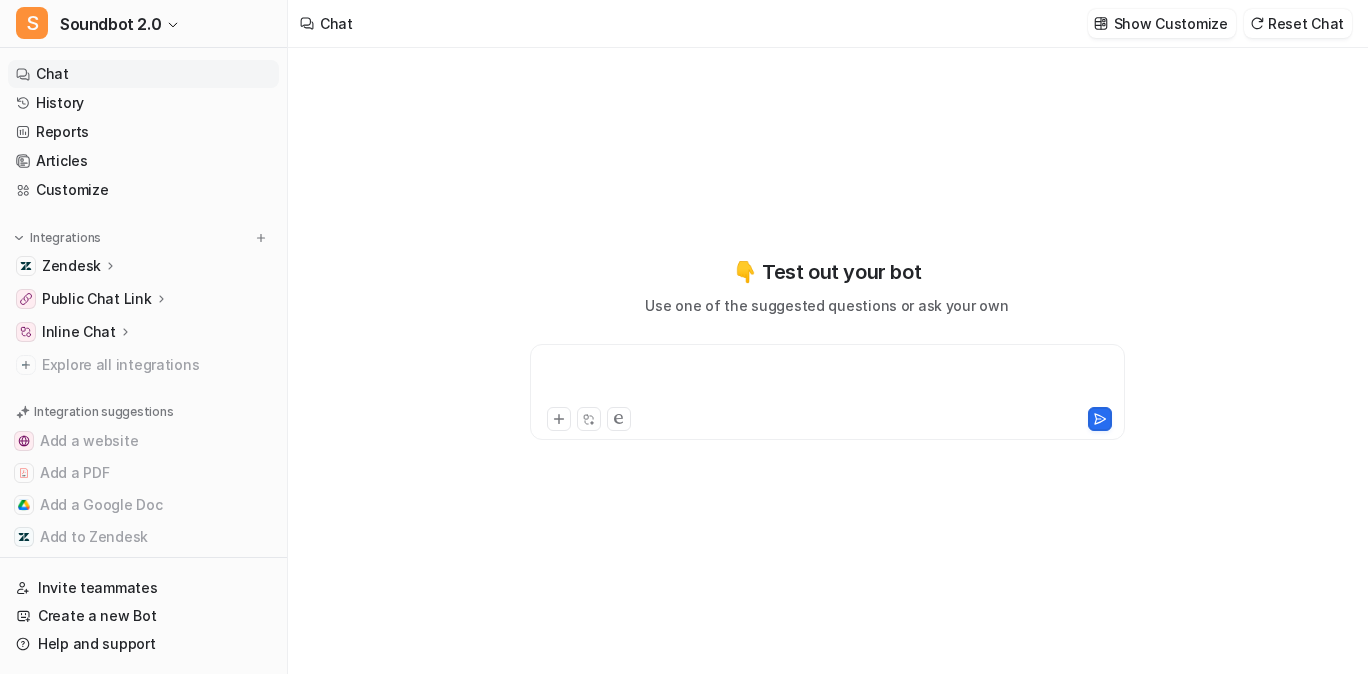 click at bounding box center [826, 380] 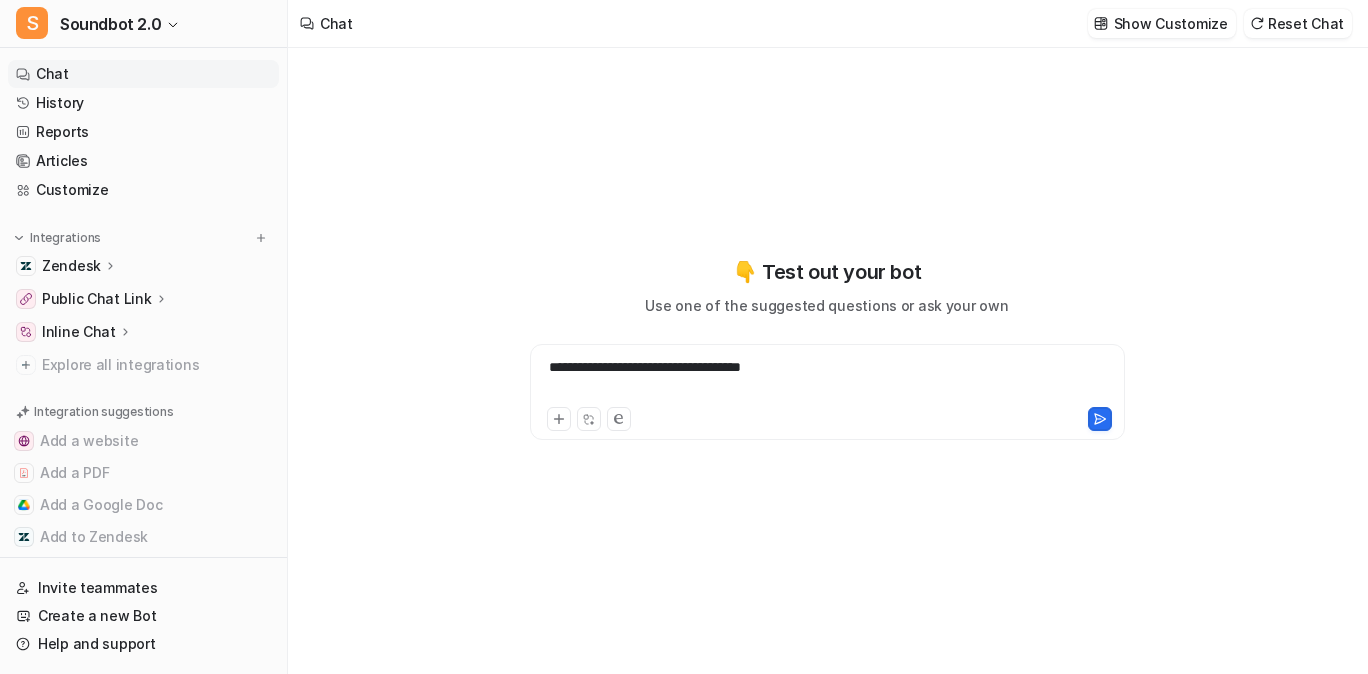 scroll, scrollTop: 12, scrollLeft: 0, axis: vertical 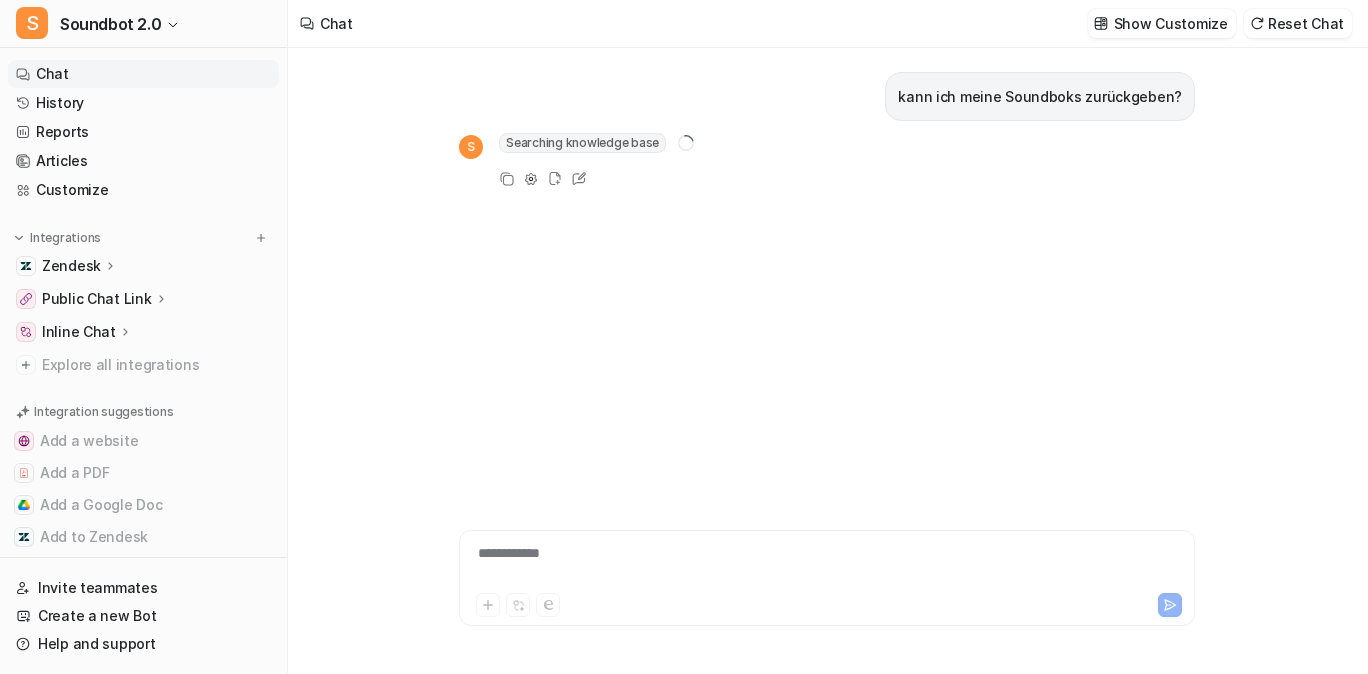 click on "**********" at bounding box center (918, 566) 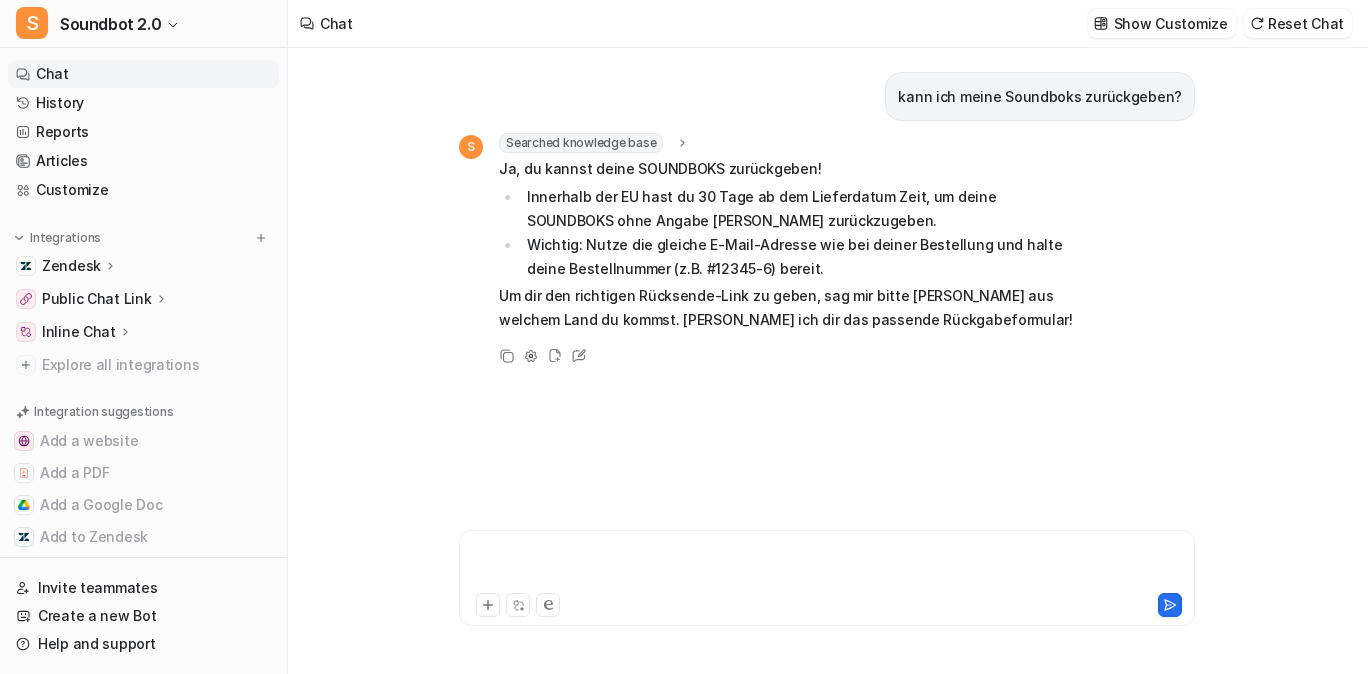 click at bounding box center (918, 566) 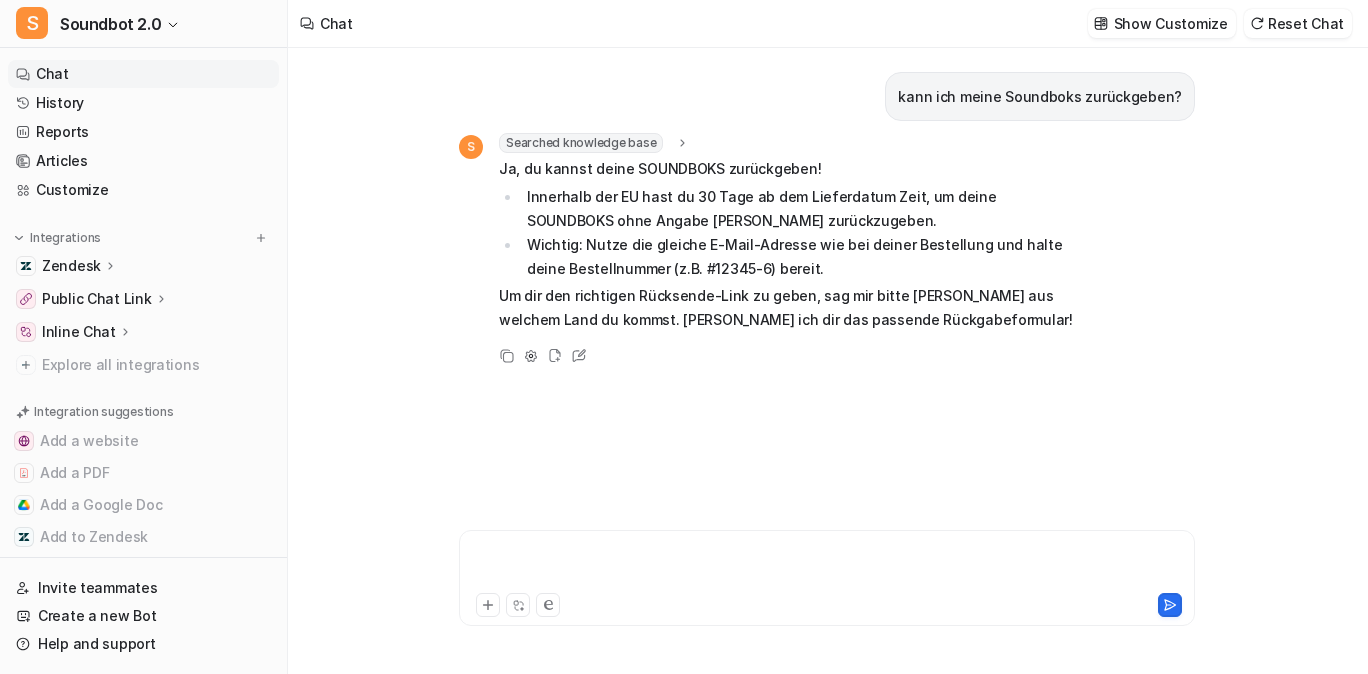 click at bounding box center [918, 566] 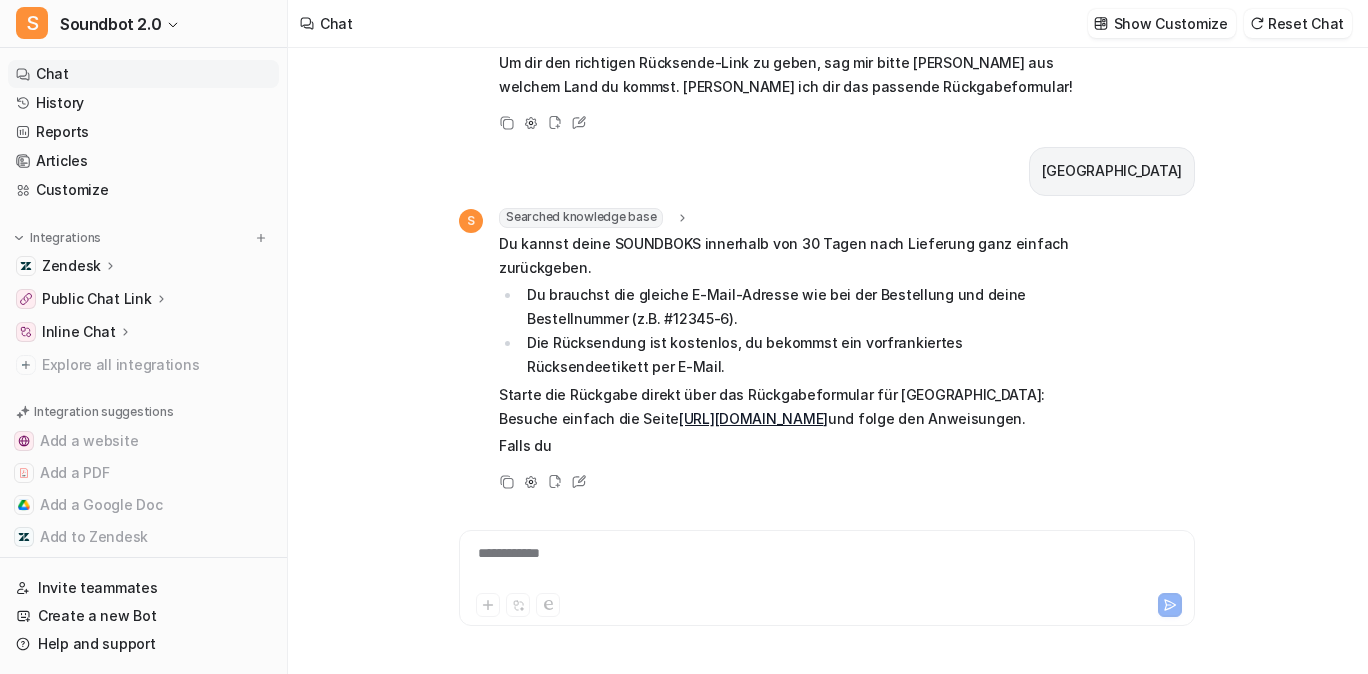 scroll, scrollTop: 446, scrollLeft: 0, axis: vertical 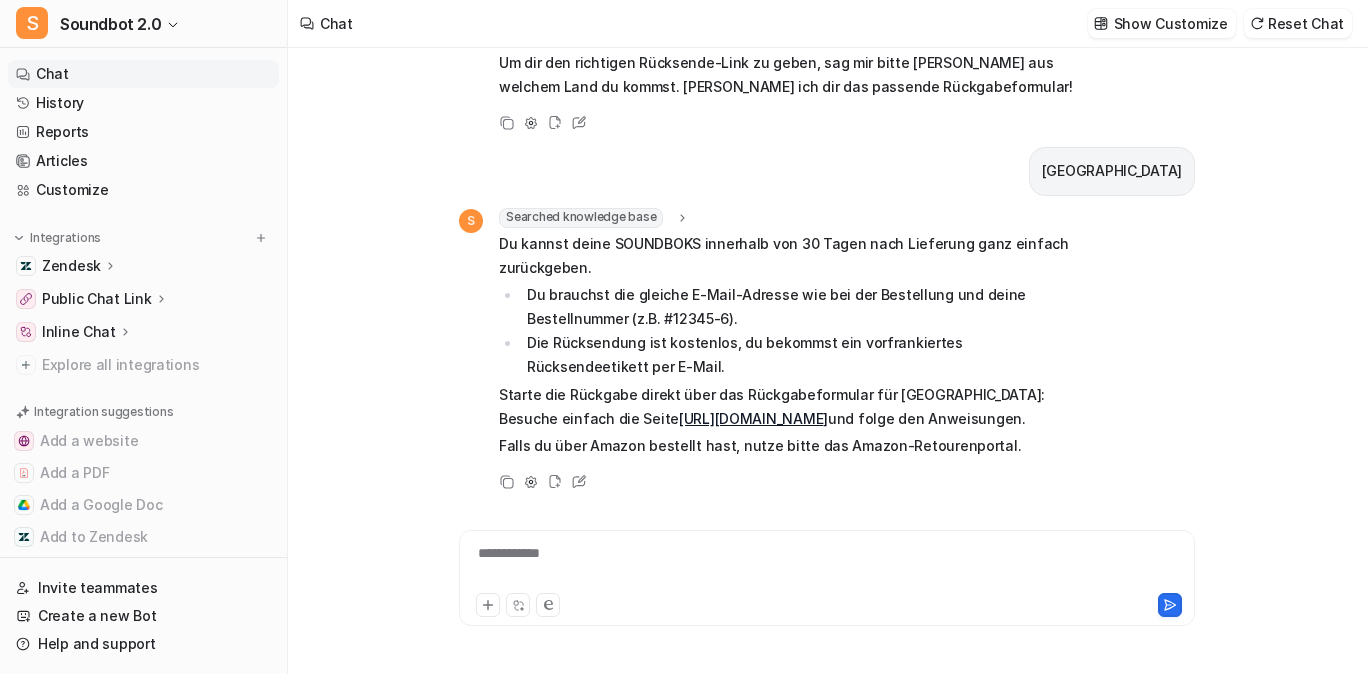 click on "[URL][DOMAIN_NAME]" at bounding box center (753, 418) 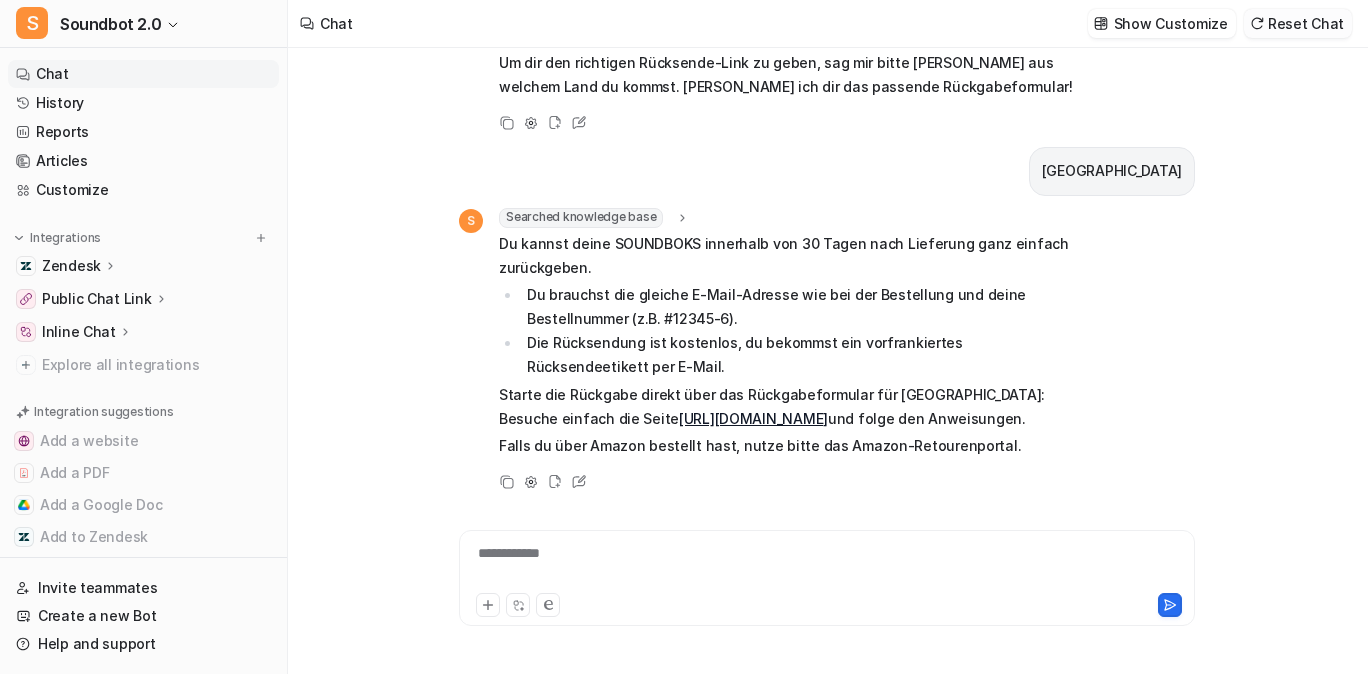 click on "Reset Chat" at bounding box center [1298, 23] 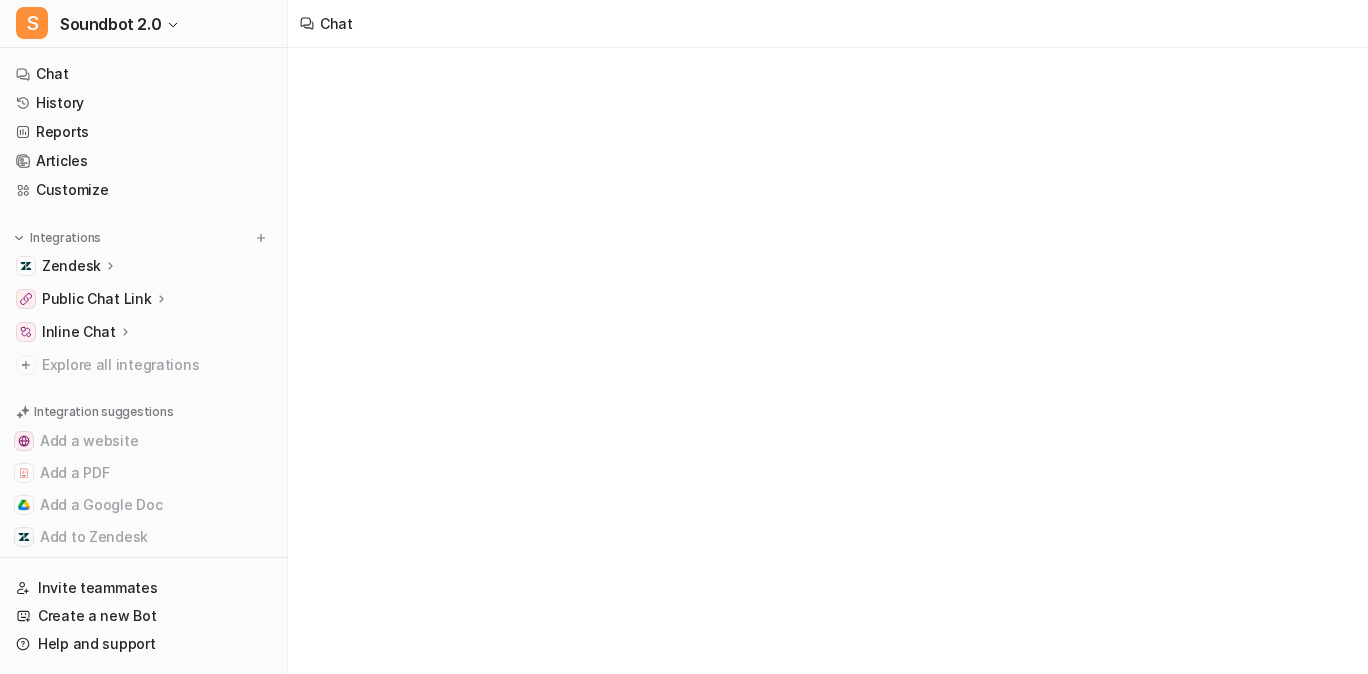 scroll, scrollTop: 0, scrollLeft: 0, axis: both 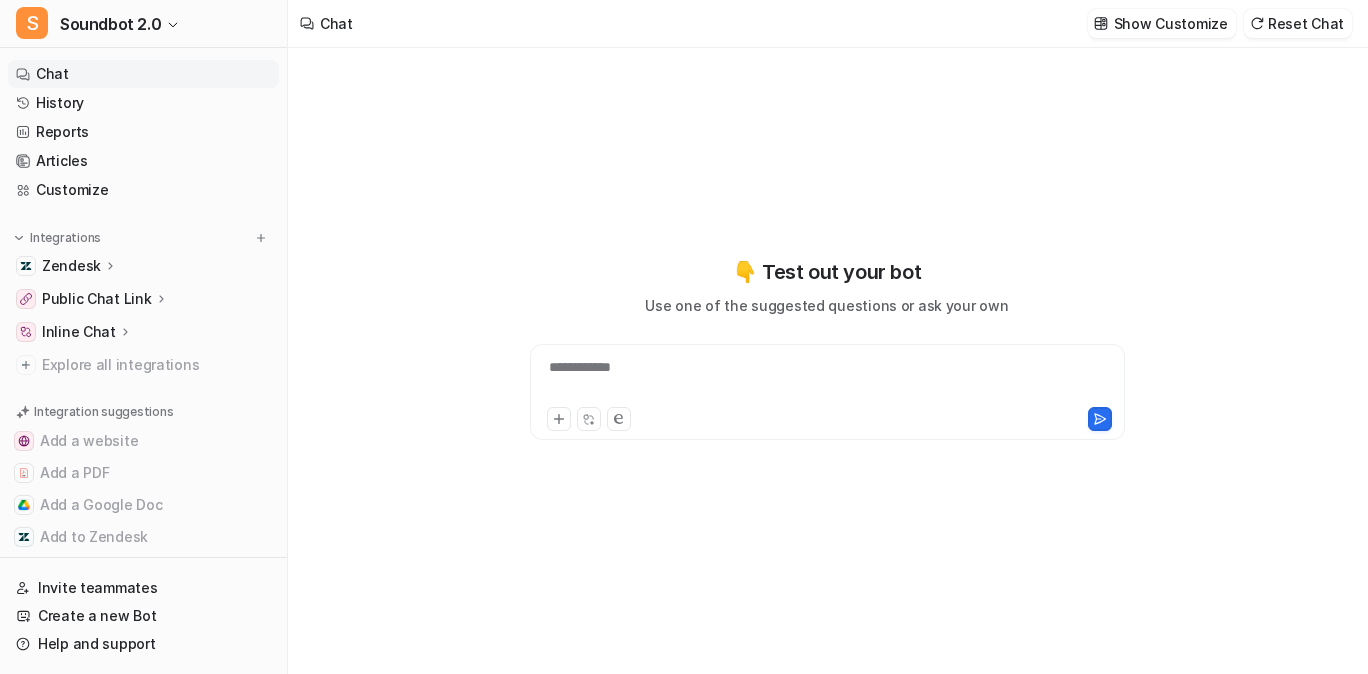 click on "**********" at bounding box center (826, 380) 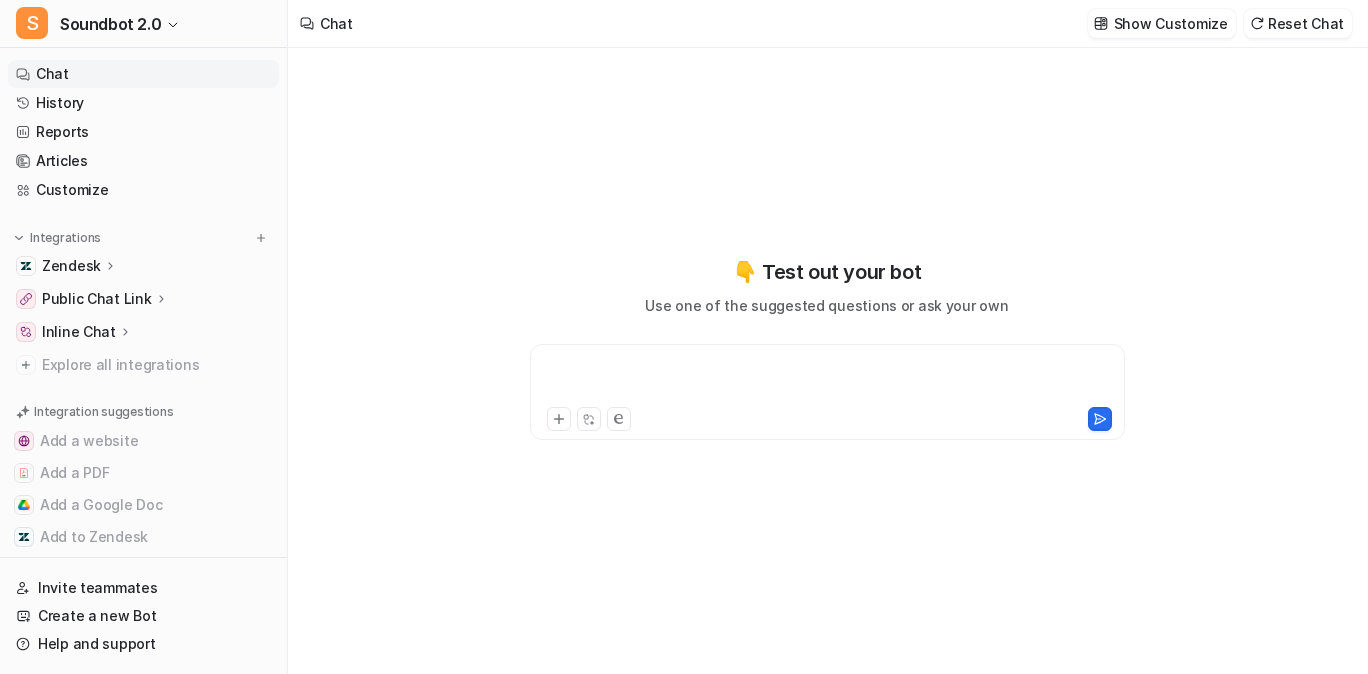 type 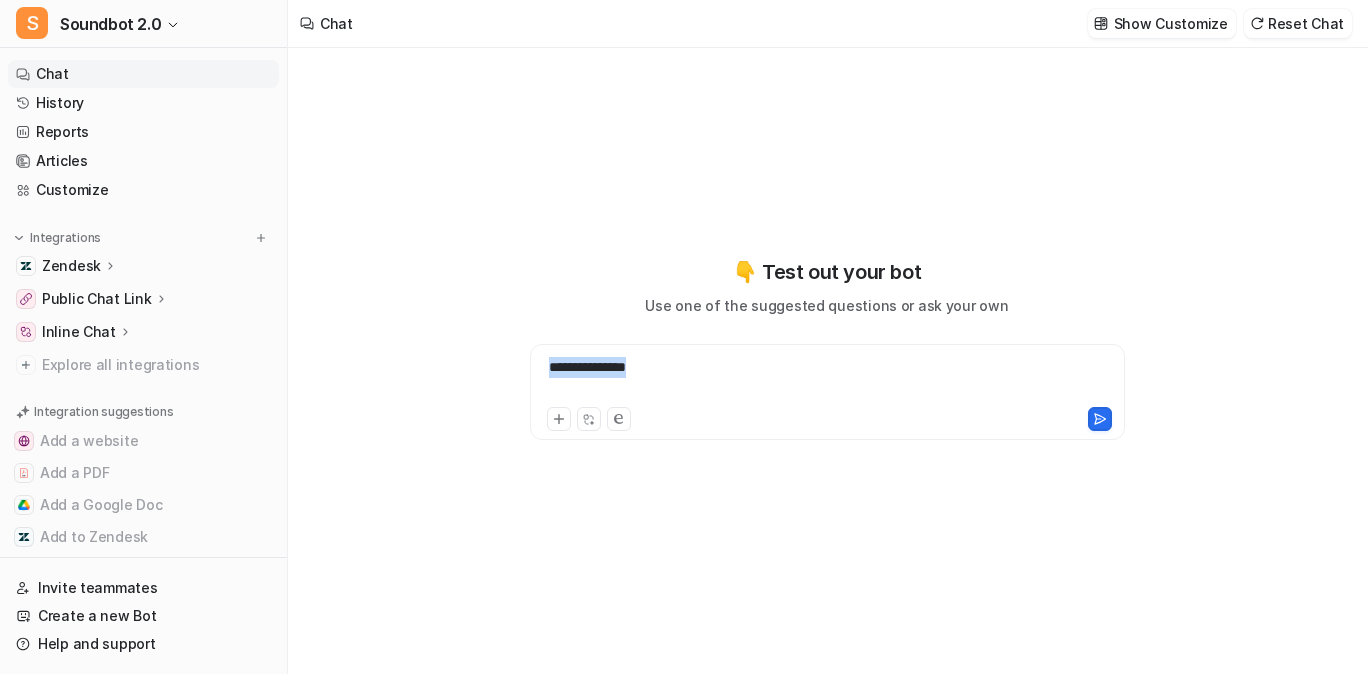 drag, startPoint x: 724, startPoint y: 388, endPoint x: 538, endPoint y: 385, distance: 186.02419 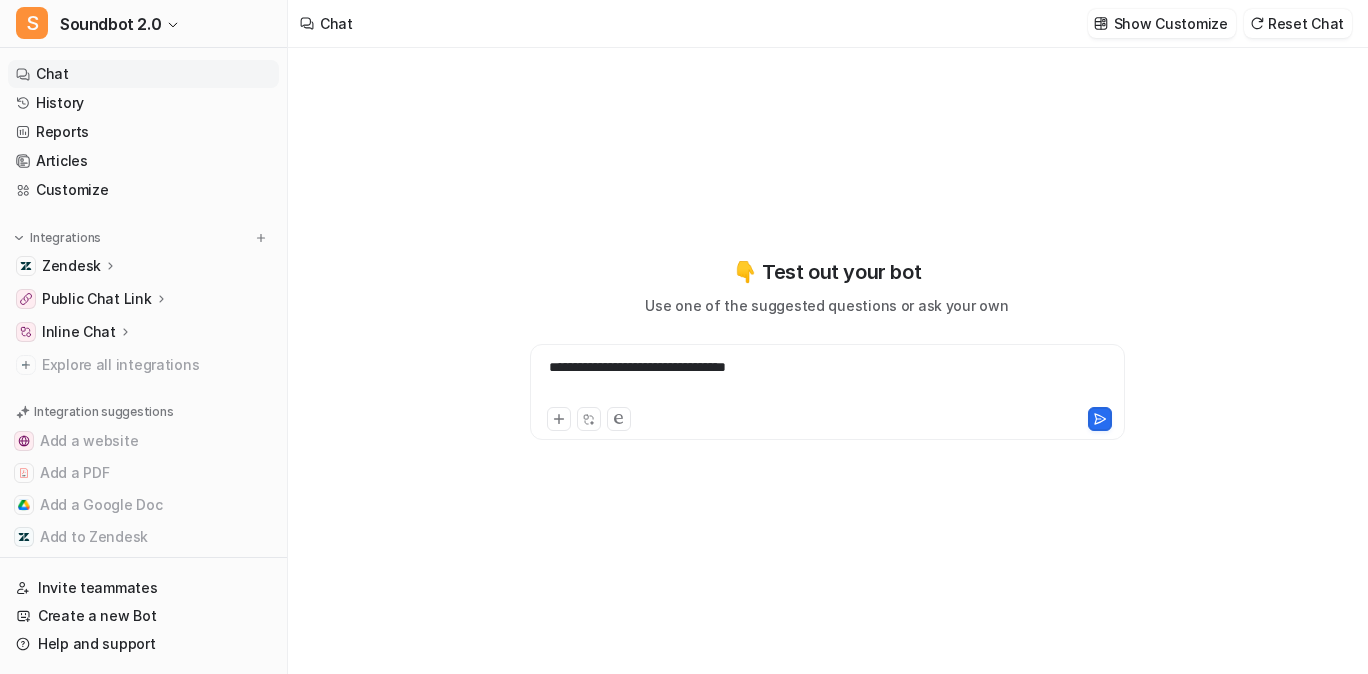 scroll, scrollTop: 12, scrollLeft: 0, axis: vertical 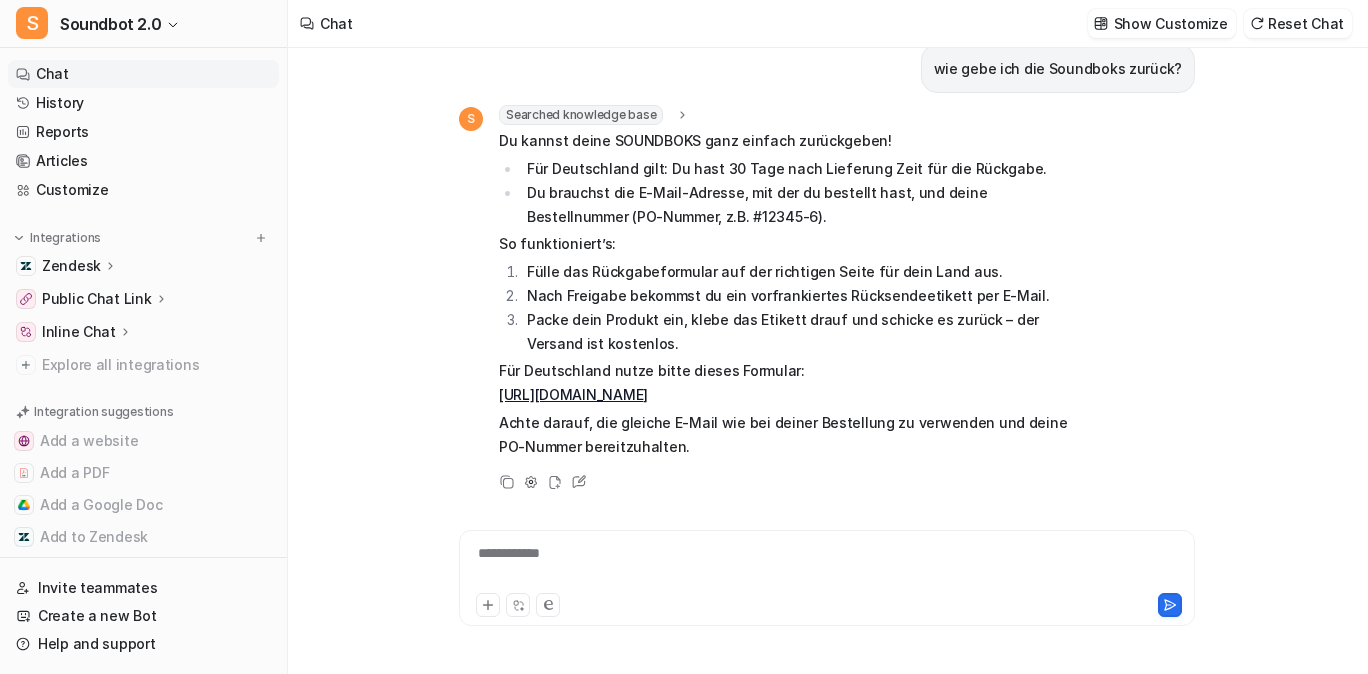 click on "**********" at bounding box center (918, 566) 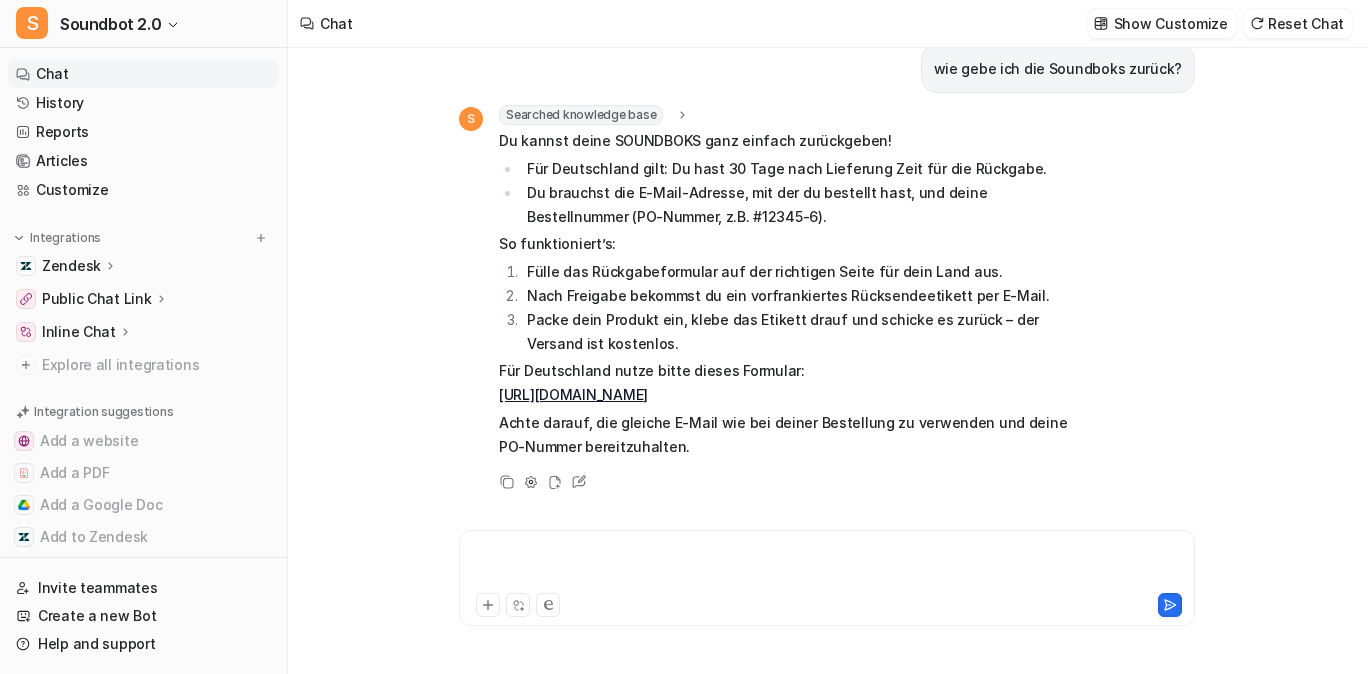 type 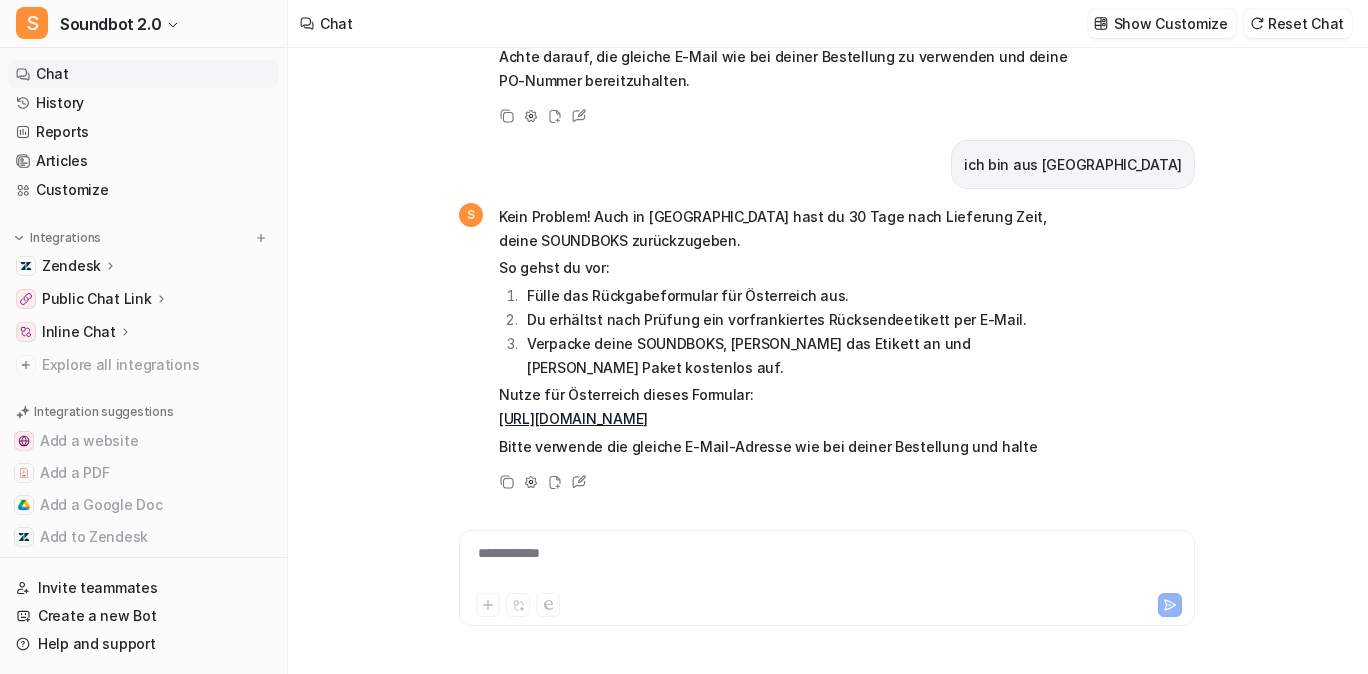 scroll, scrollTop: 648, scrollLeft: 0, axis: vertical 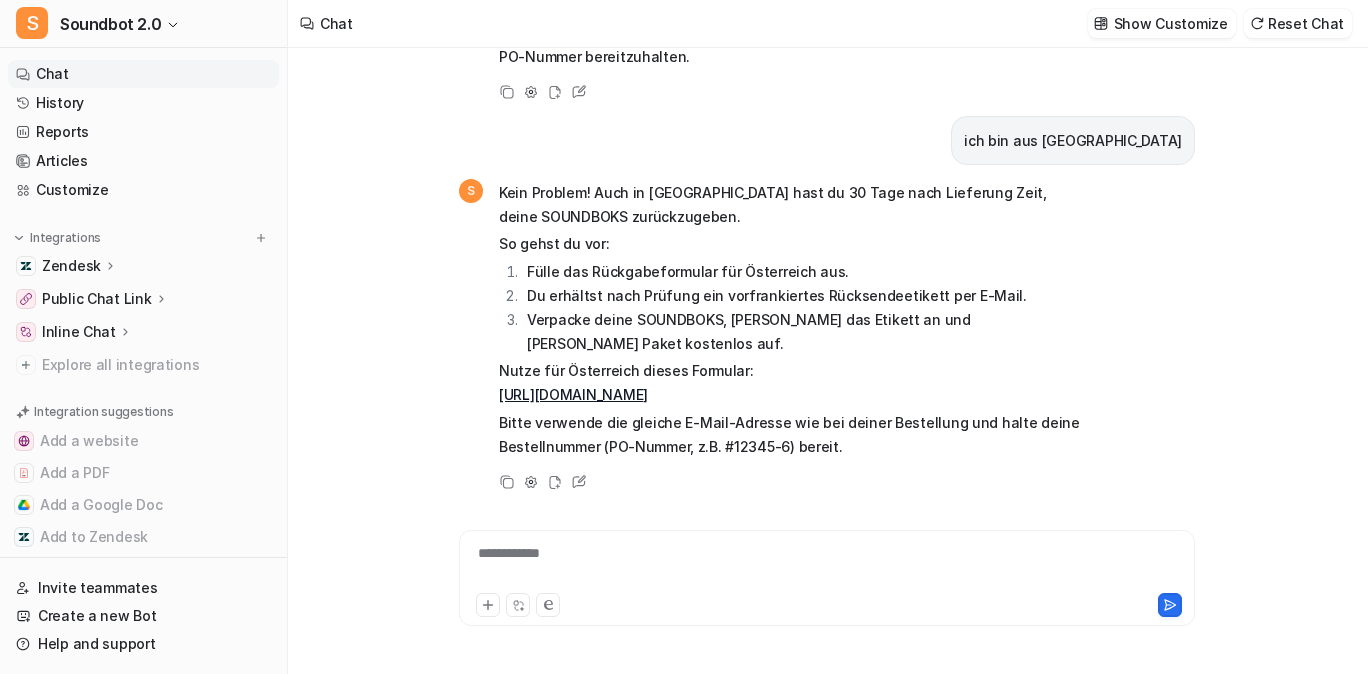 click on "[URL][DOMAIN_NAME]" at bounding box center [573, 394] 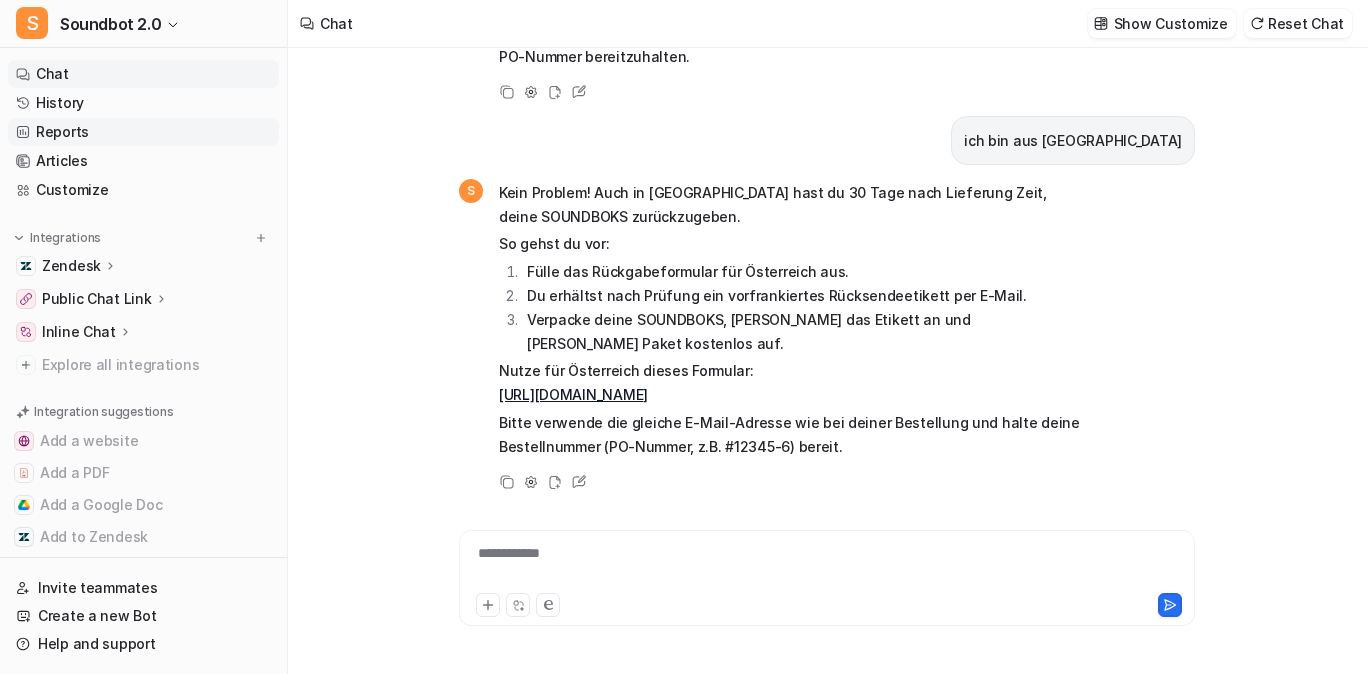 click on "Reports" at bounding box center [143, 132] 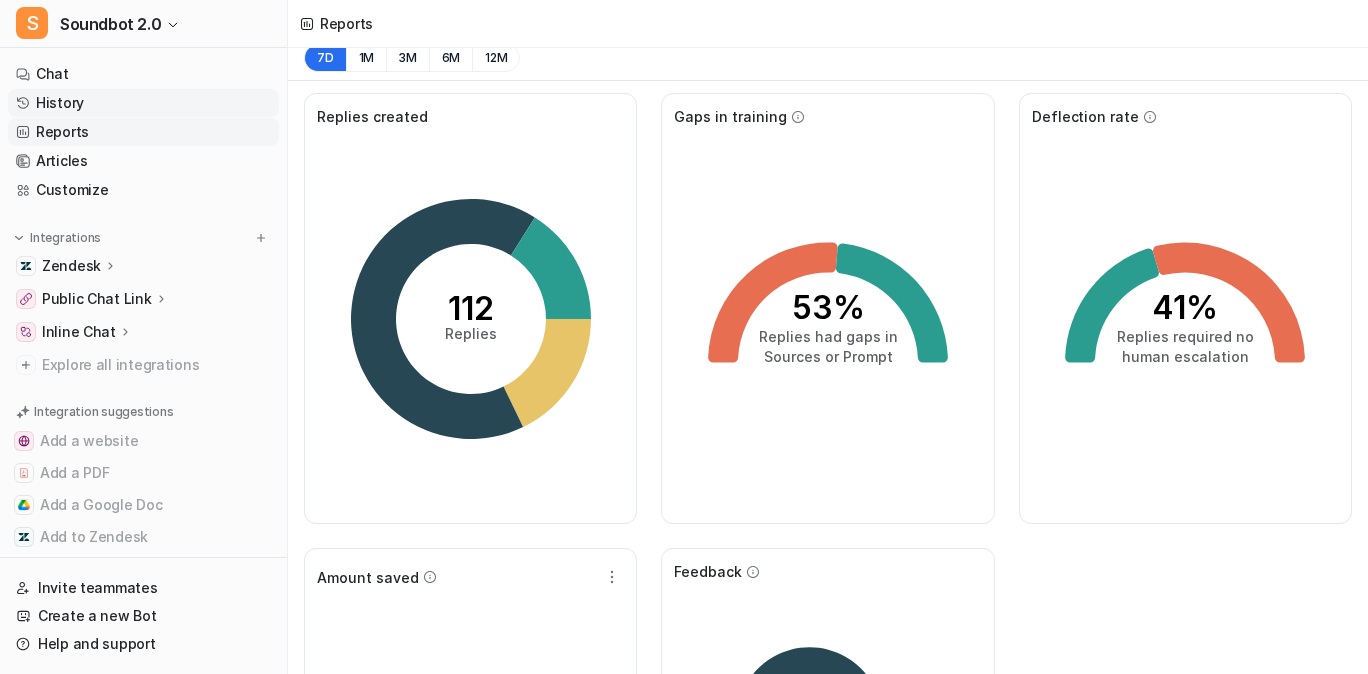 click on "History" at bounding box center (143, 103) 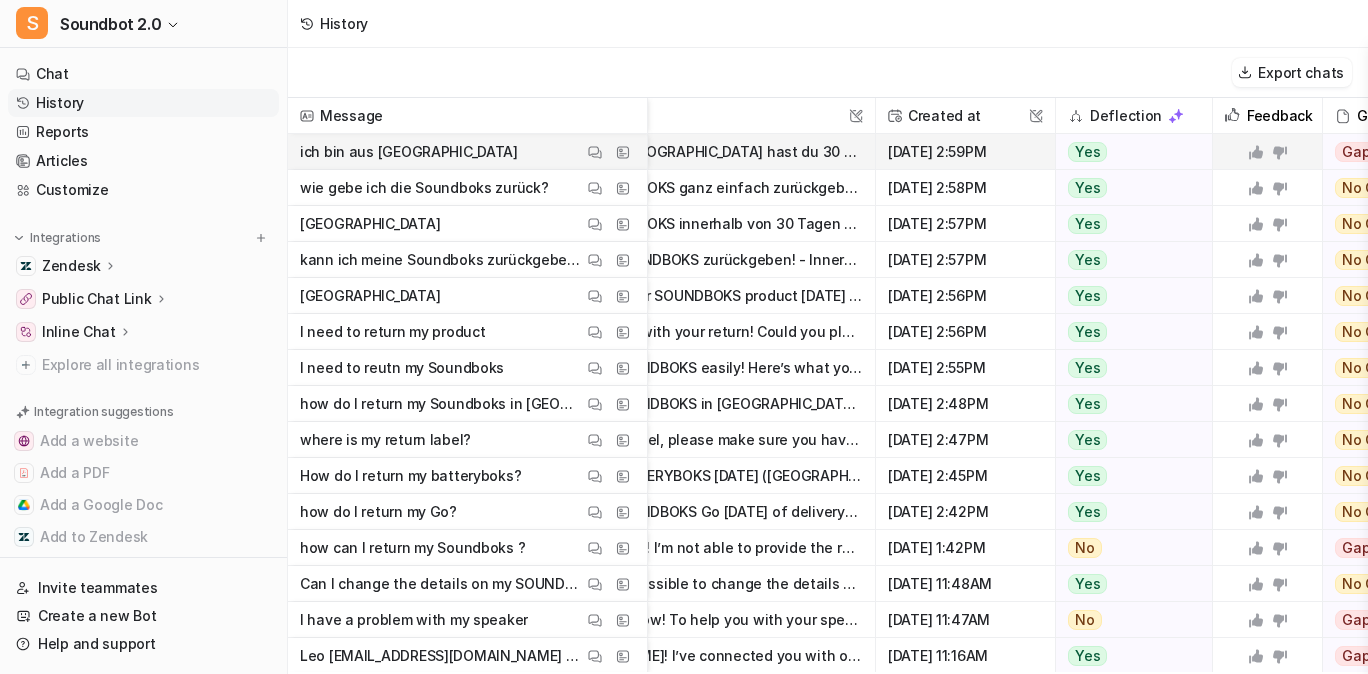 scroll, scrollTop: 0, scrollLeft: 0, axis: both 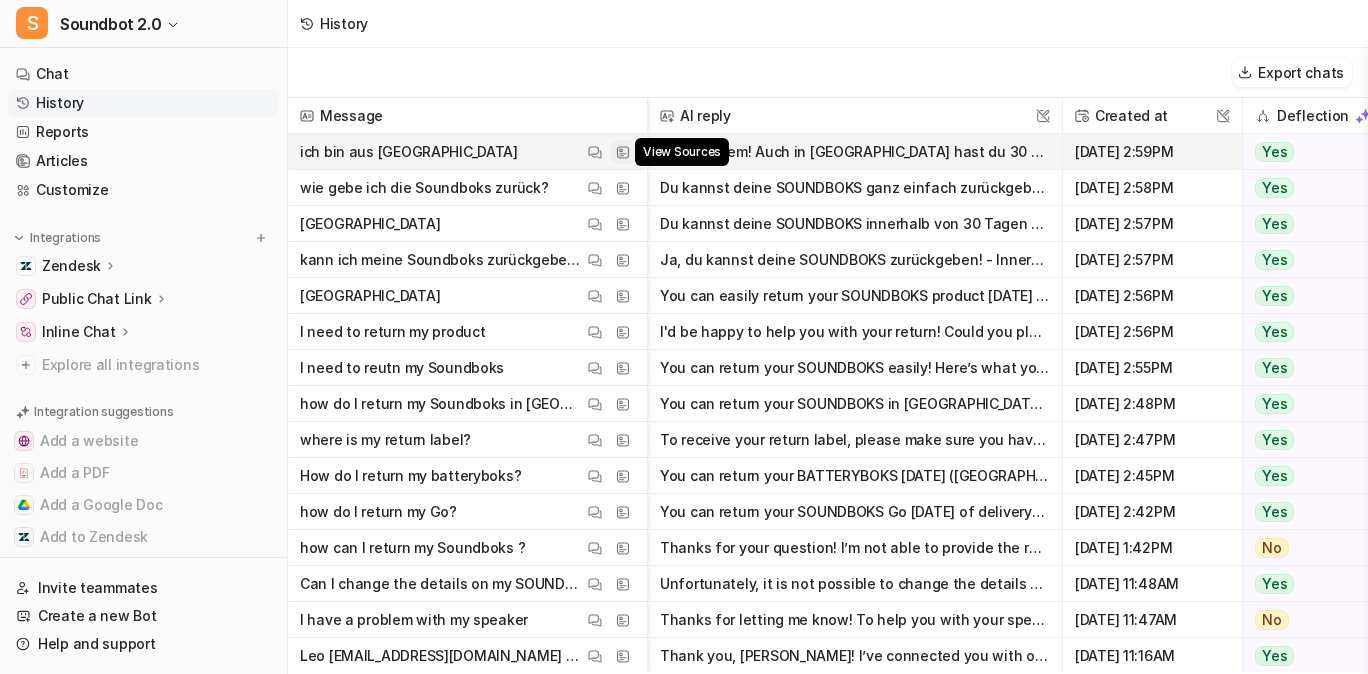 click at bounding box center (623, 152) 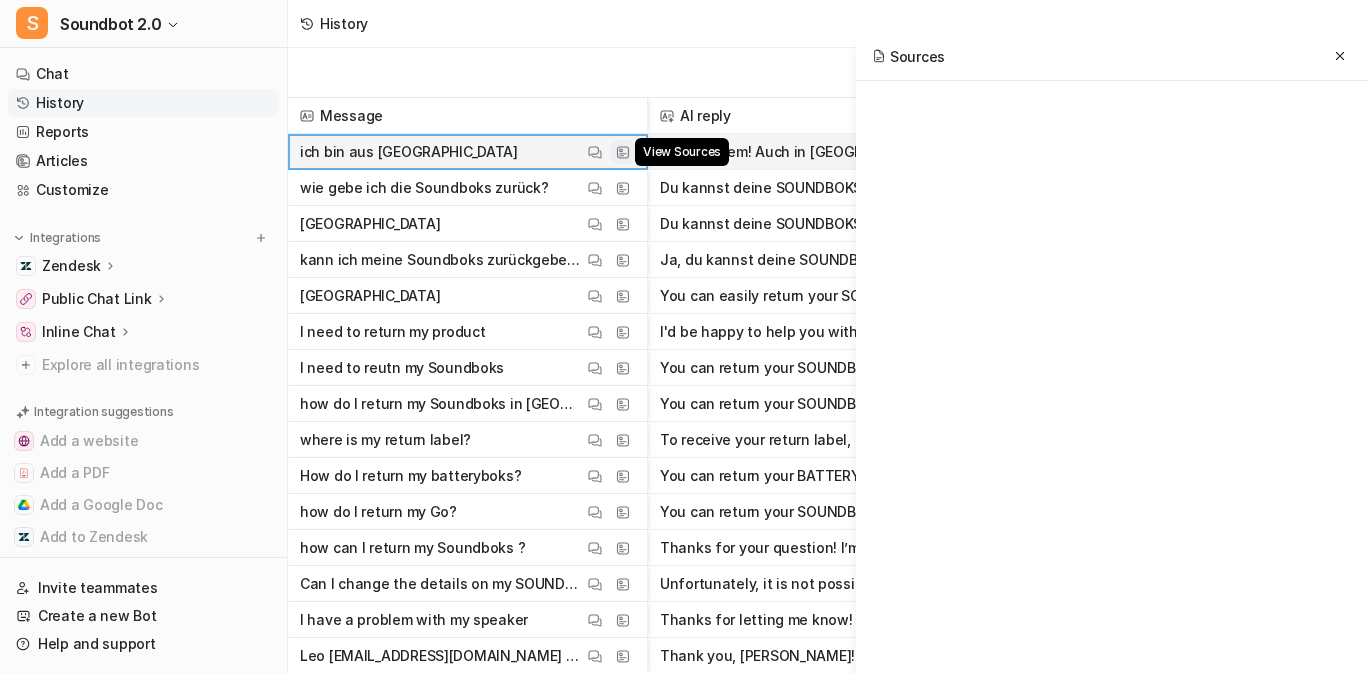 click at bounding box center (623, 152) 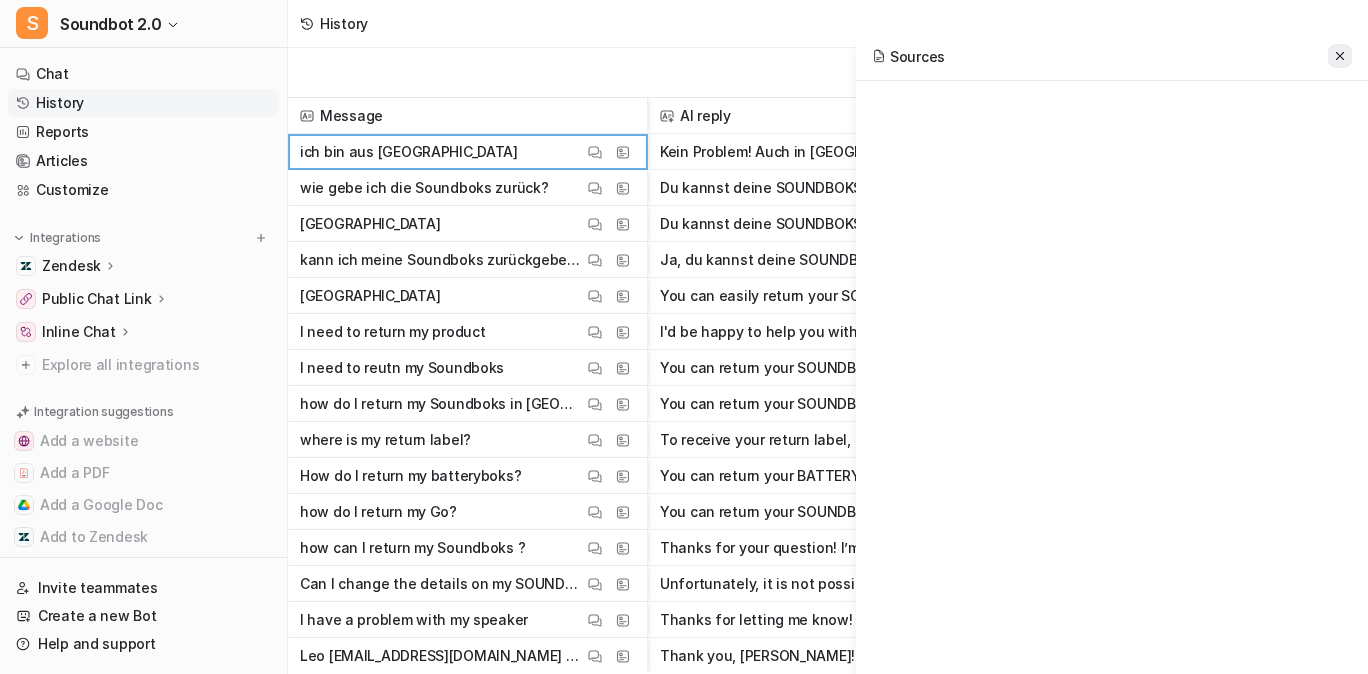 click at bounding box center [1340, 56] 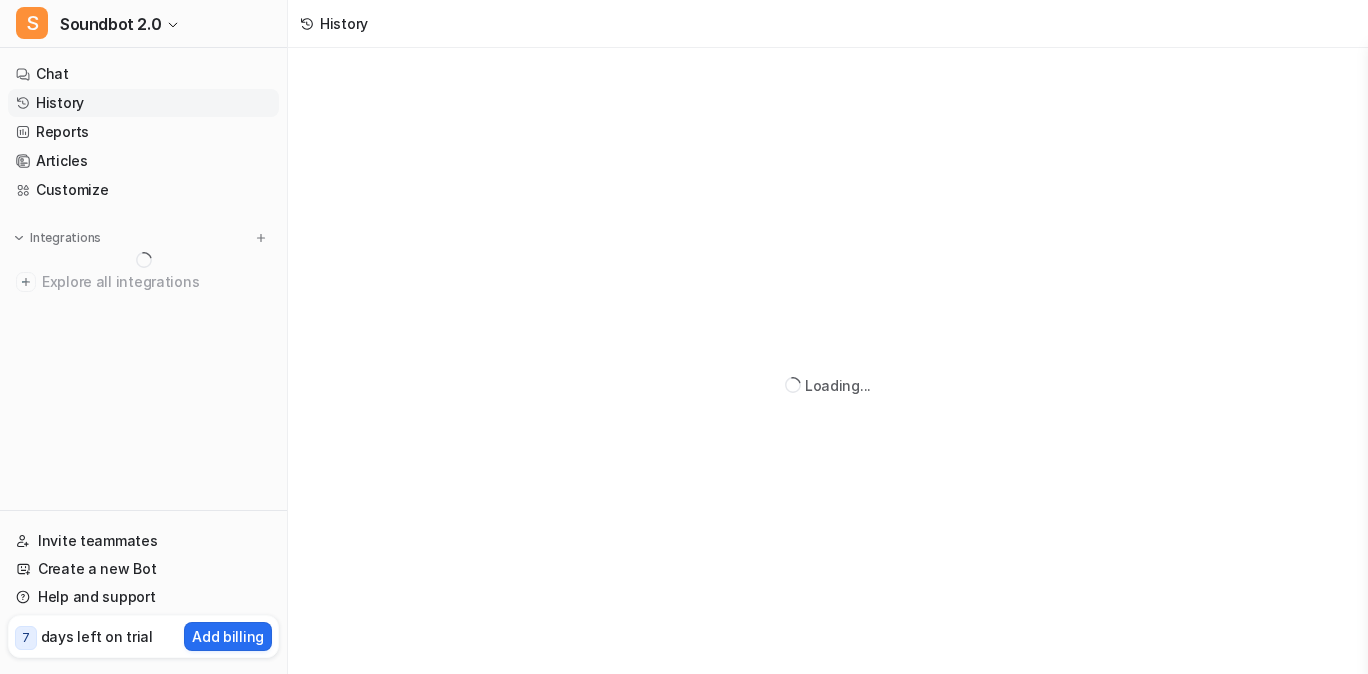 scroll, scrollTop: 0, scrollLeft: 0, axis: both 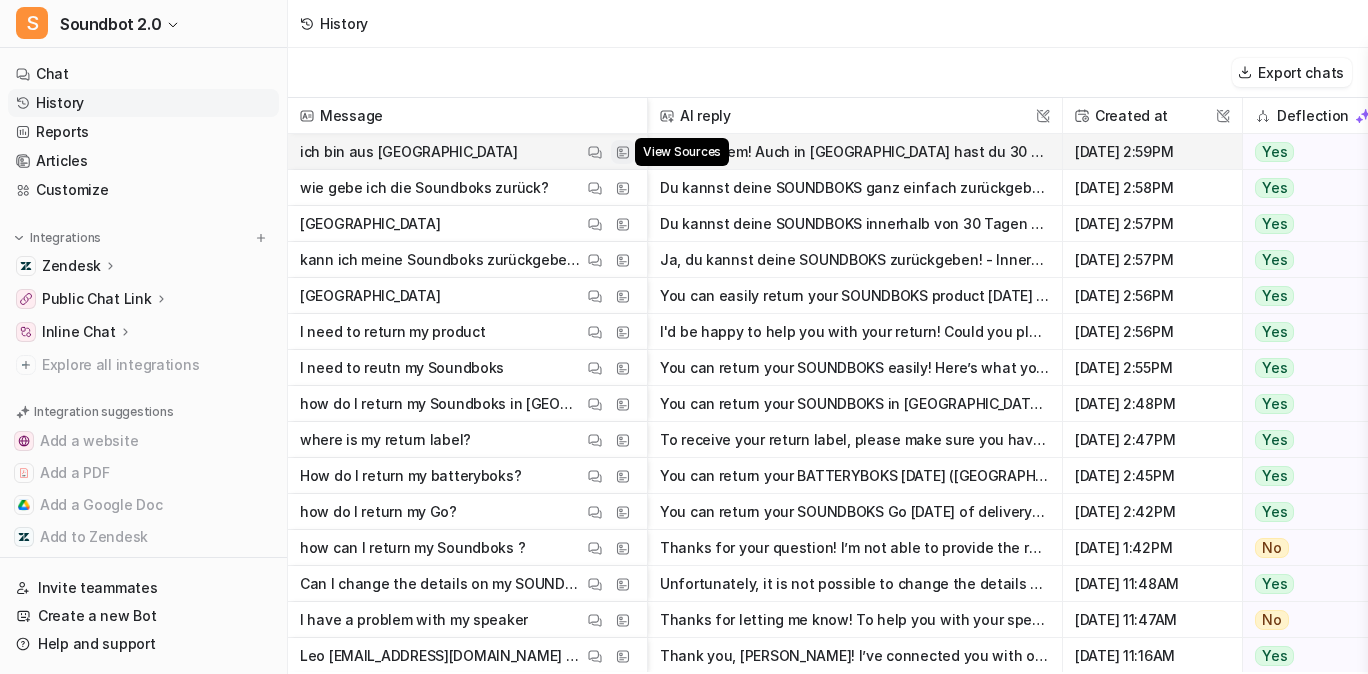 click at bounding box center (623, 152) 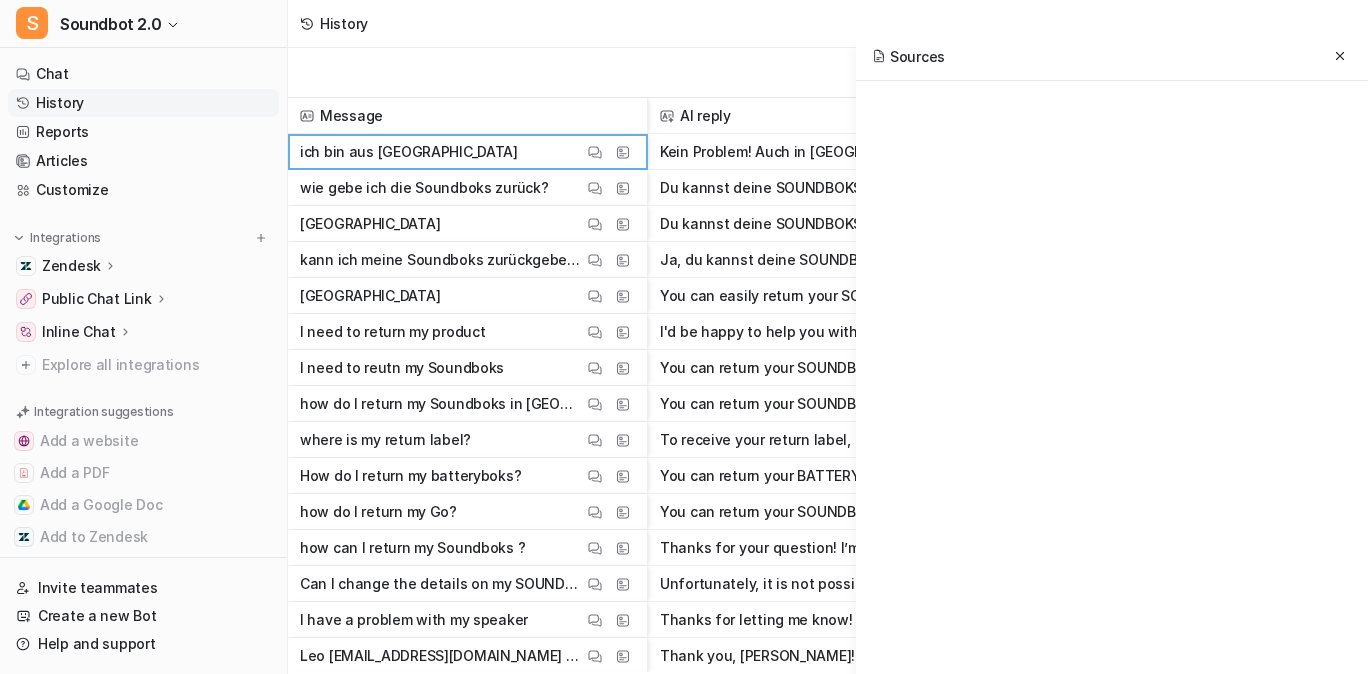 scroll, scrollTop: 22, scrollLeft: 0, axis: vertical 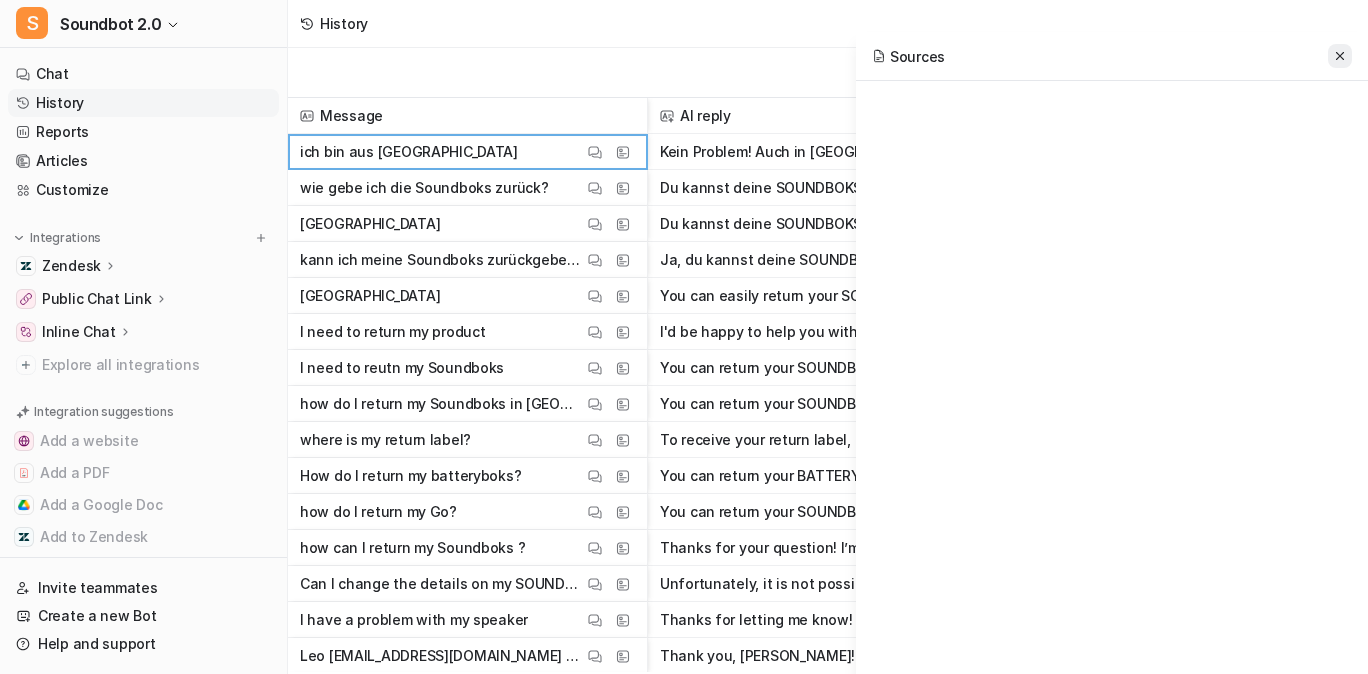 click at bounding box center [1340, 56] 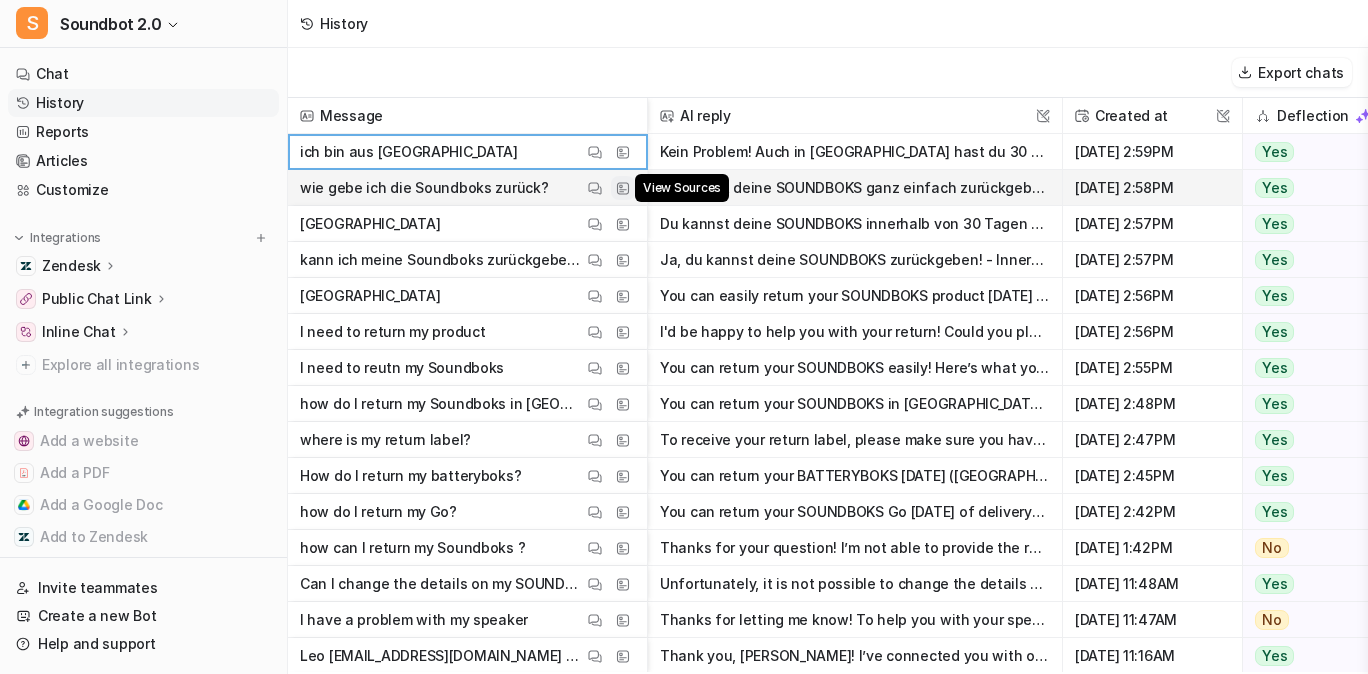 click at bounding box center (623, 188) 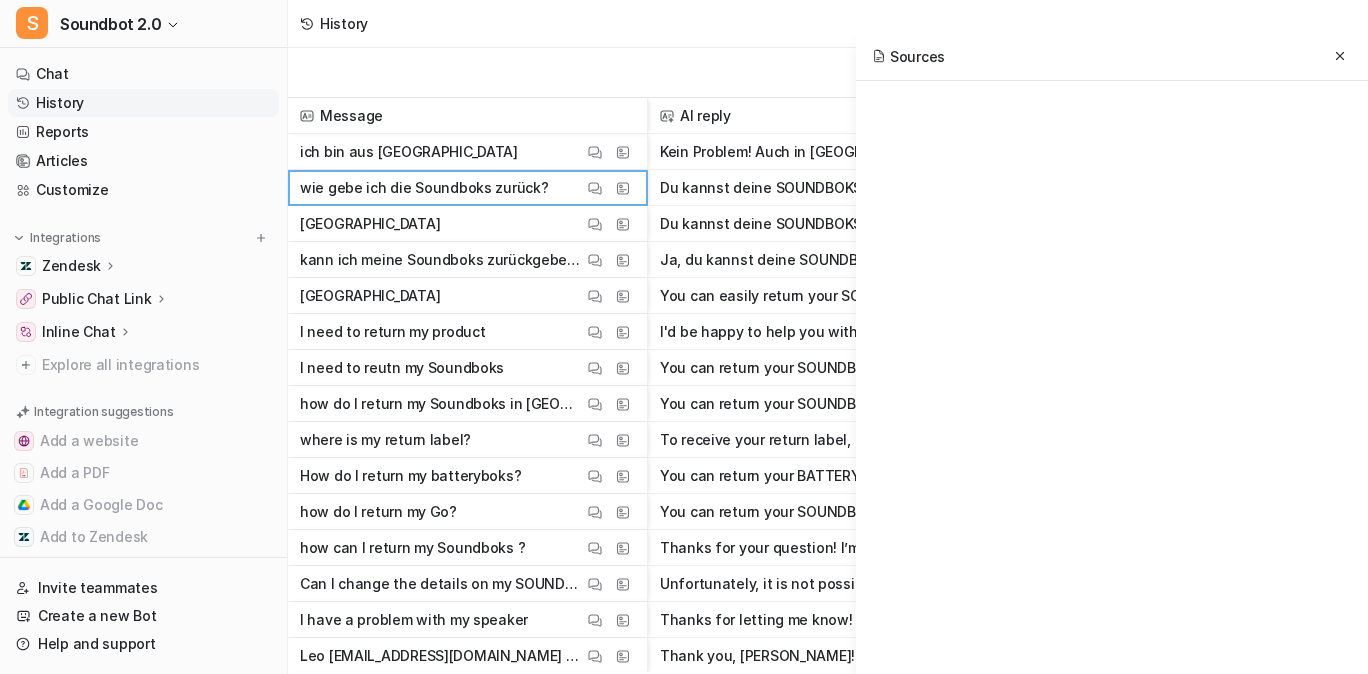 click on "History" at bounding box center (828, 24) 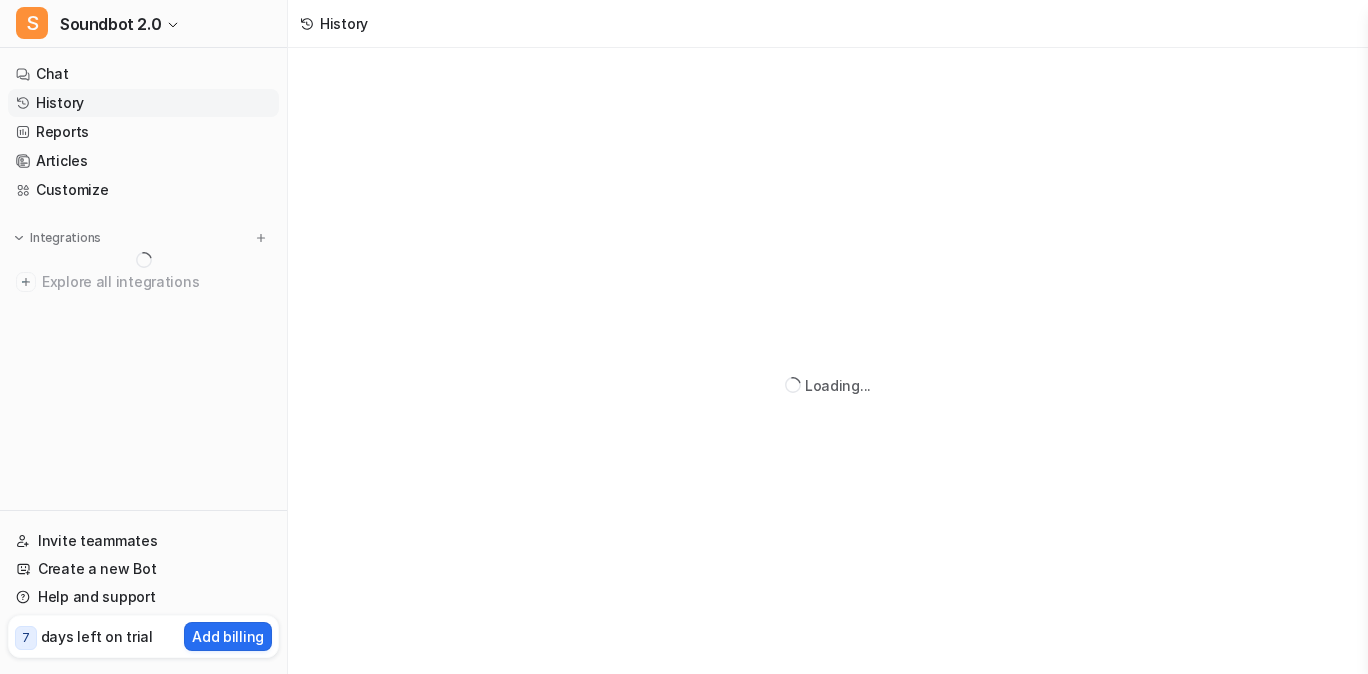 scroll, scrollTop: 0, scrollLeft: 0, axis: both 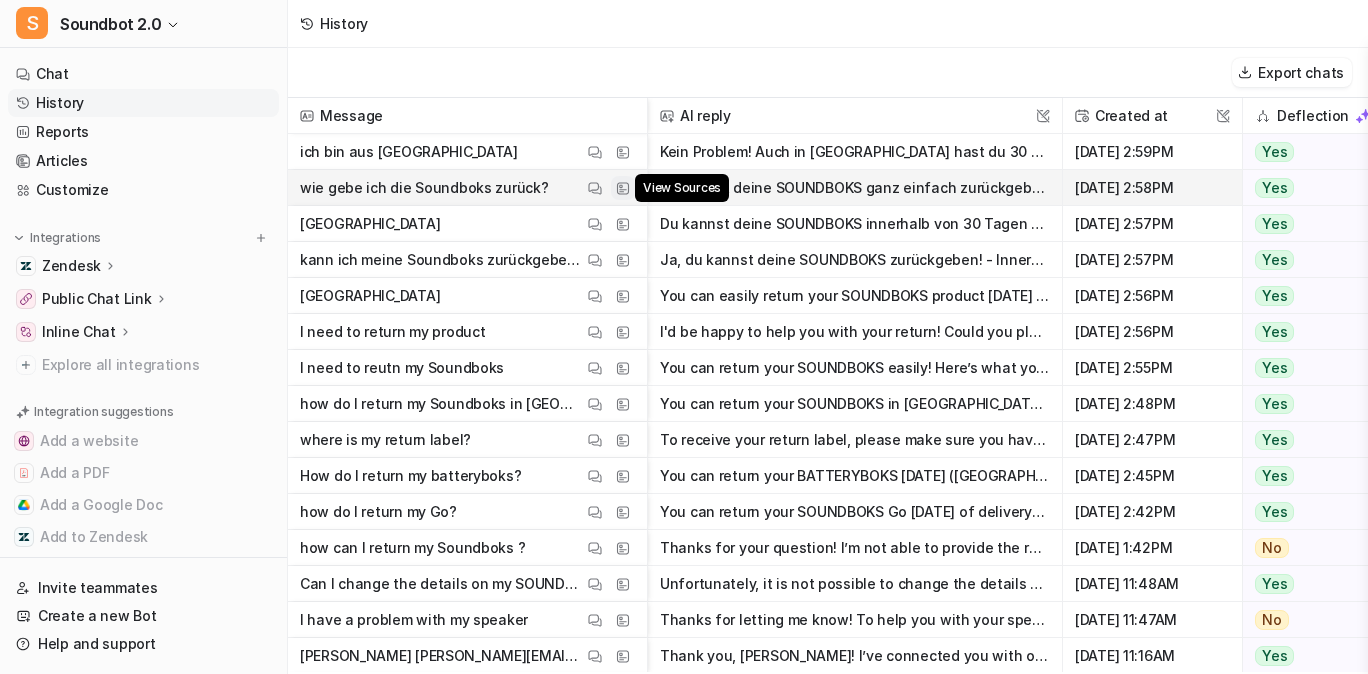 click on "View Sources" at bounding box center (623, 188) 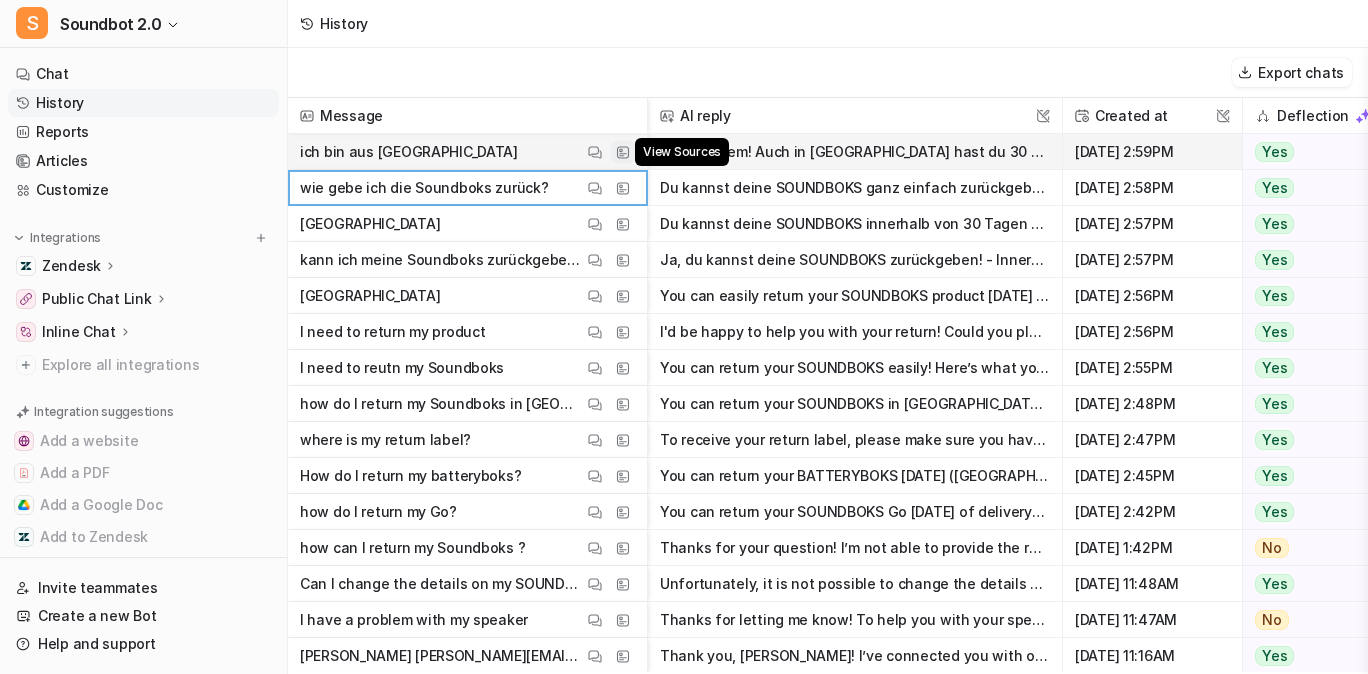click at bounding box center [623, 152] 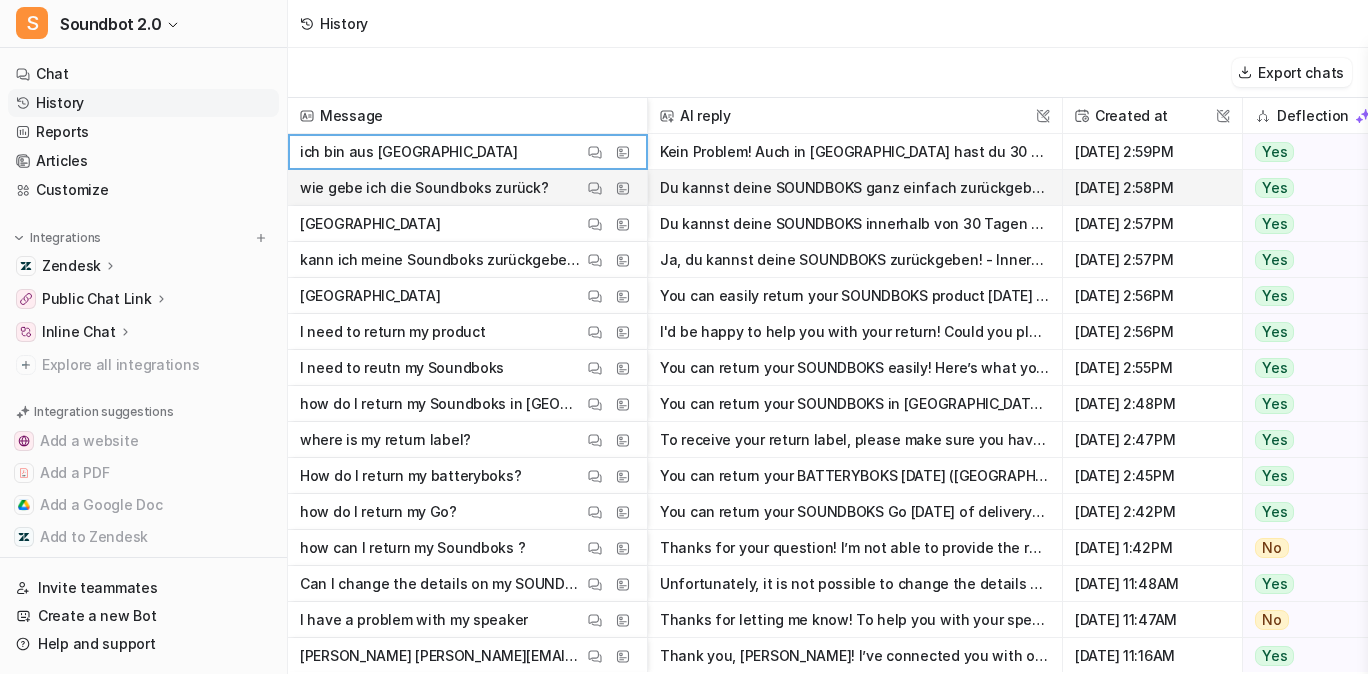 click on "wie gebe ich die Soundboks  zurück? View Thread View Sources" at bounding box center [467, 188] 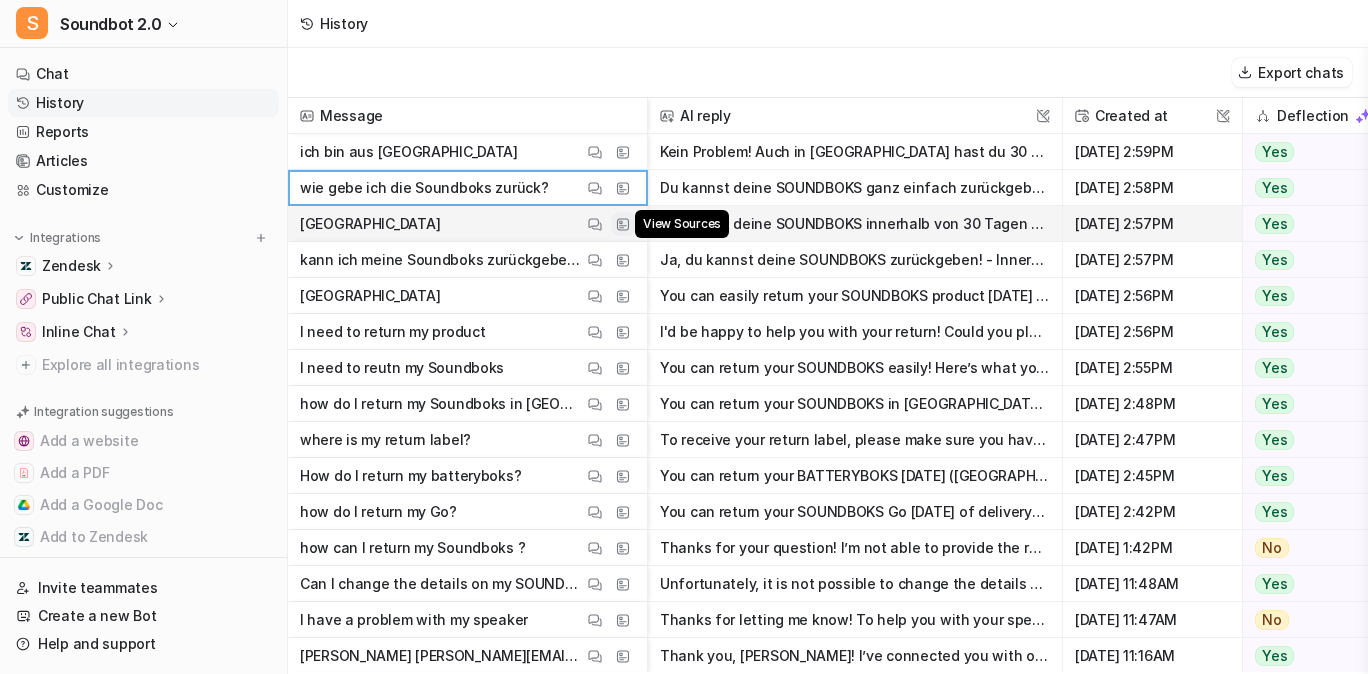 click at bounding box center [623, 224] 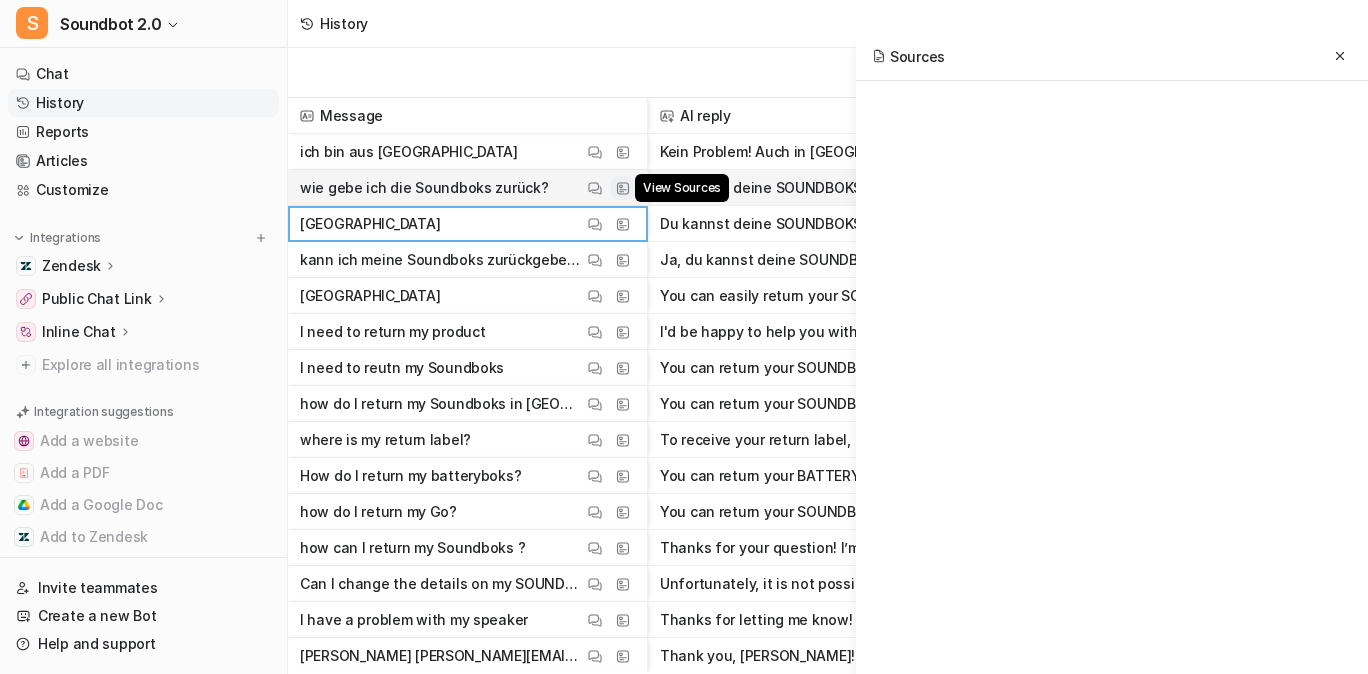 click at bounding box center [623, 188] 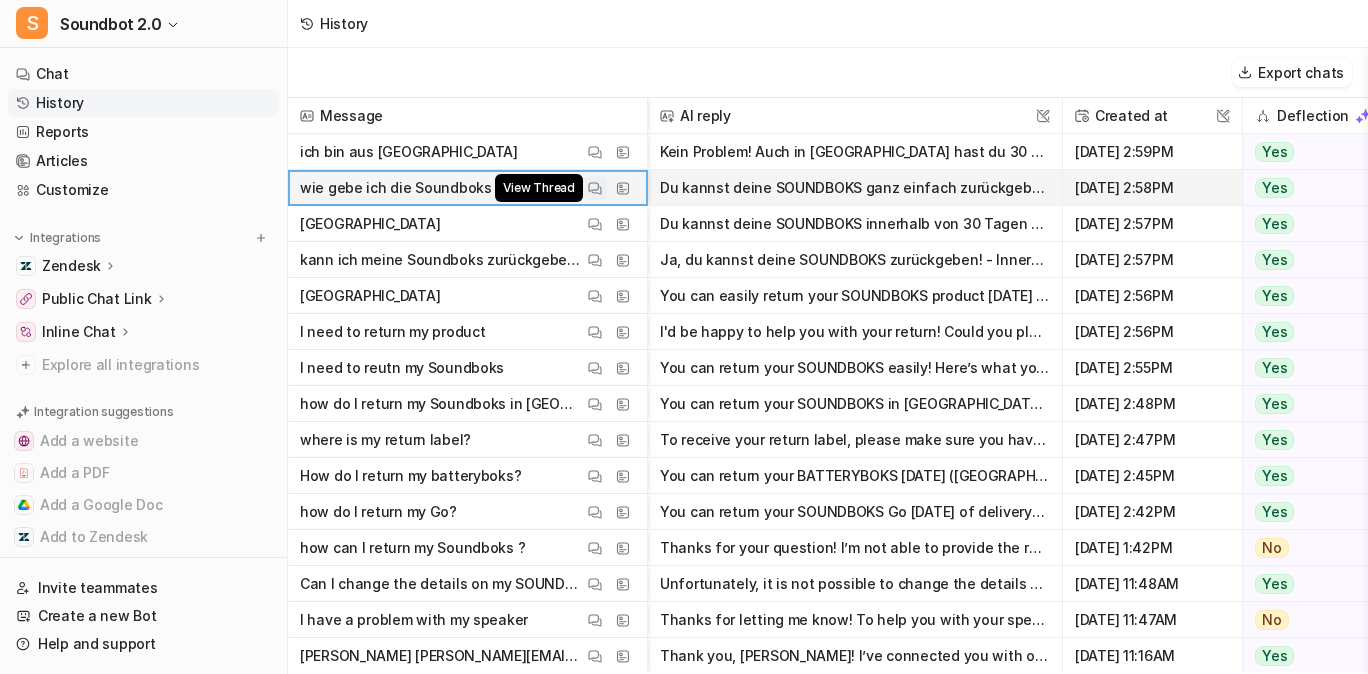 click on "View Thread" at bounding box center (595, 188) 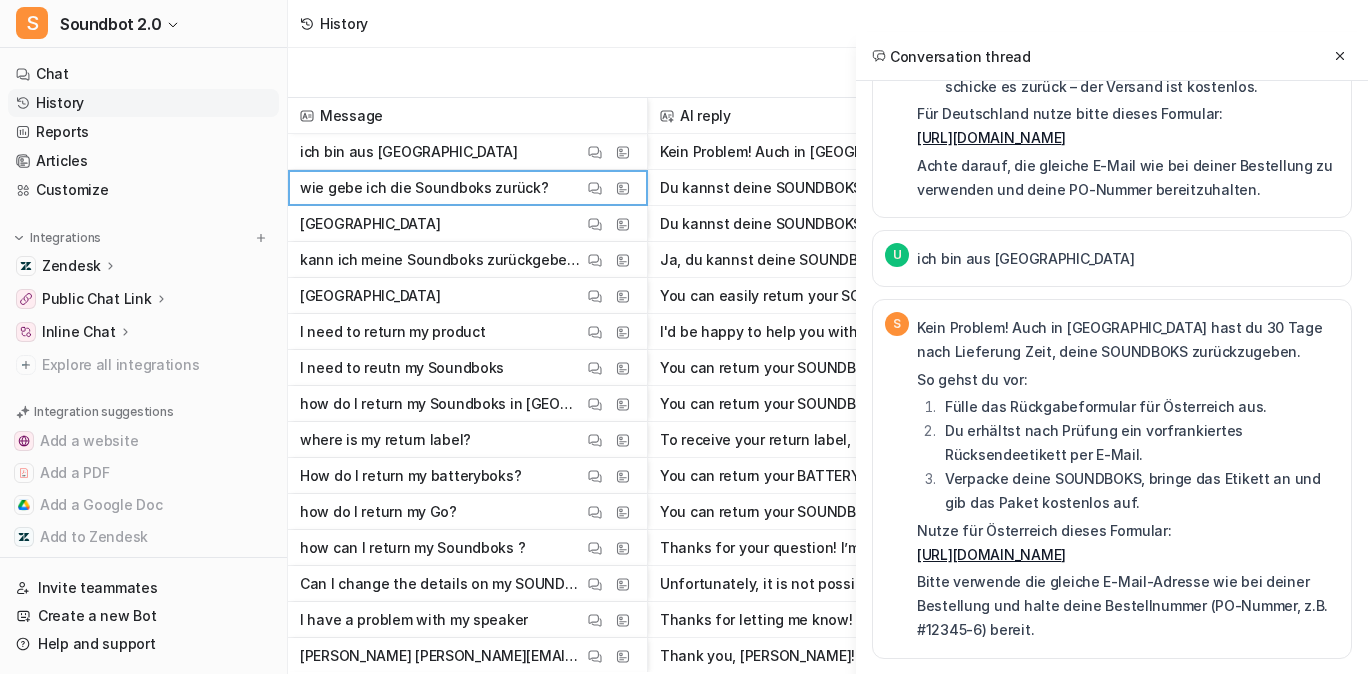 scroll, scrollTop: 0, scrollLeft: 0, axis: both 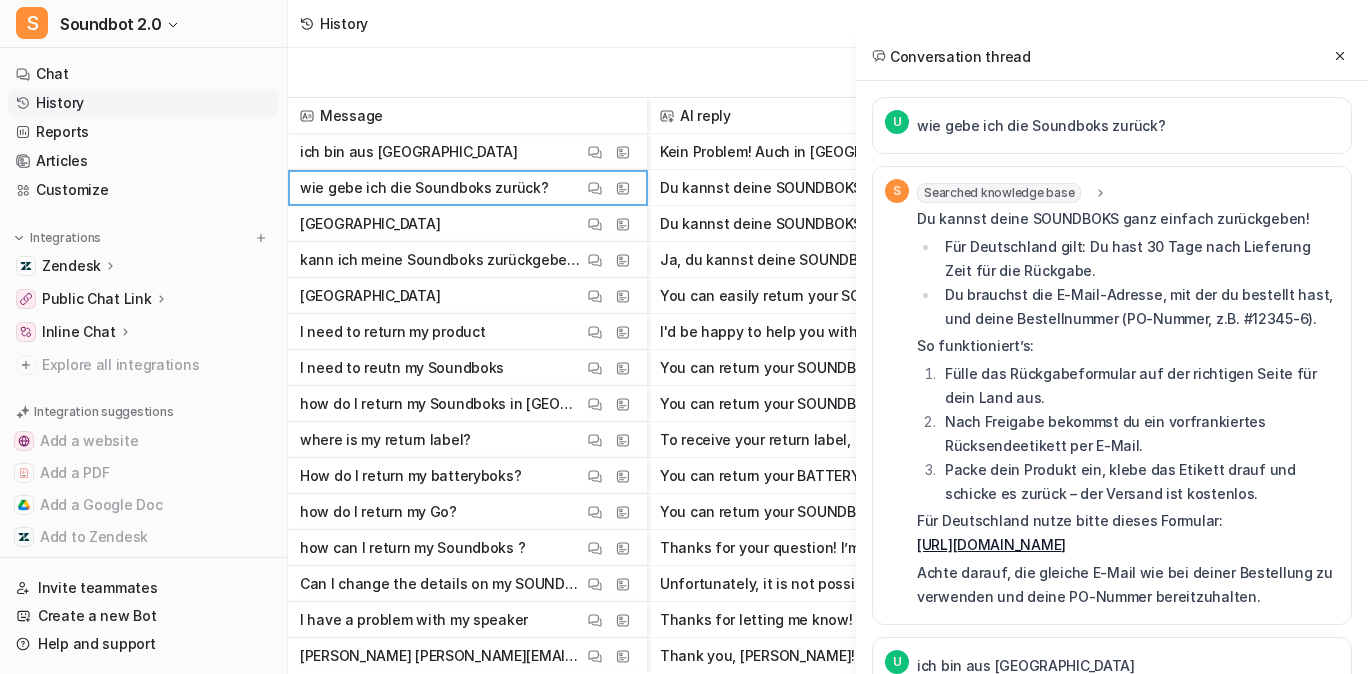 click on "Searched knowledge base" at bounding box center [1012, 193] 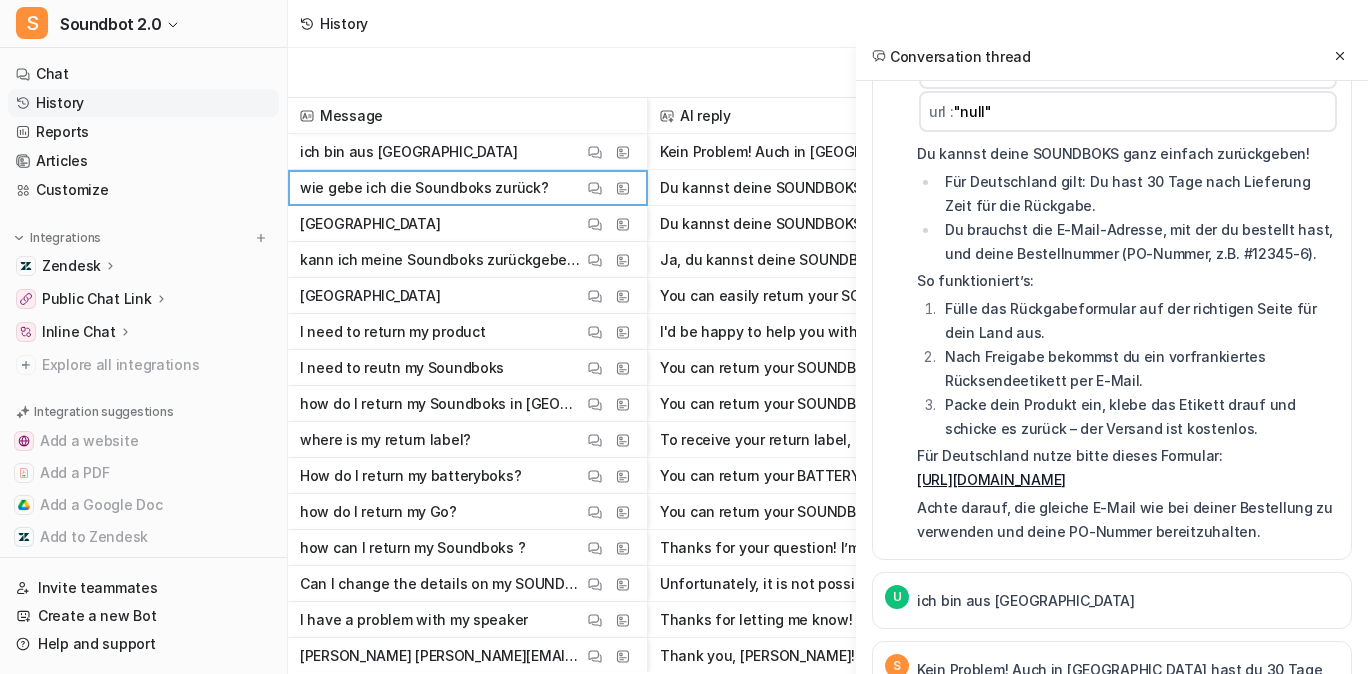 scroll, scrollTop: 210, scrollLeft: 0, axis: vertical 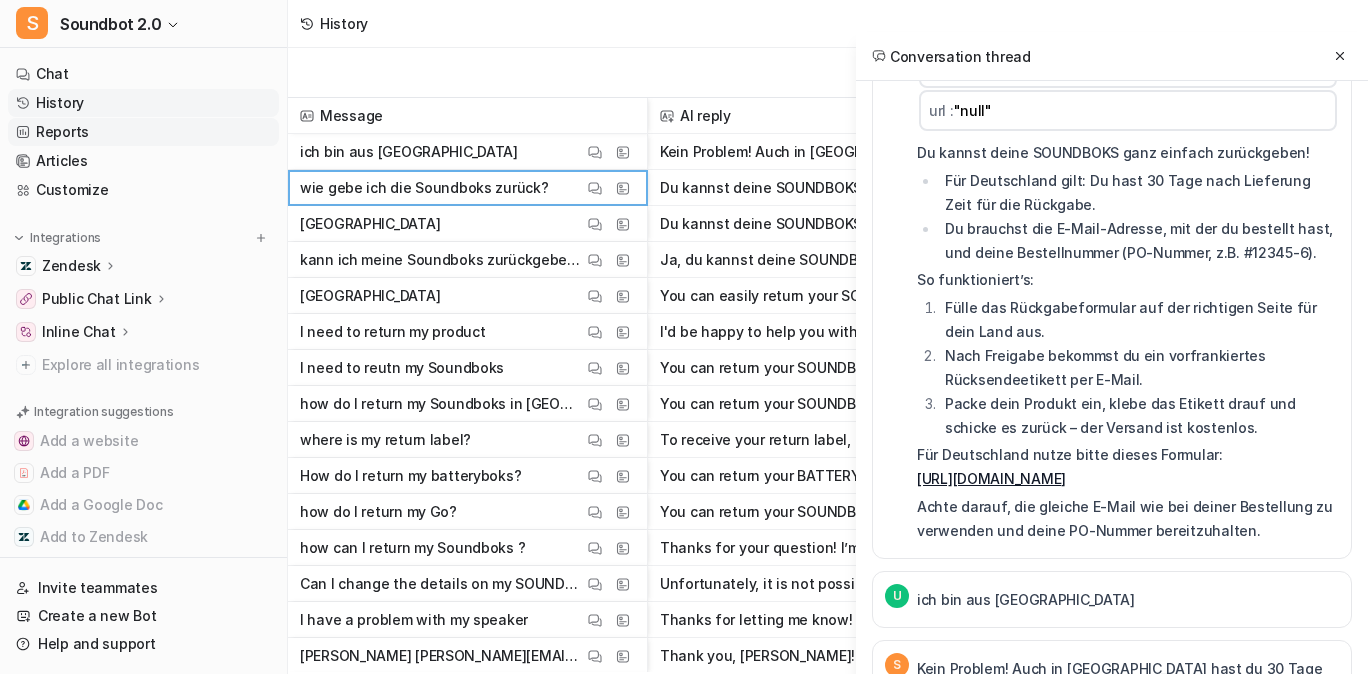click on "Reports" at bounding box center [143, 132] 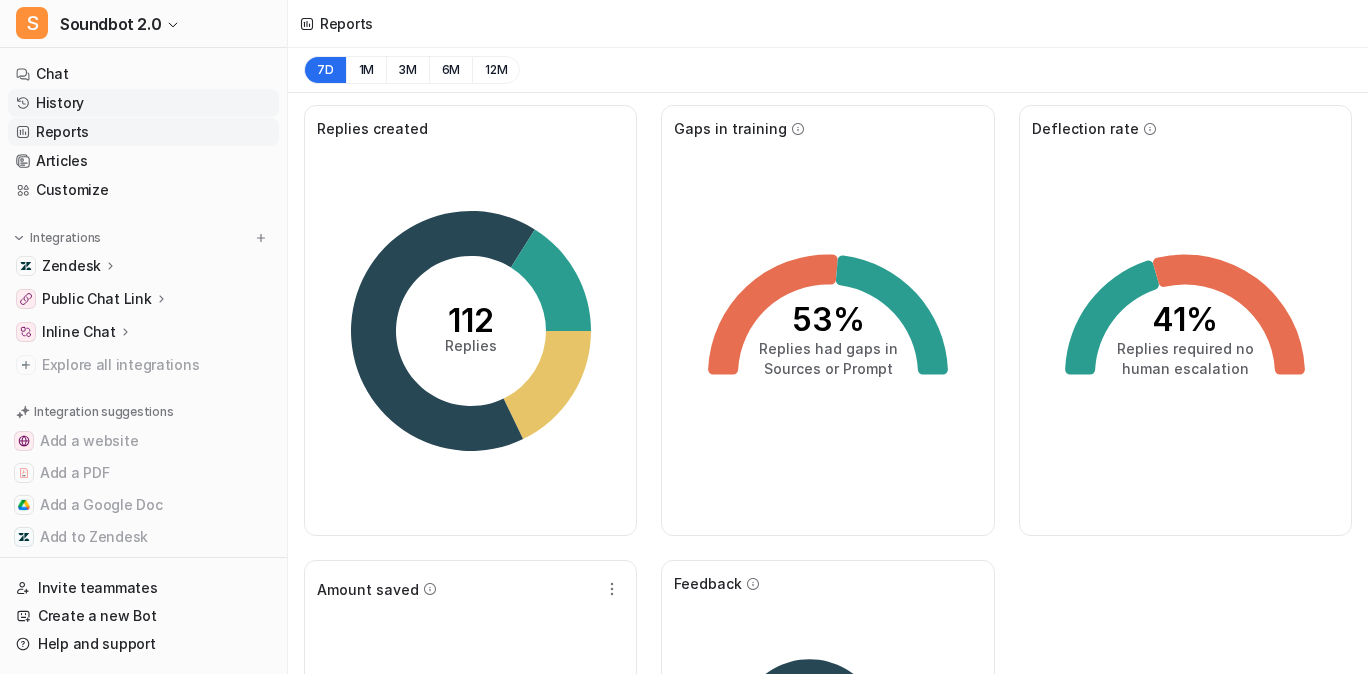 click on "History" at bounding box center (143, 103) 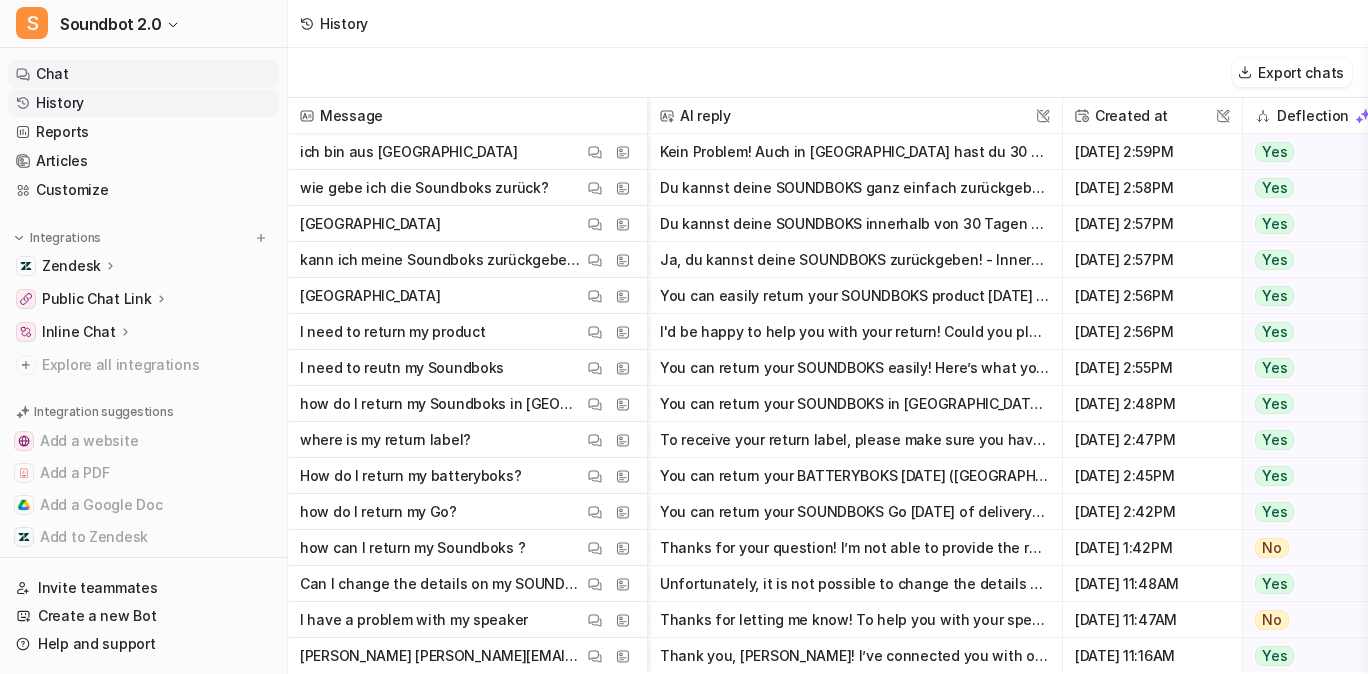click on "Chat" at bounding box center [143, 74] 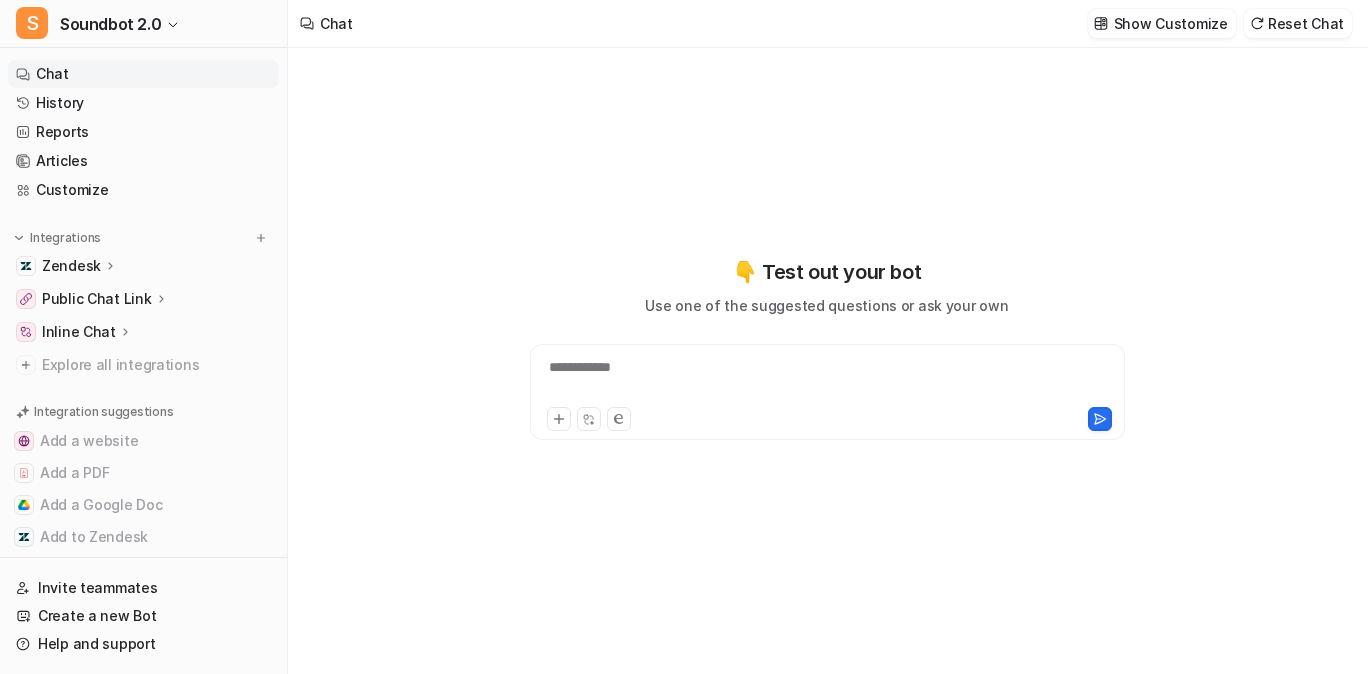 type on "**********" 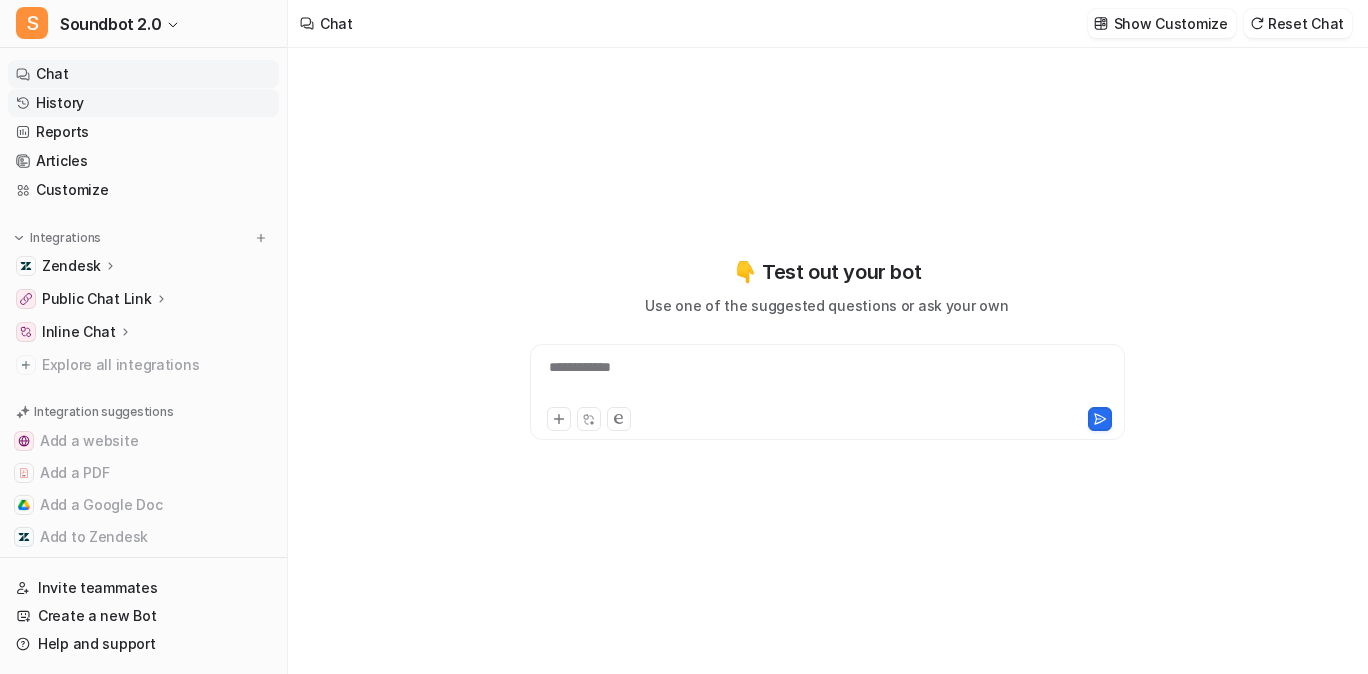 click on "History" at bounding box center (143, 103) 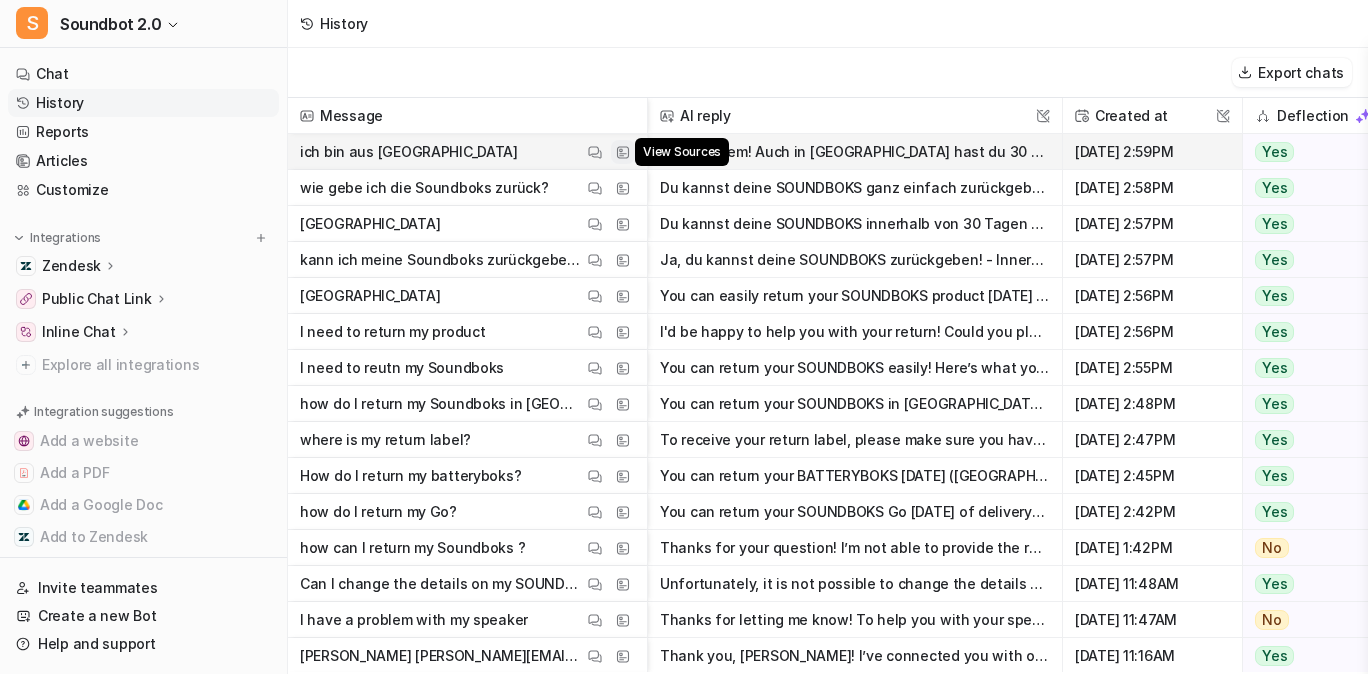 click at bounding box center [623, 152] 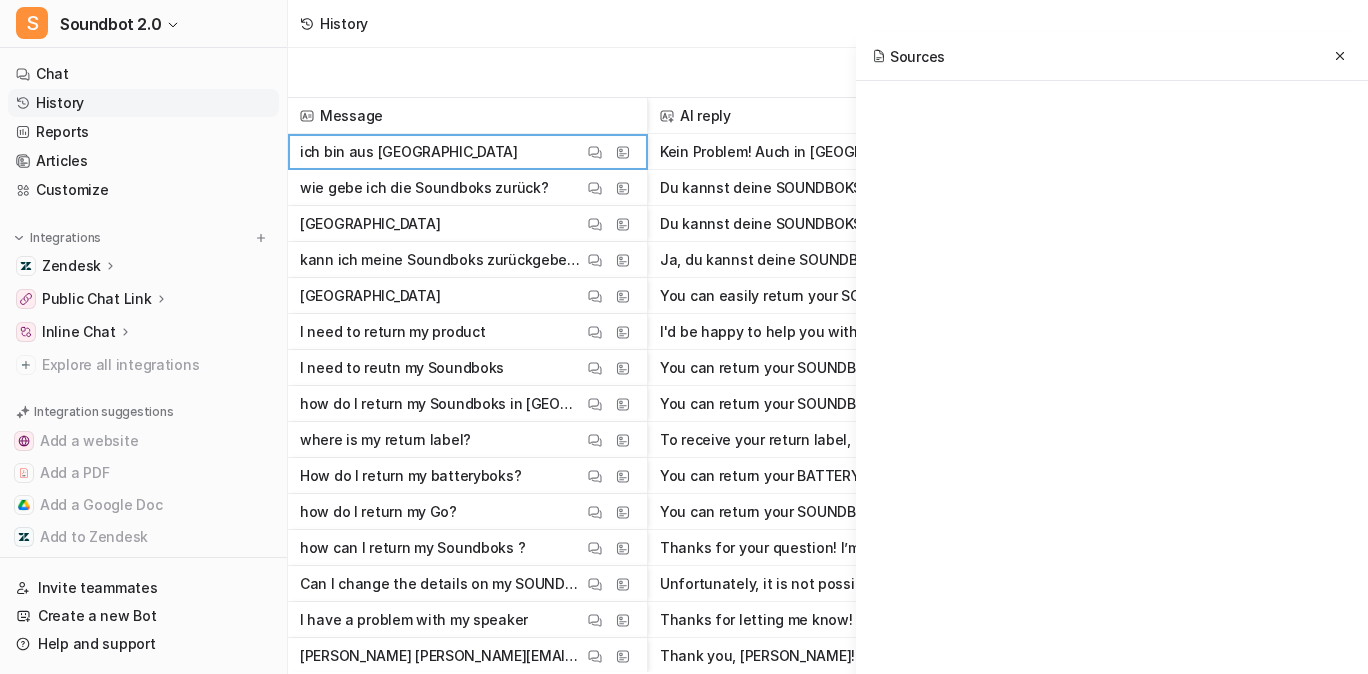 scroll, scrollTop: 0, scrollLeft: 0, axis: both 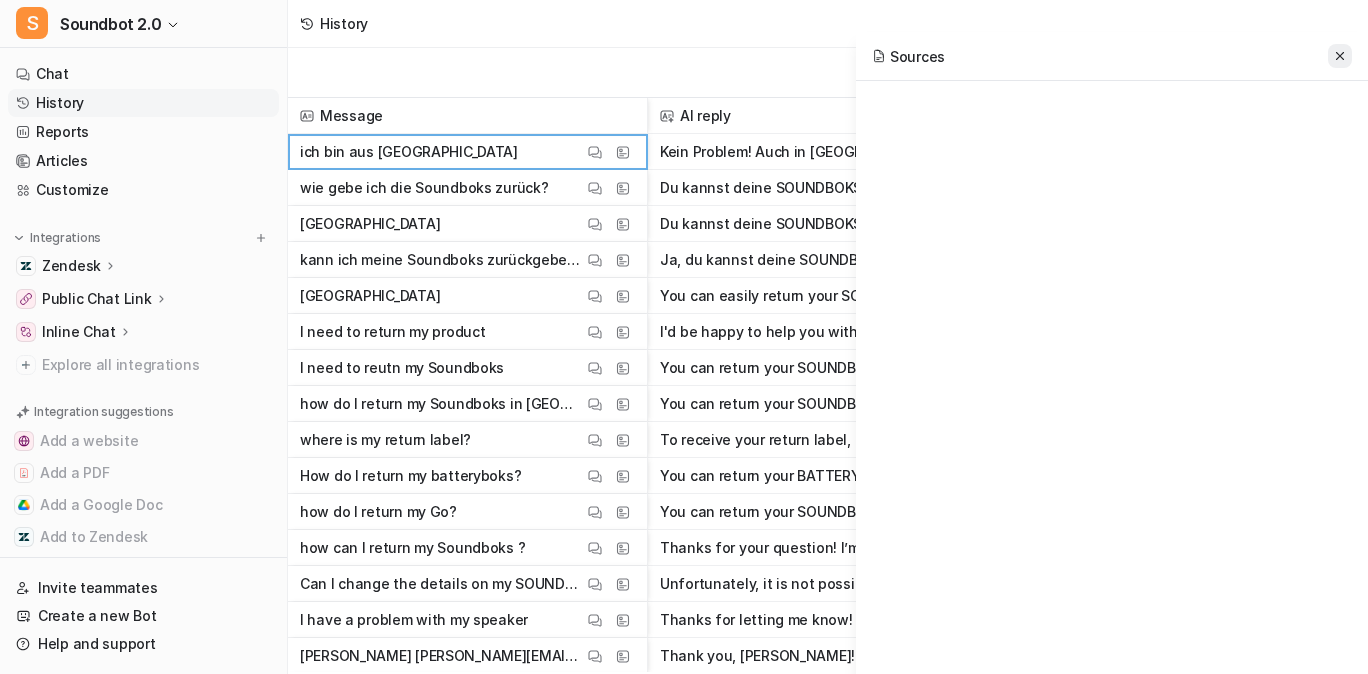 click 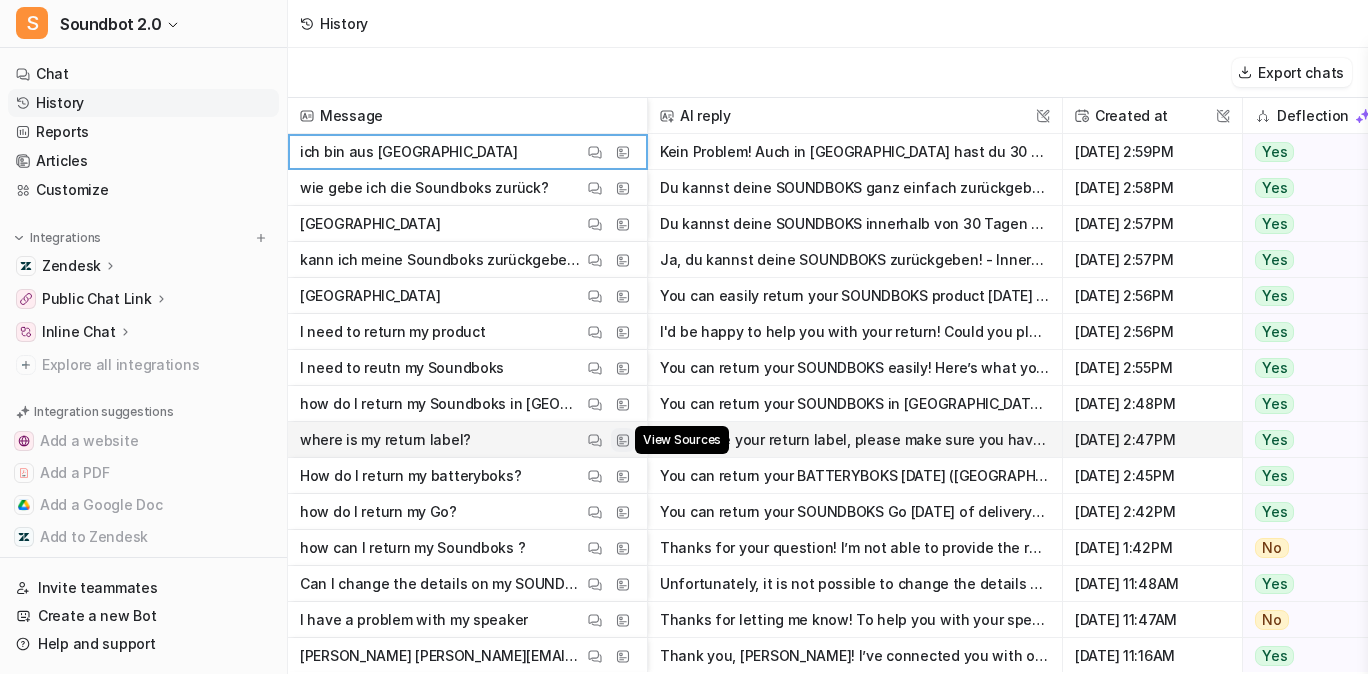 click at bounding box center [623, 440] 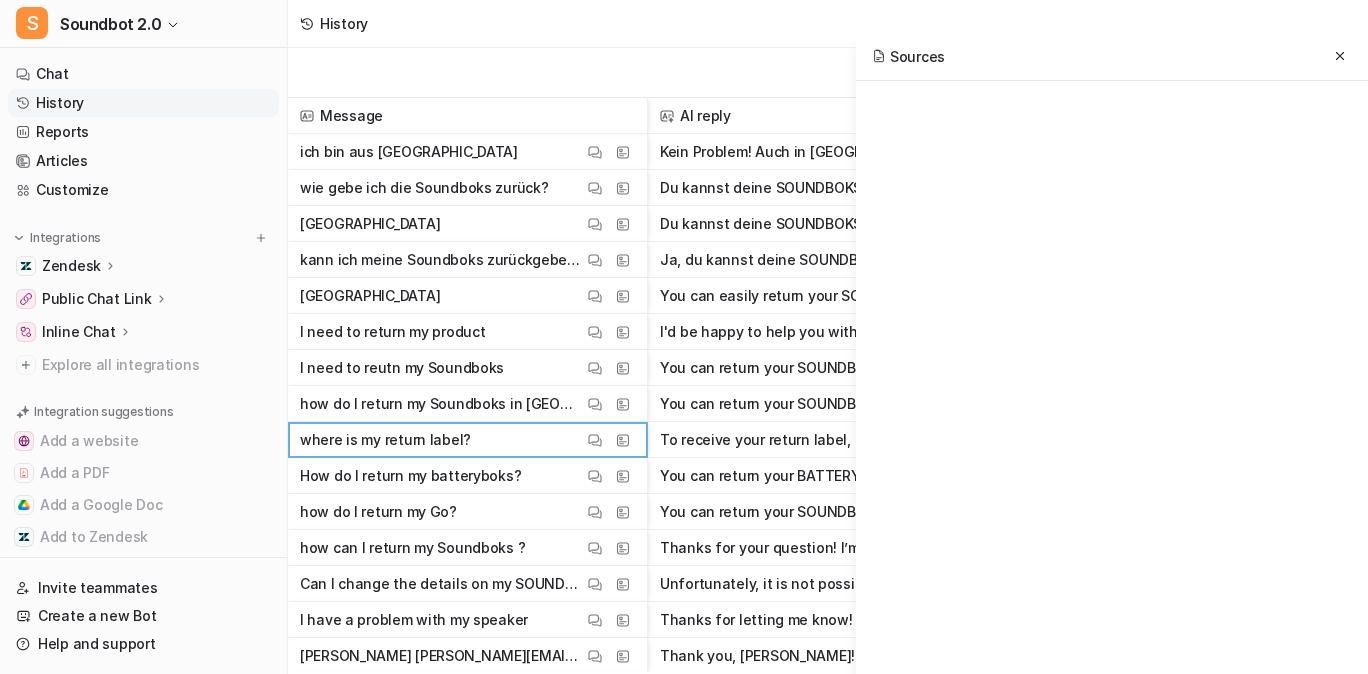 scroll, scrollTop: 0, scrollLeft: 0, axis: both 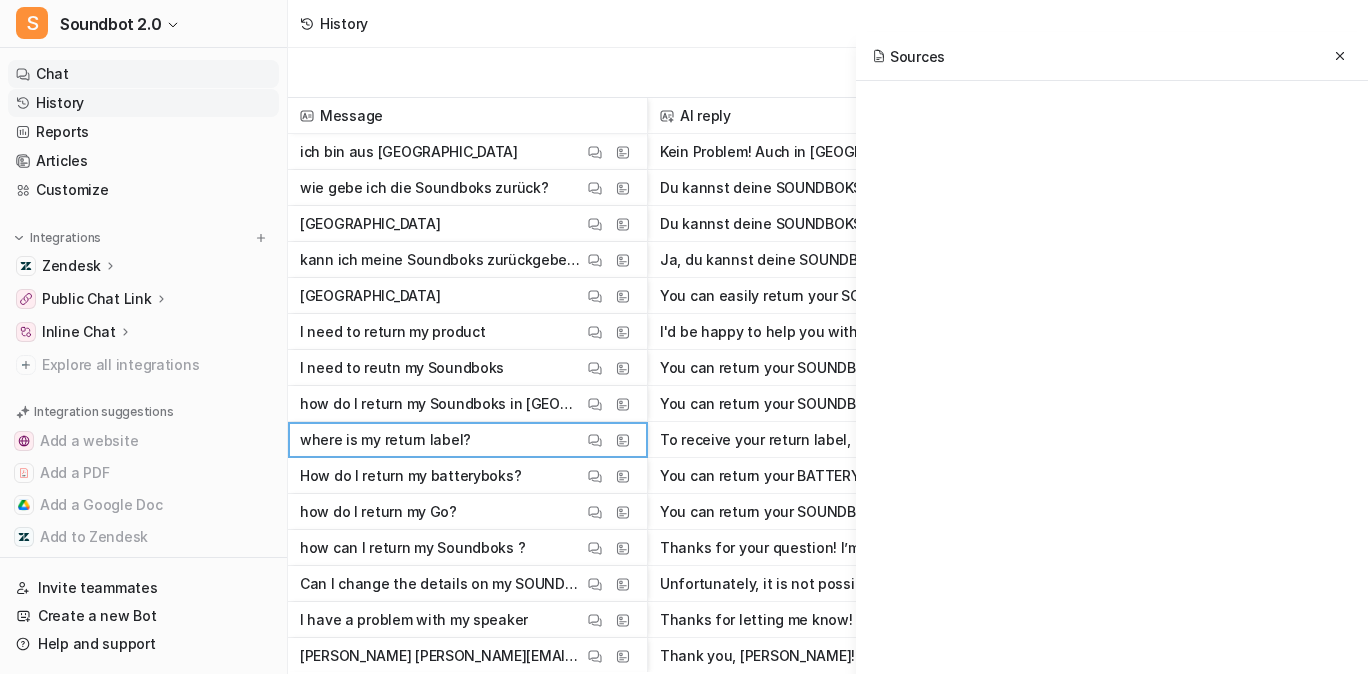 click on "Chat" at bounding box center [143, 74] 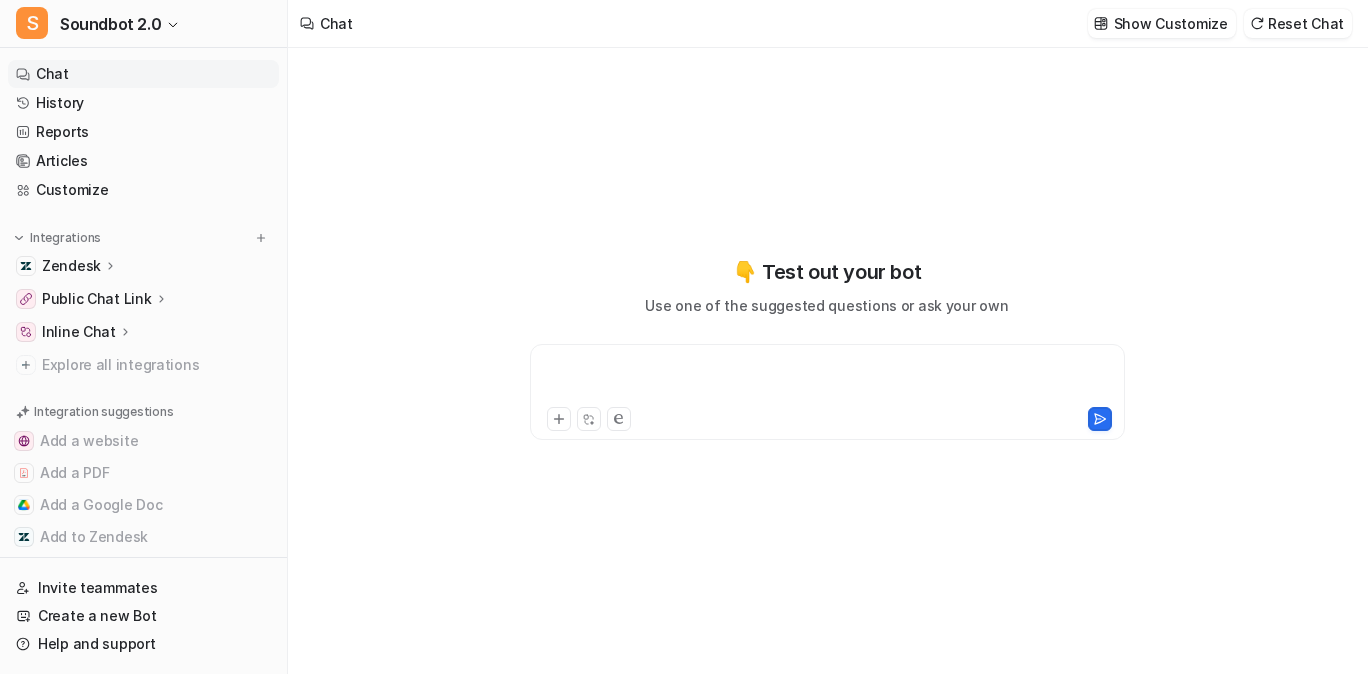 click at bounding box center (826, 380) 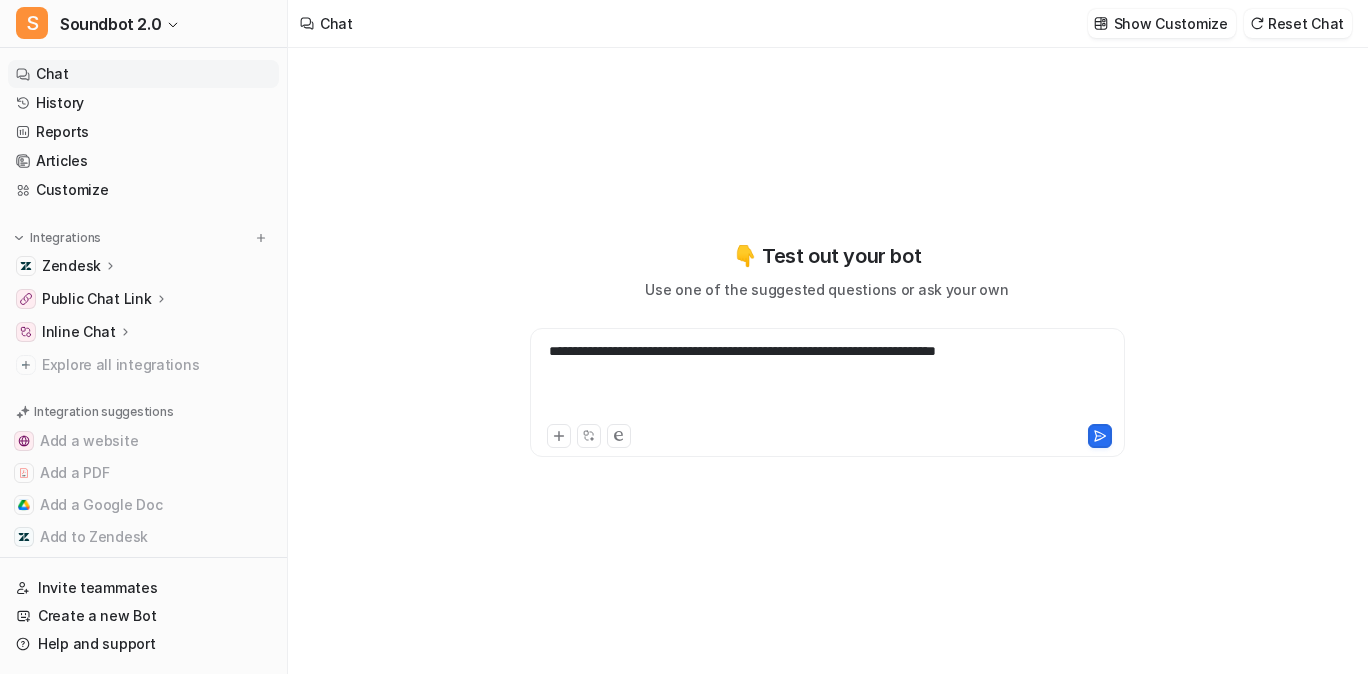 click on "**********" at bounding box center [826, 380] 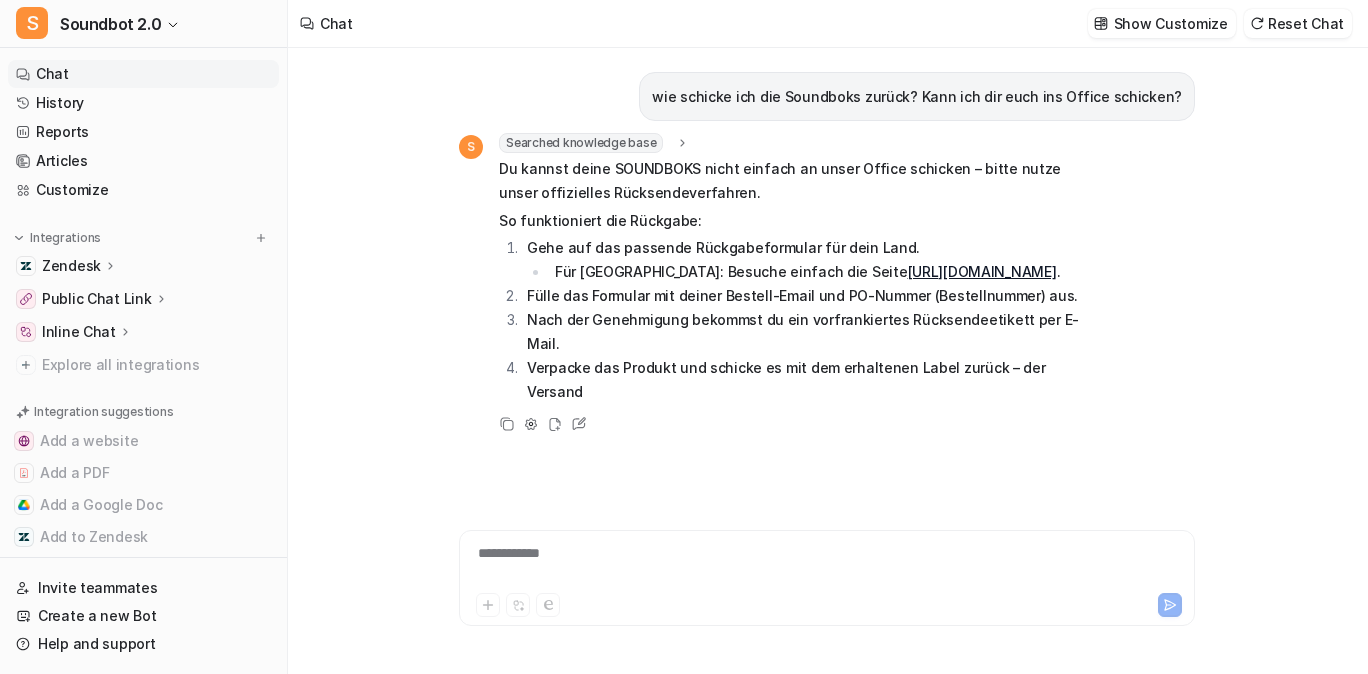 scroll, scrollTop: 122, scrollLeft: 0, axis: vertical 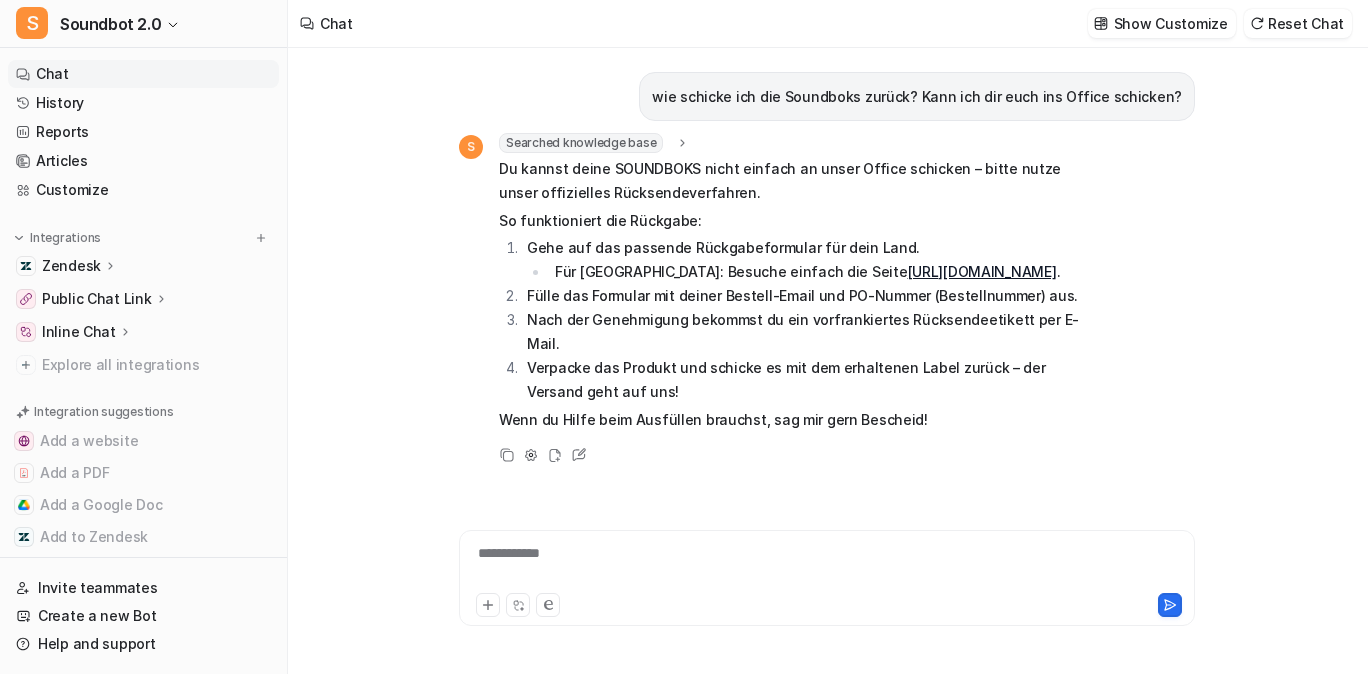 click on "**********" at bounding box center [918, 566] 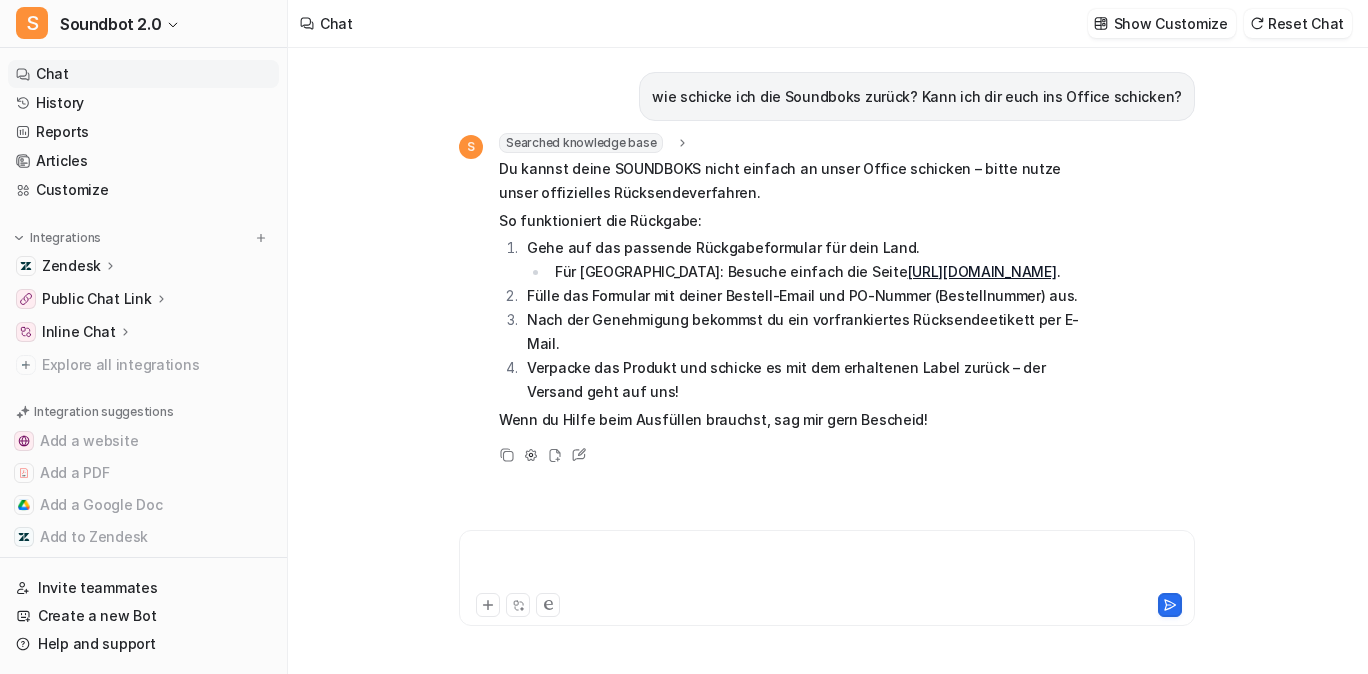 click at bounding box center (918, 566) 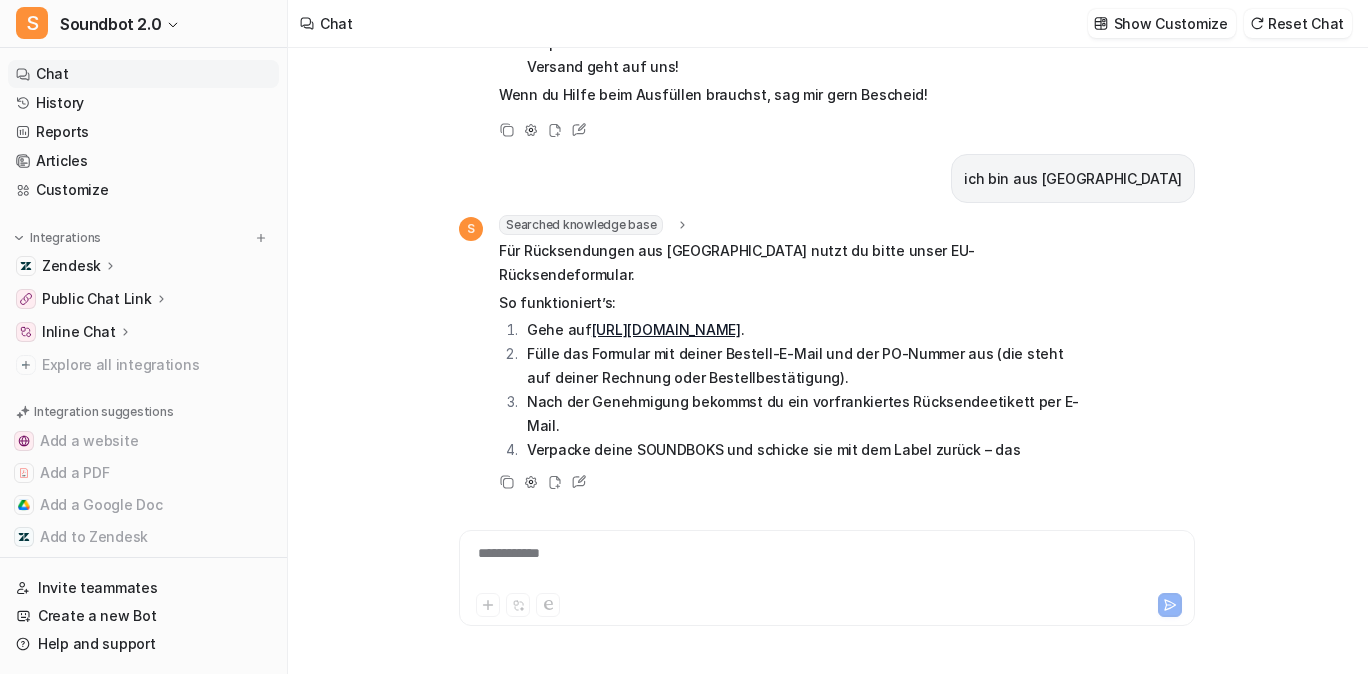 scroll, scrollTop: 570, scrollLeft: 0, axis: vertical 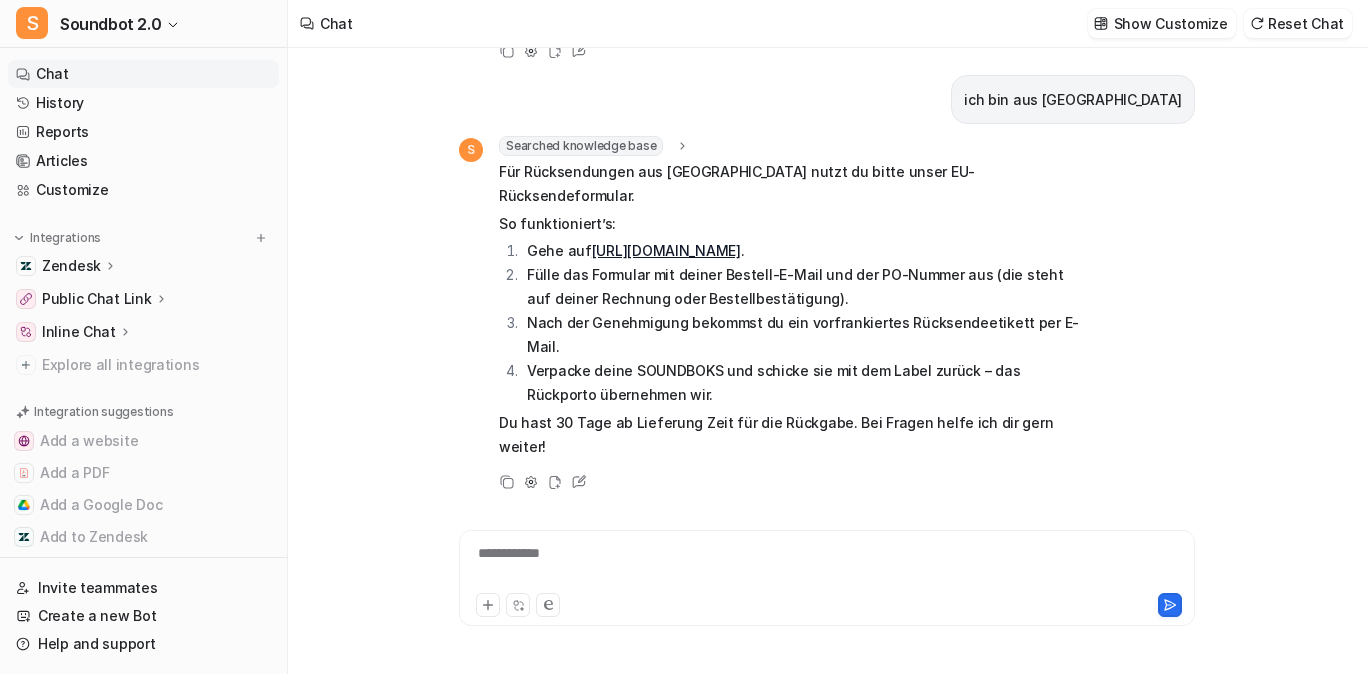 click on "Chat" at bounding box center (143, 74) 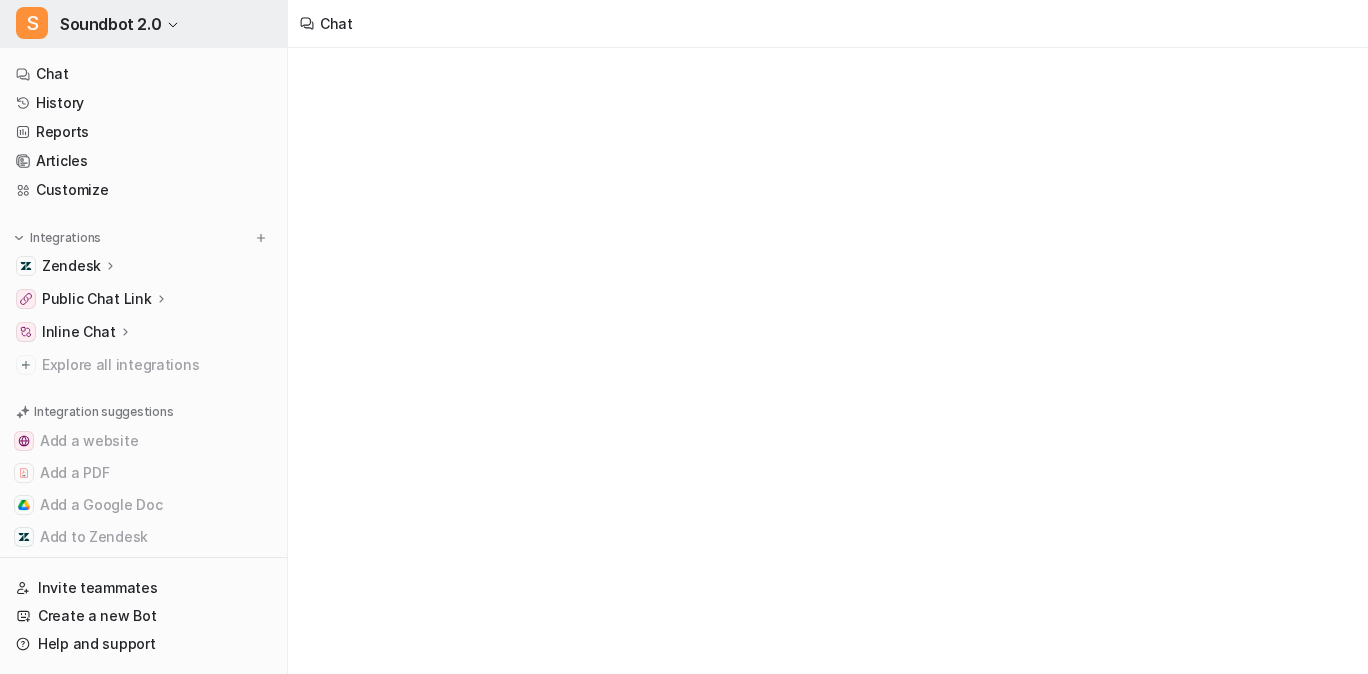 scroll, scrollTop: 0, scrollLeft: 0, axis: both 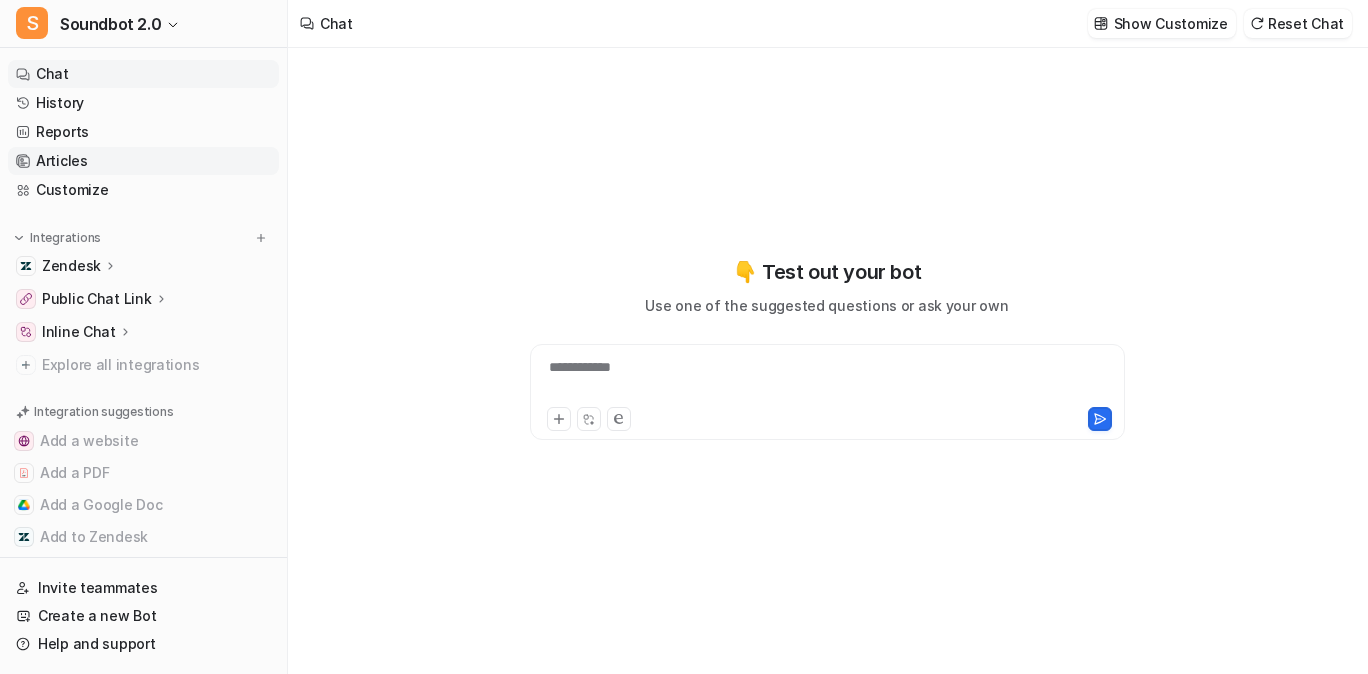 click on "Articles" at bounding box center (143, 161) 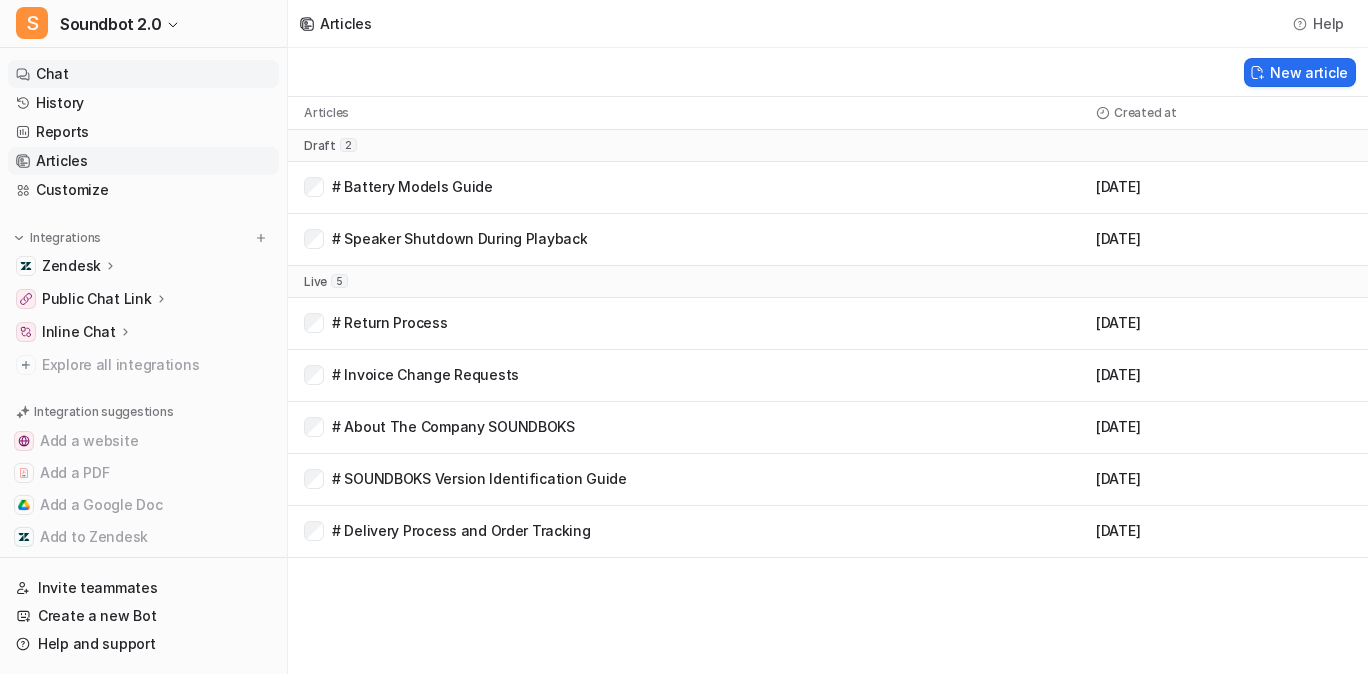 click on "Chat" at bounding box center (143, 74) 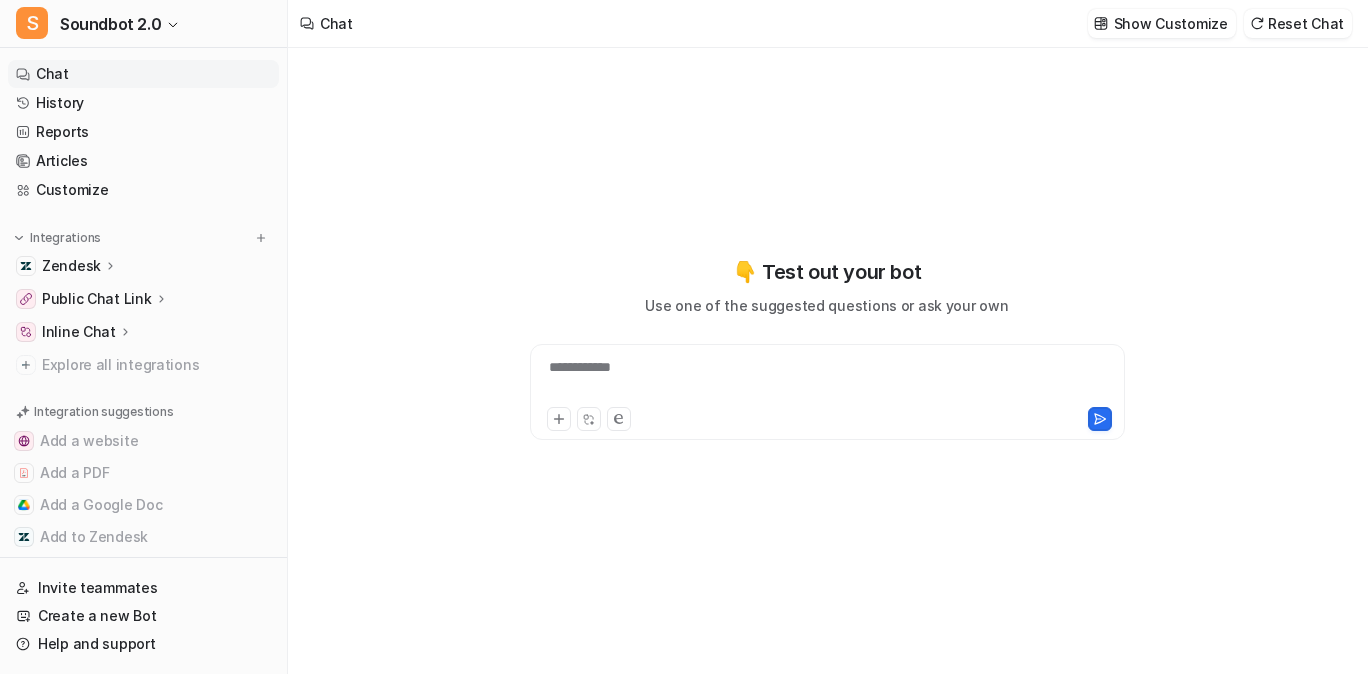 click on "**********" at bounding box center [826, 380] 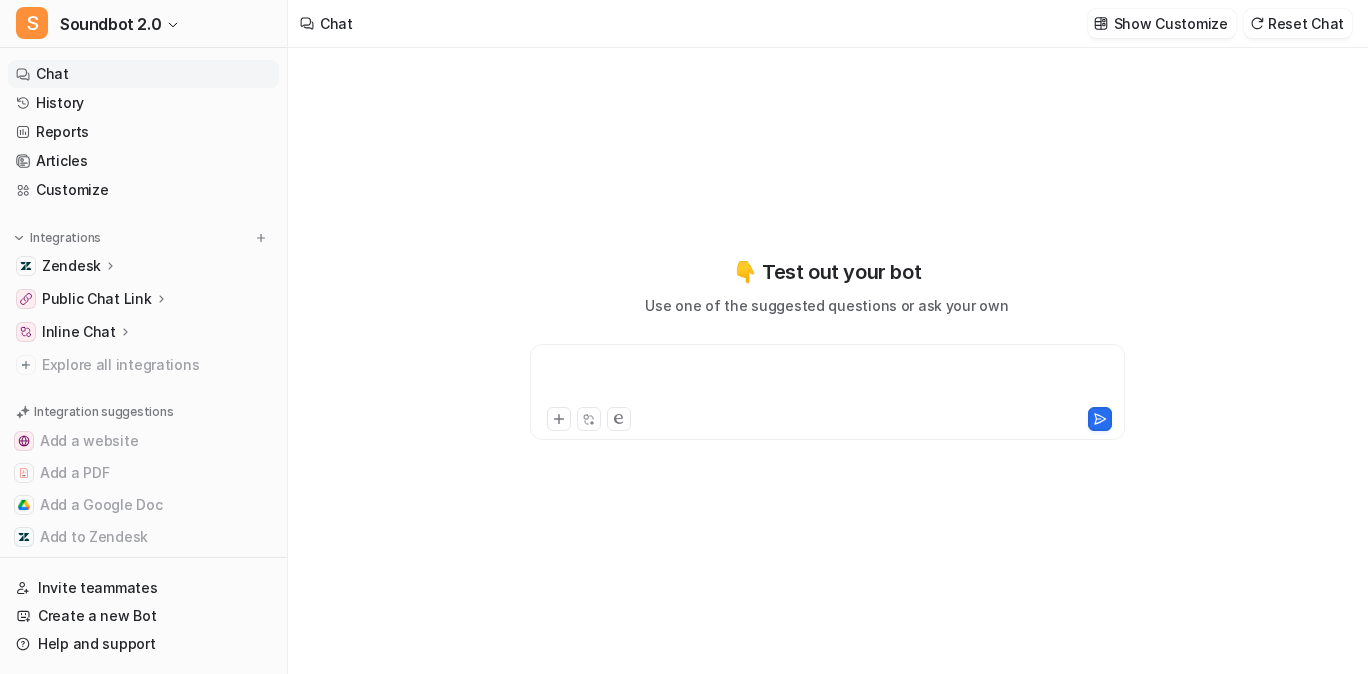 type 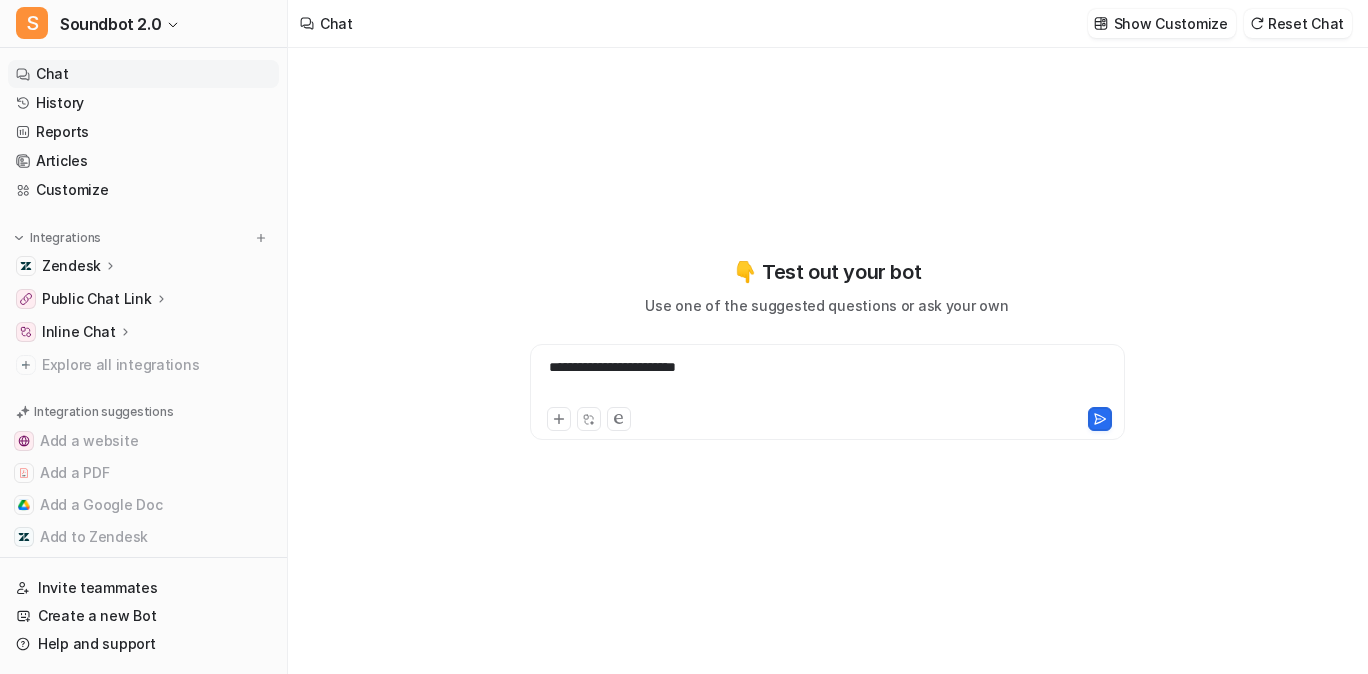 click on "**********" at bounding box center (826, 380) 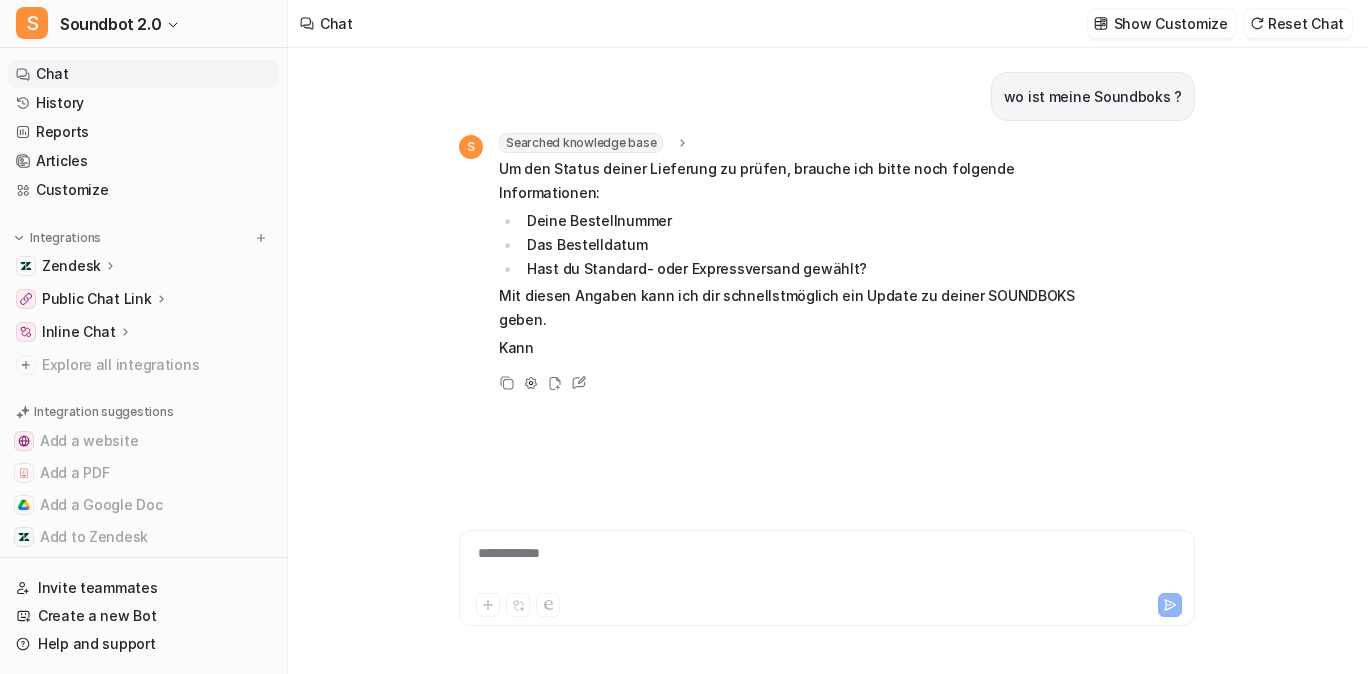 scroll, scrollTop: 2, scrollLeft: 0, axis: vertical 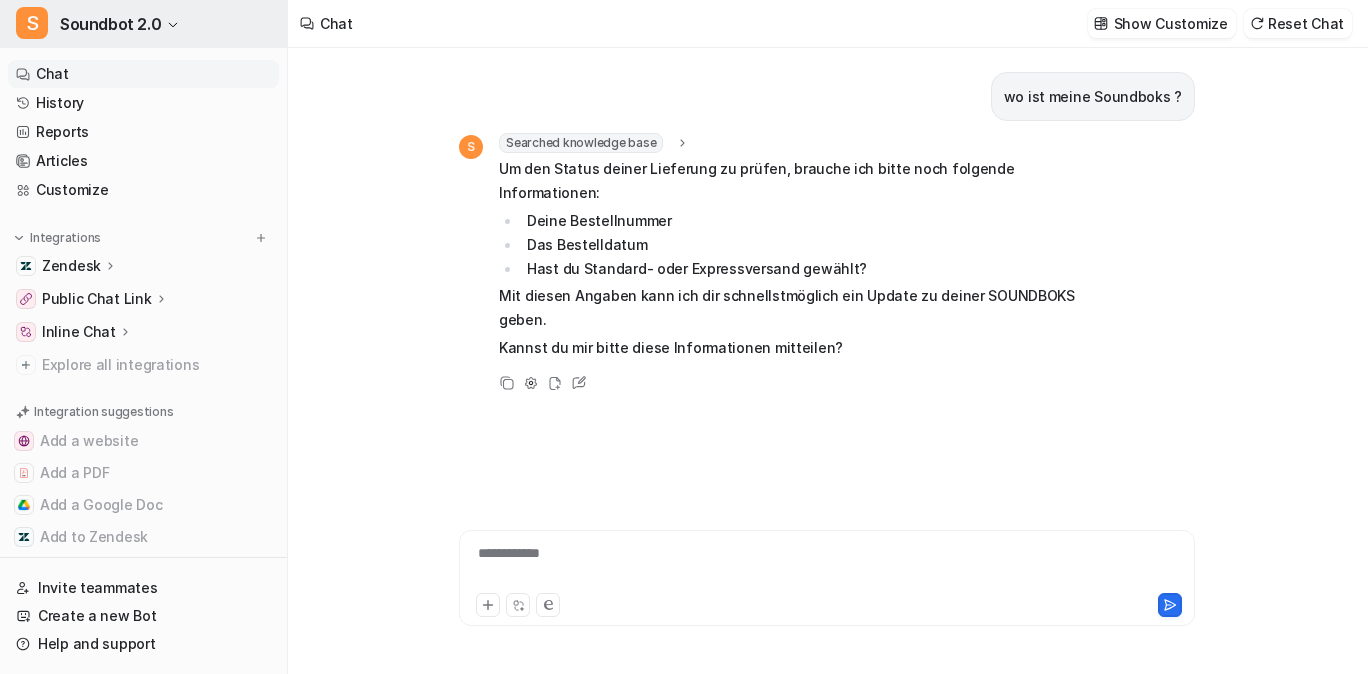 click on "Soundbot 2.0" at bounding box center (110, 24) 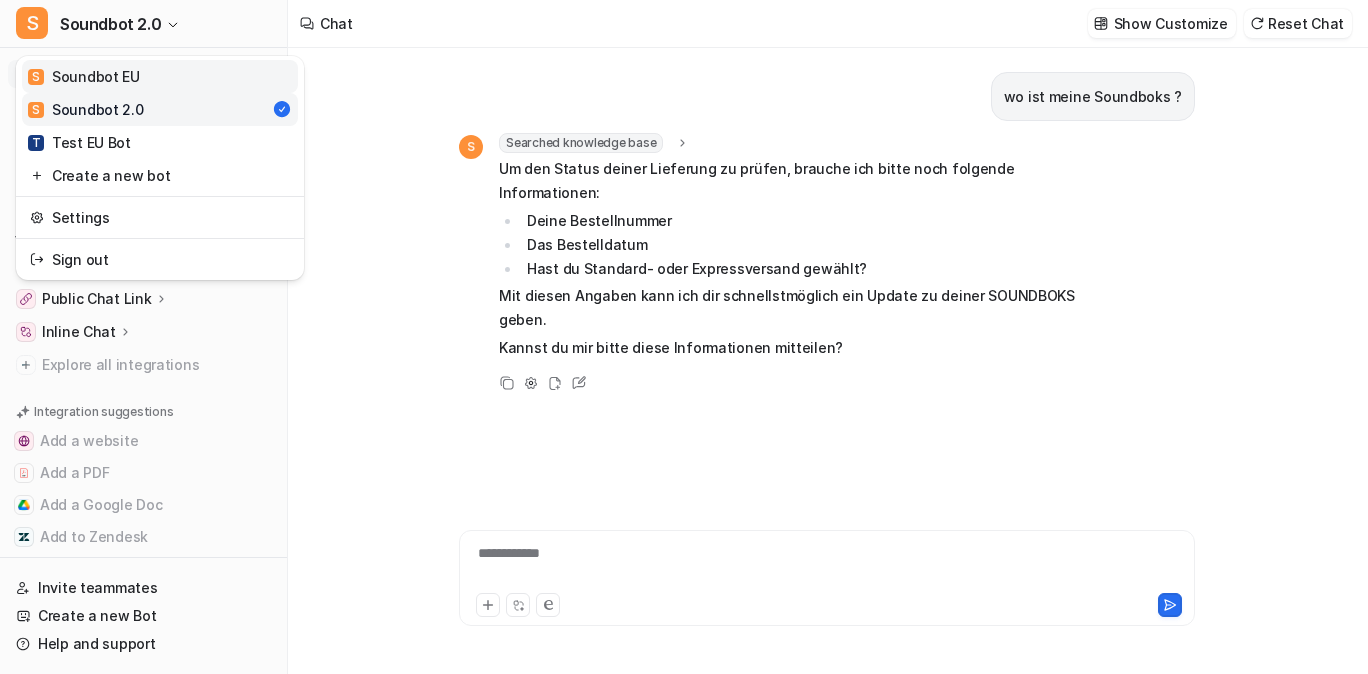 click on "S   Soundbot EU" at bounding box center [160, 76] 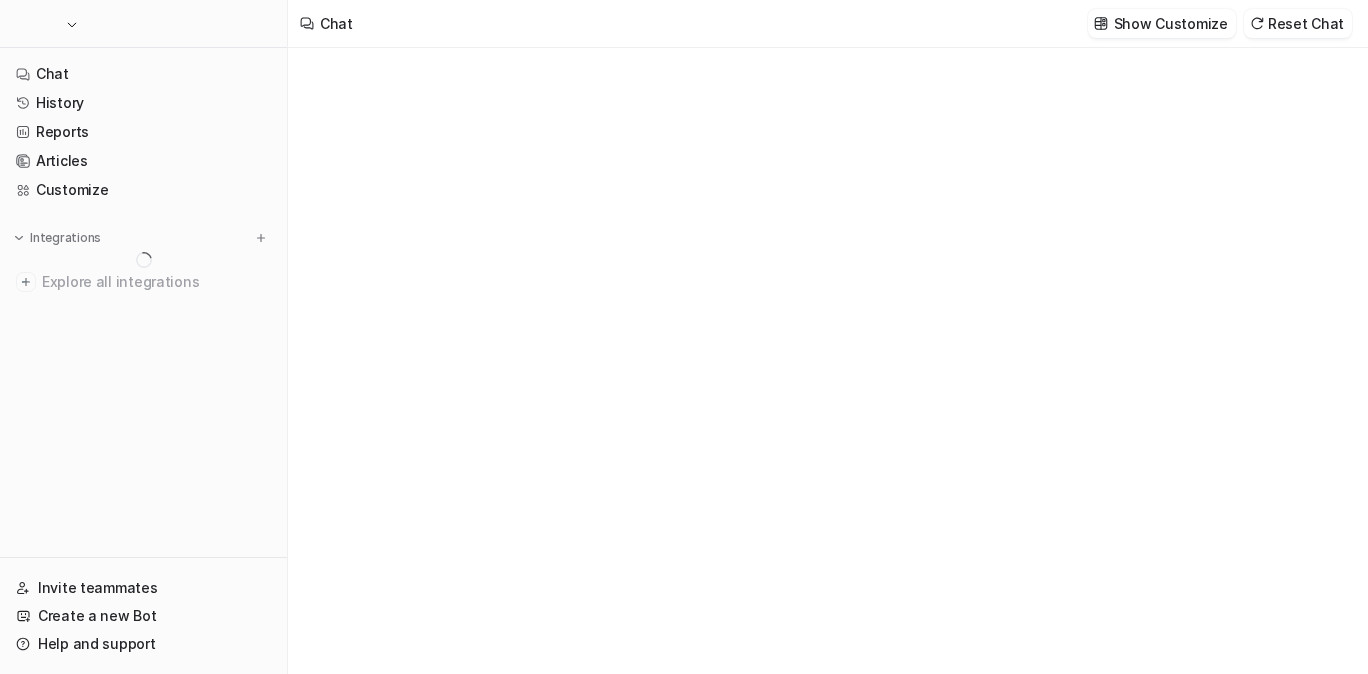 scroll, scrollTop: 0, scrollLeft: 0, axis: both 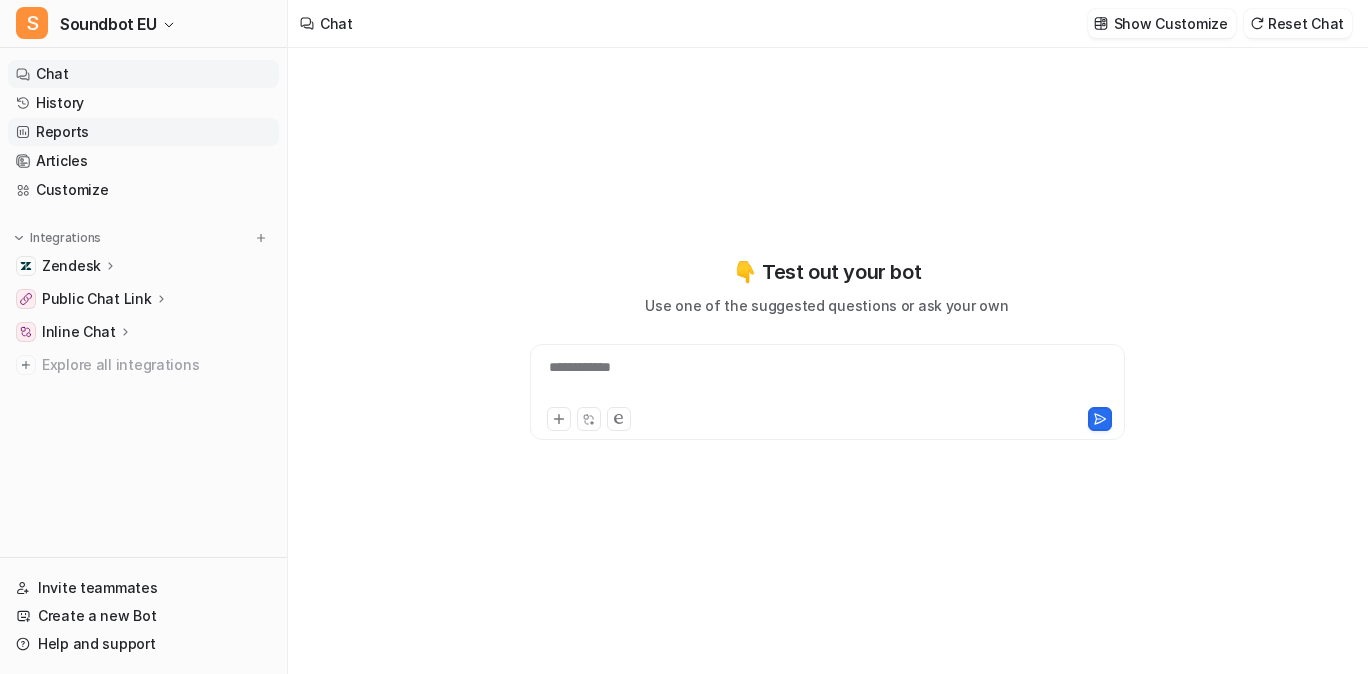 type on "**********" 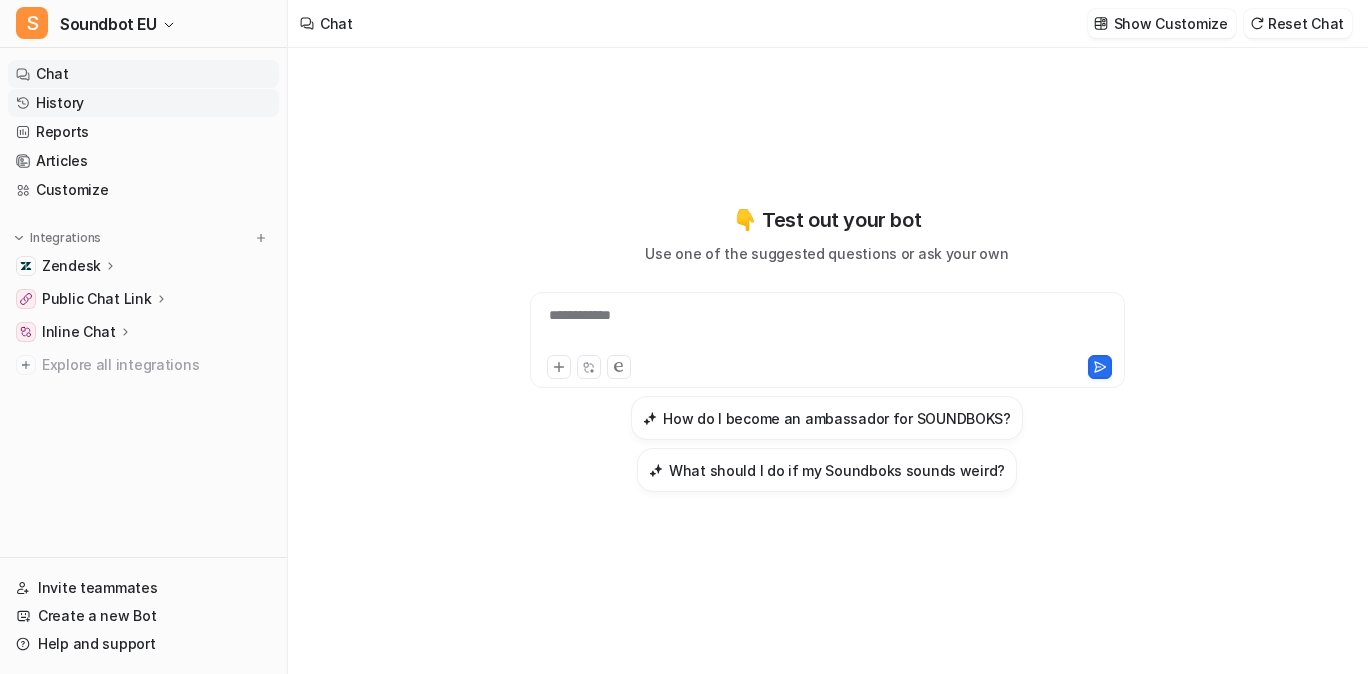 click on "History" at bounding box center [143, 103] 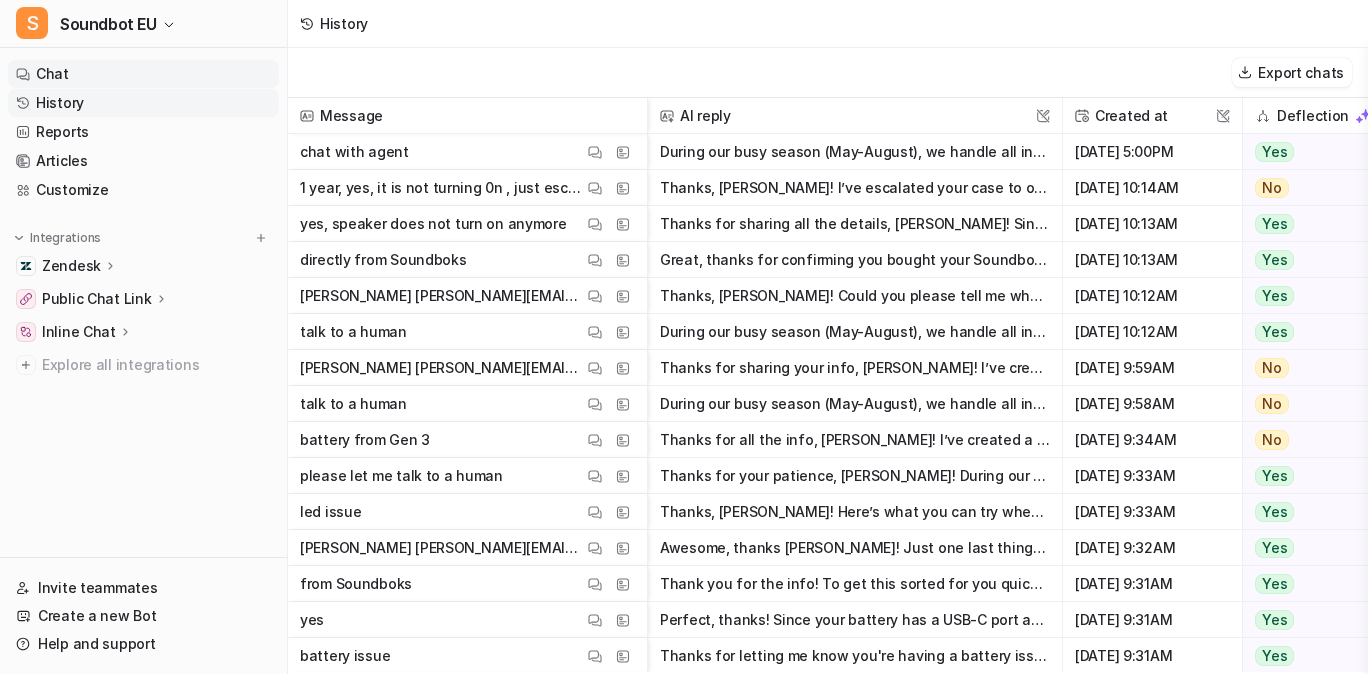 click on "Chat" at bounding box center (143, 74) 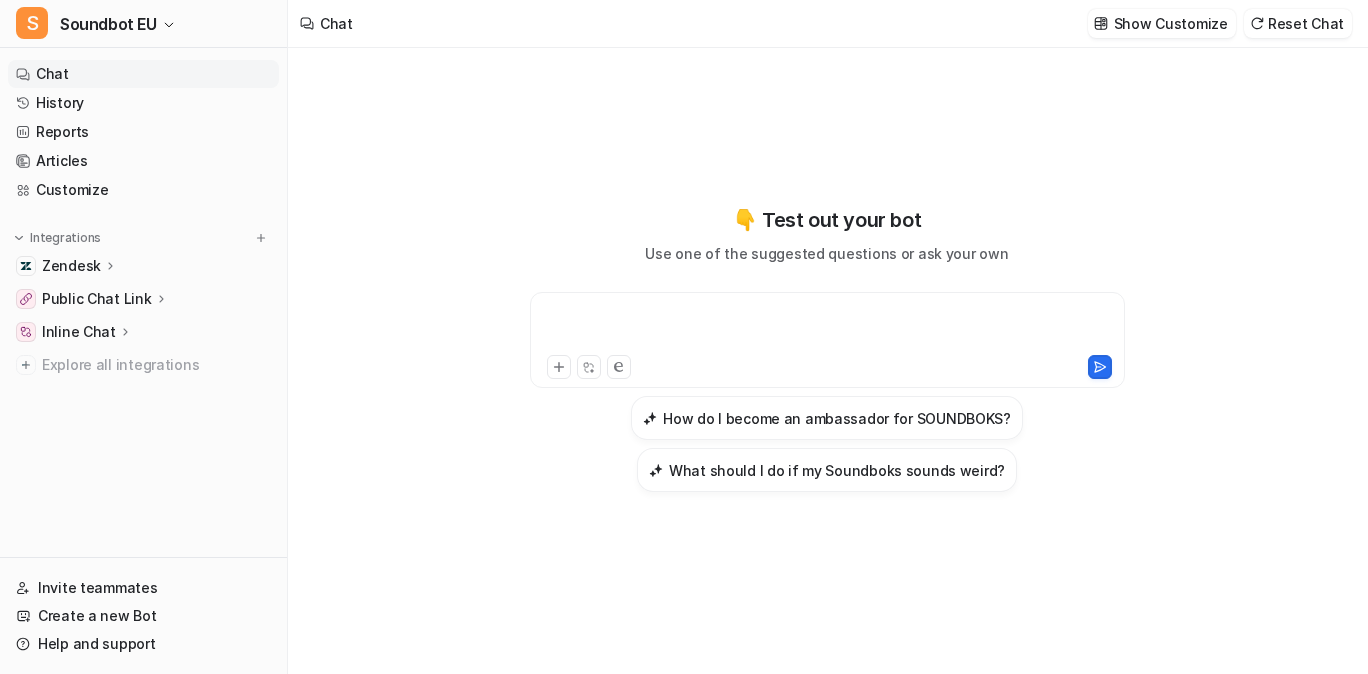 click at bounding box center [826, 328] 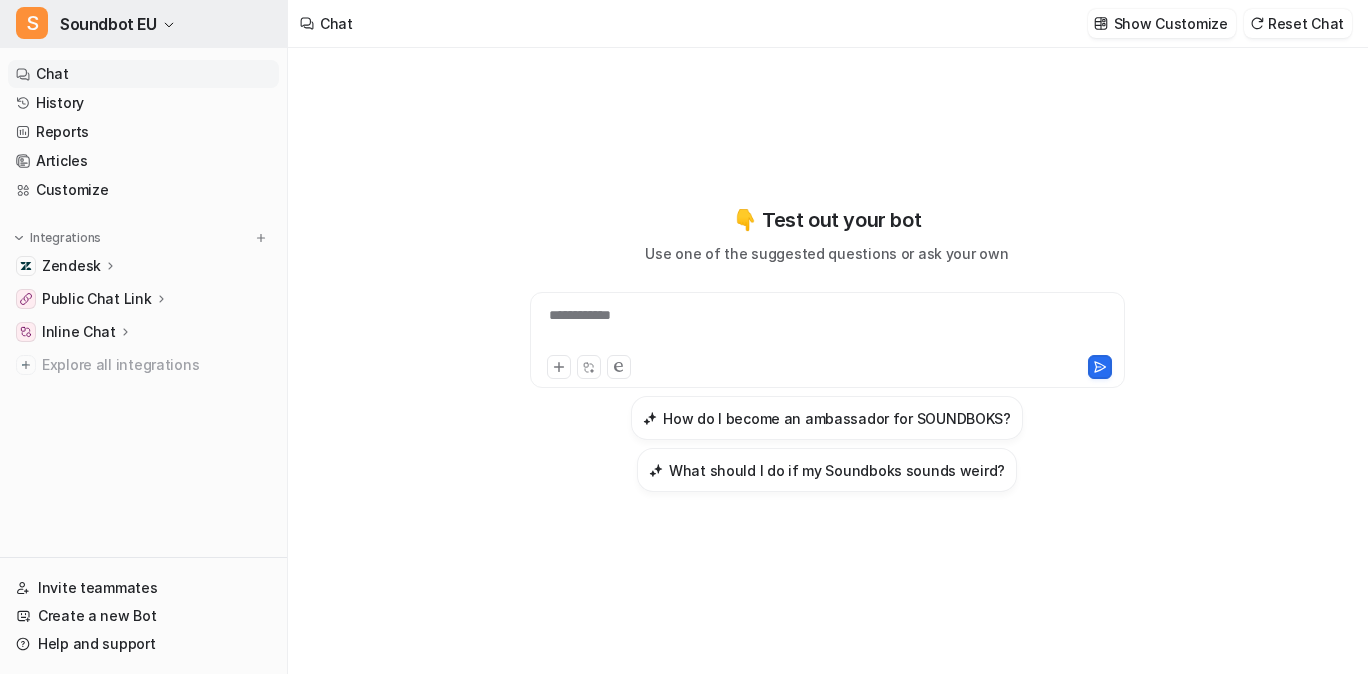 click on "S Soundbot EU" at bounding box center [143, 24] 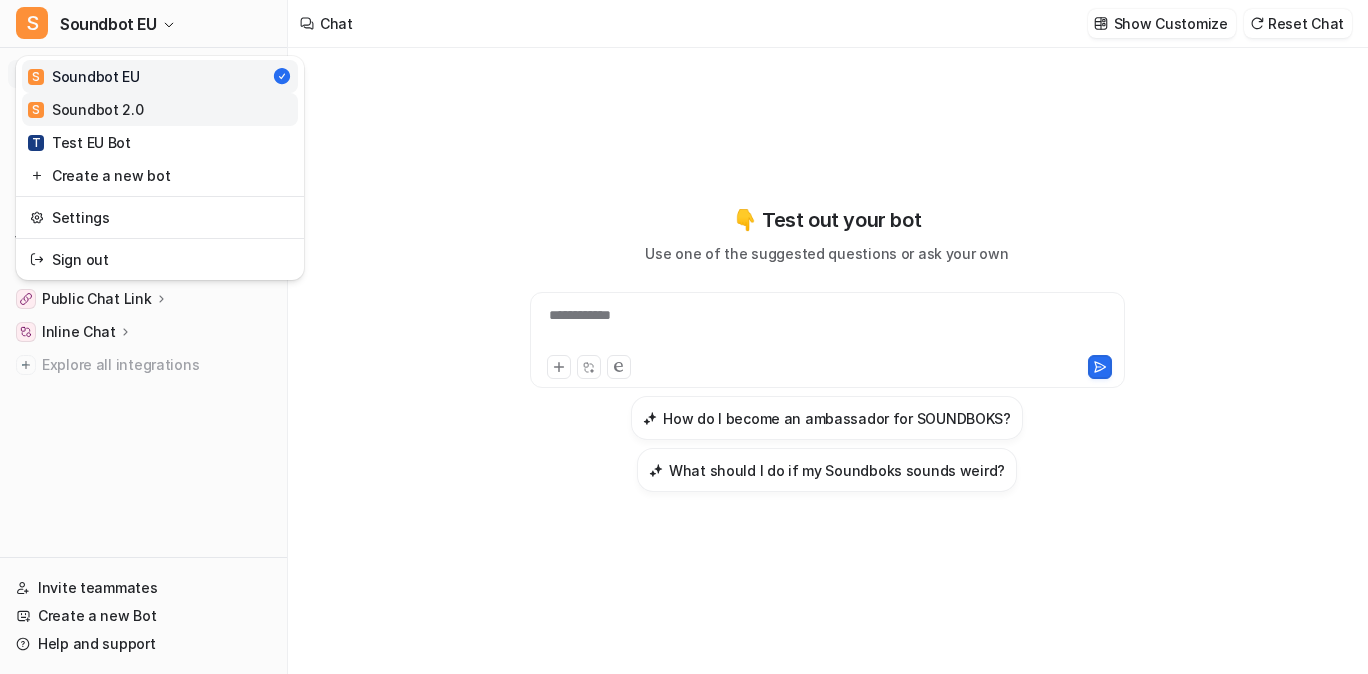 click on "S   Soundbot 2.0" at bounding box center (160, 109) 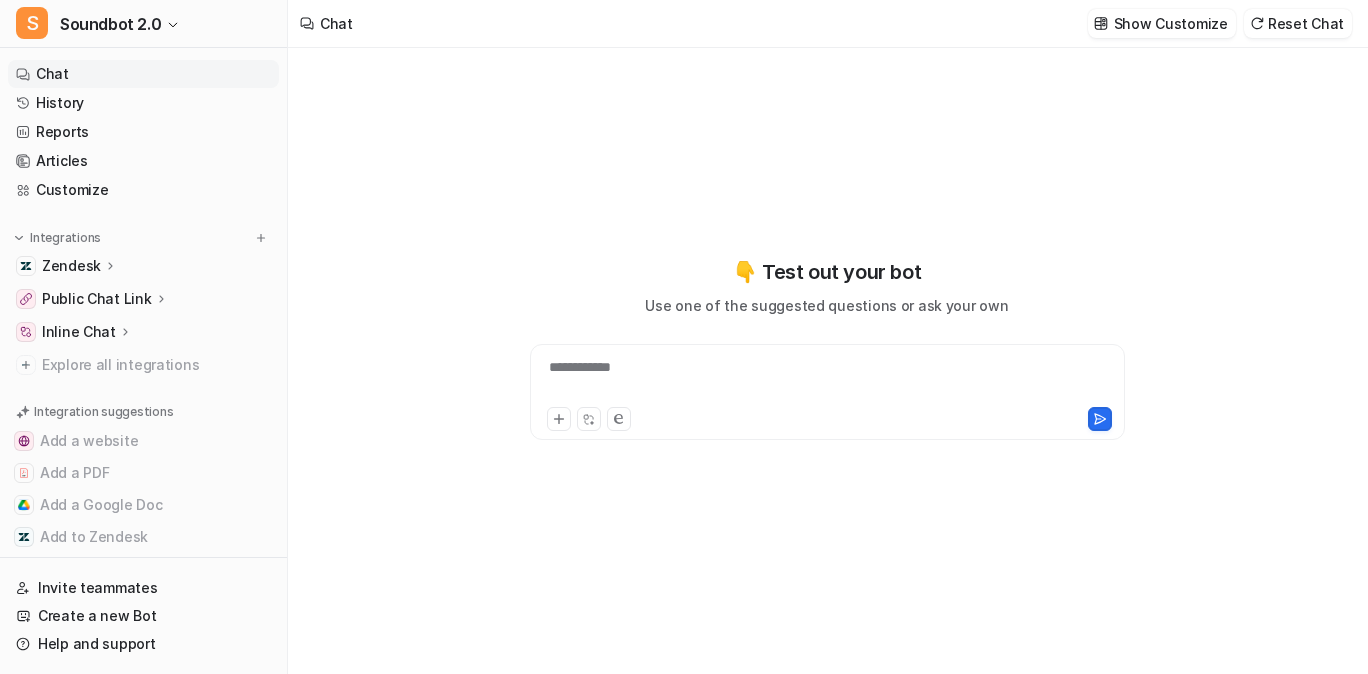 click on "**********" at bounding box center [826, 380] 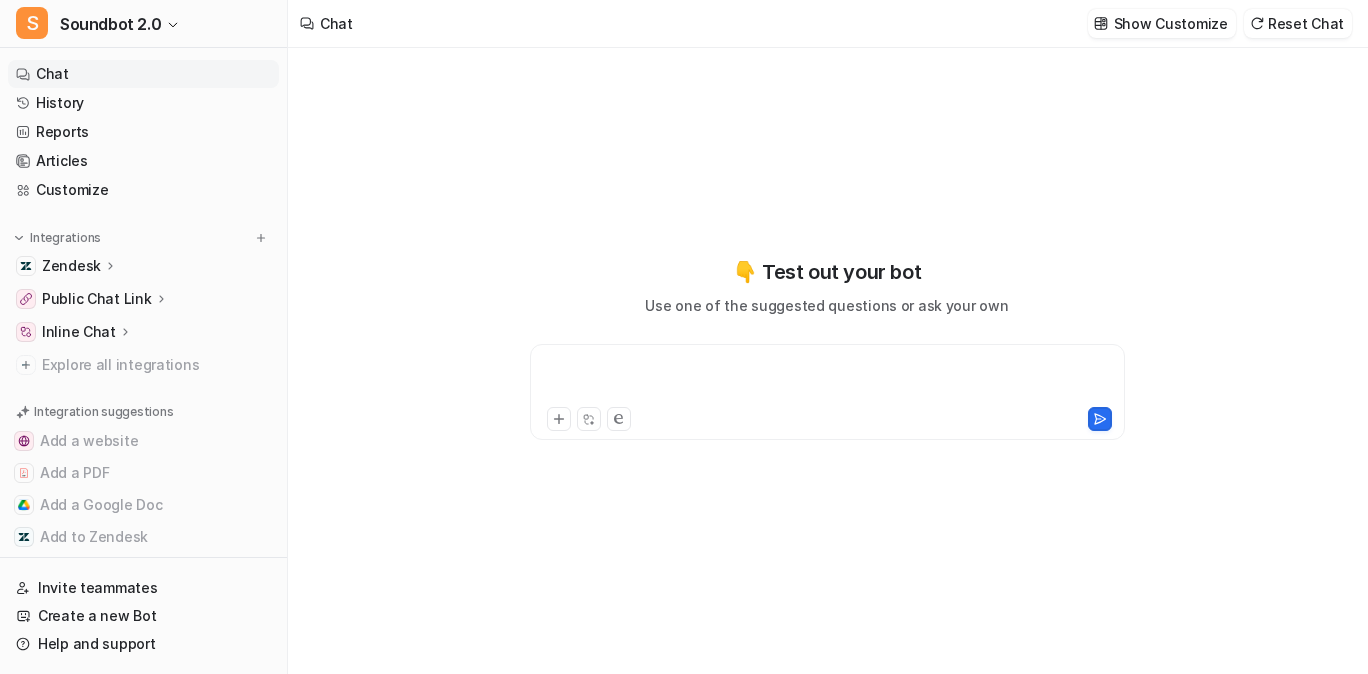 type 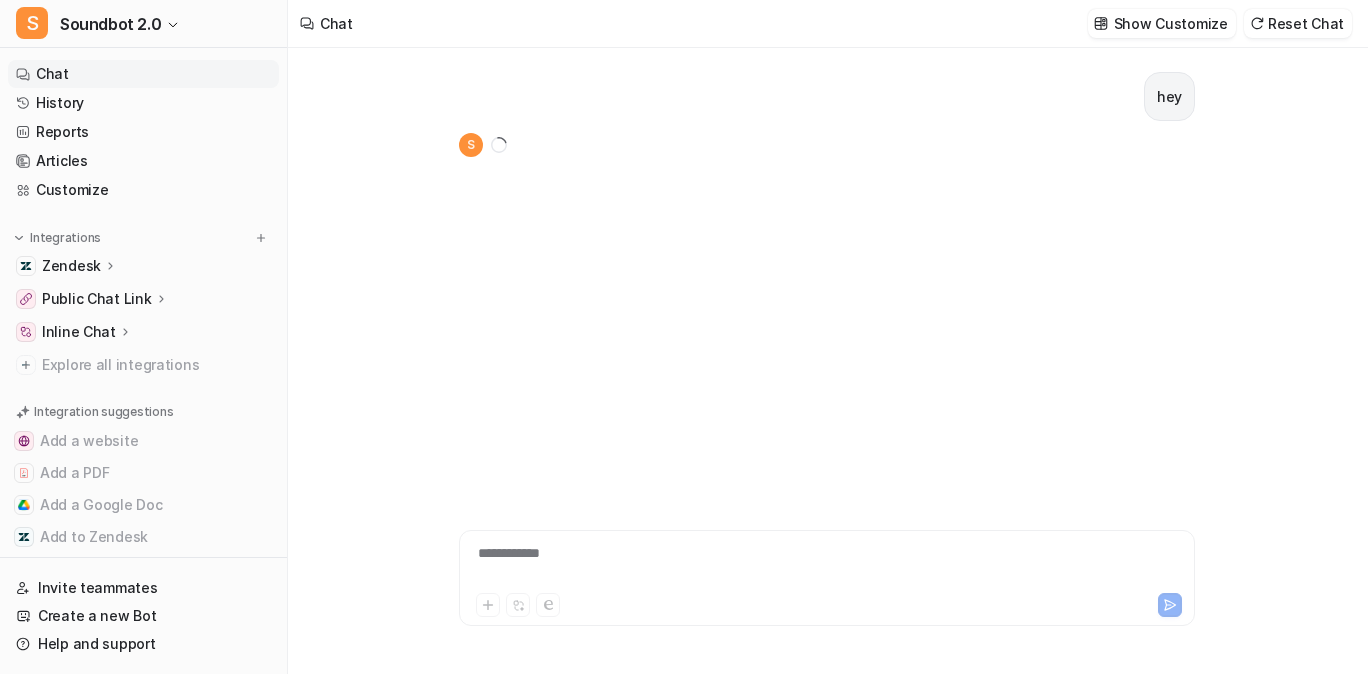 scroll, scrollTop: 12, scrollLeft: 0, axis: vertical 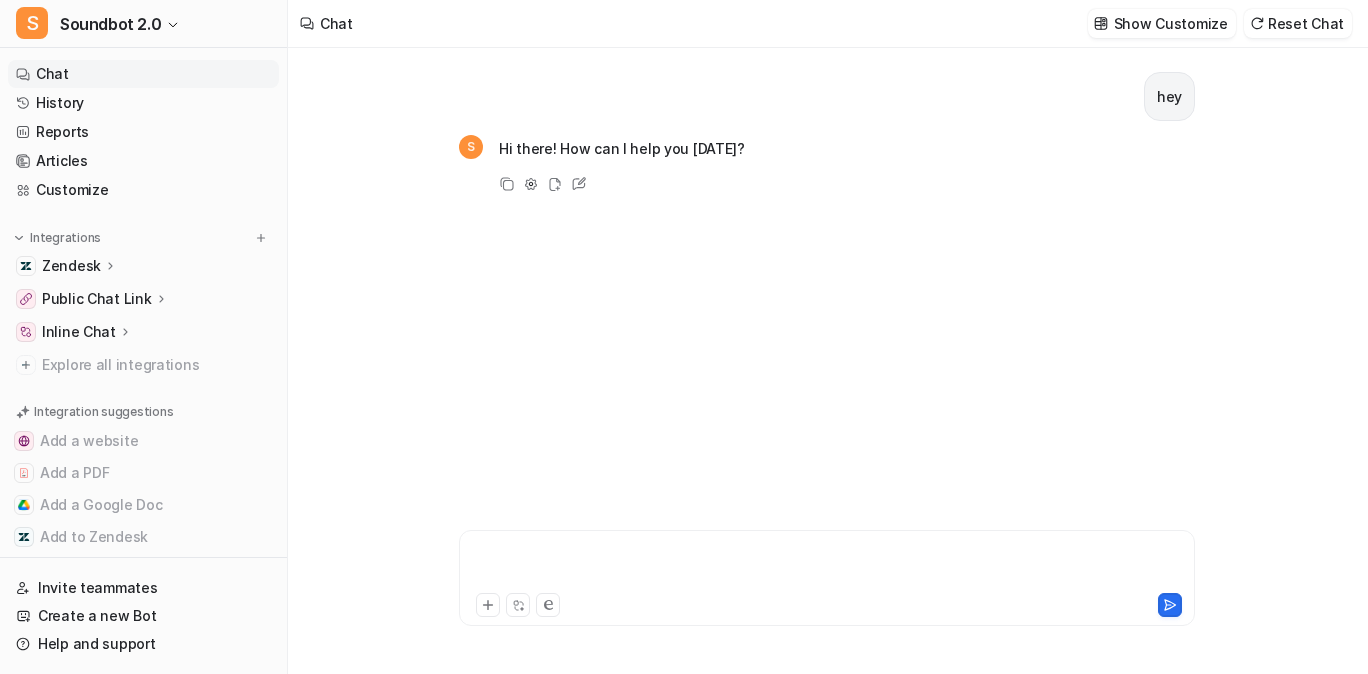 click at bounding box center [918, 566] 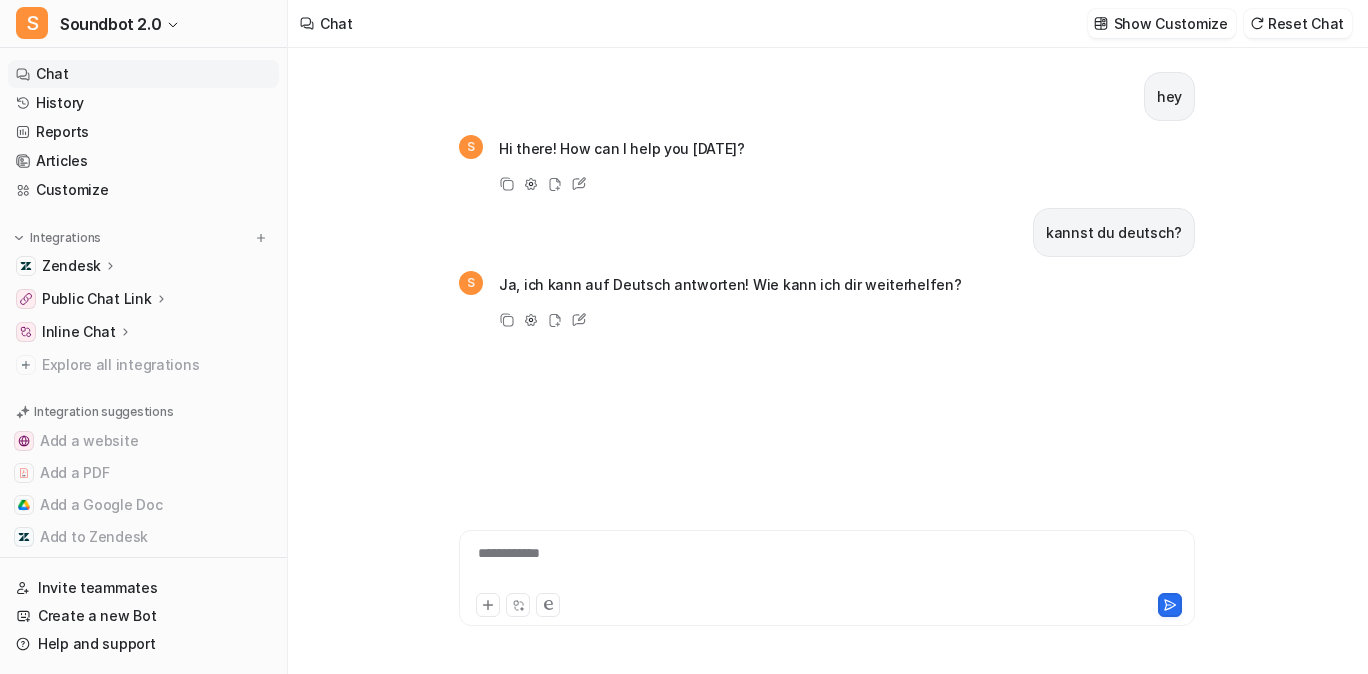 click on "**********" at bounding box center [827, 584] 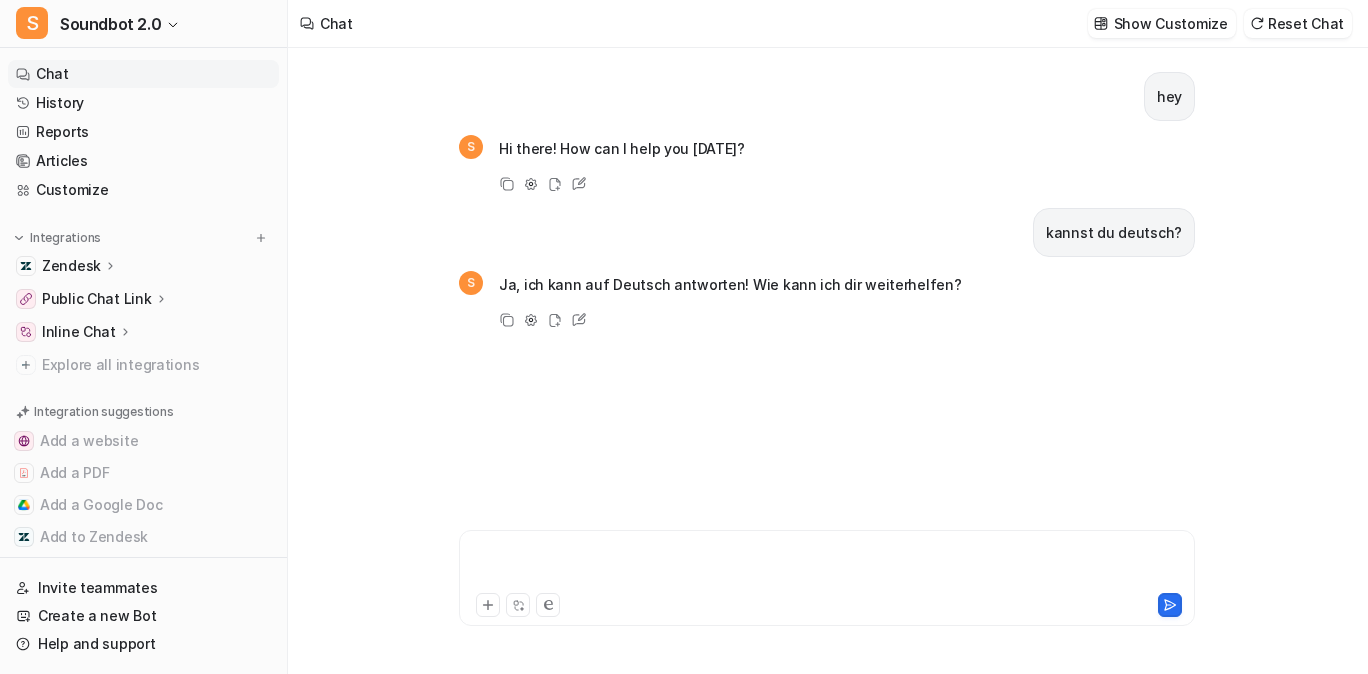 click at bounding box center (918, 566) 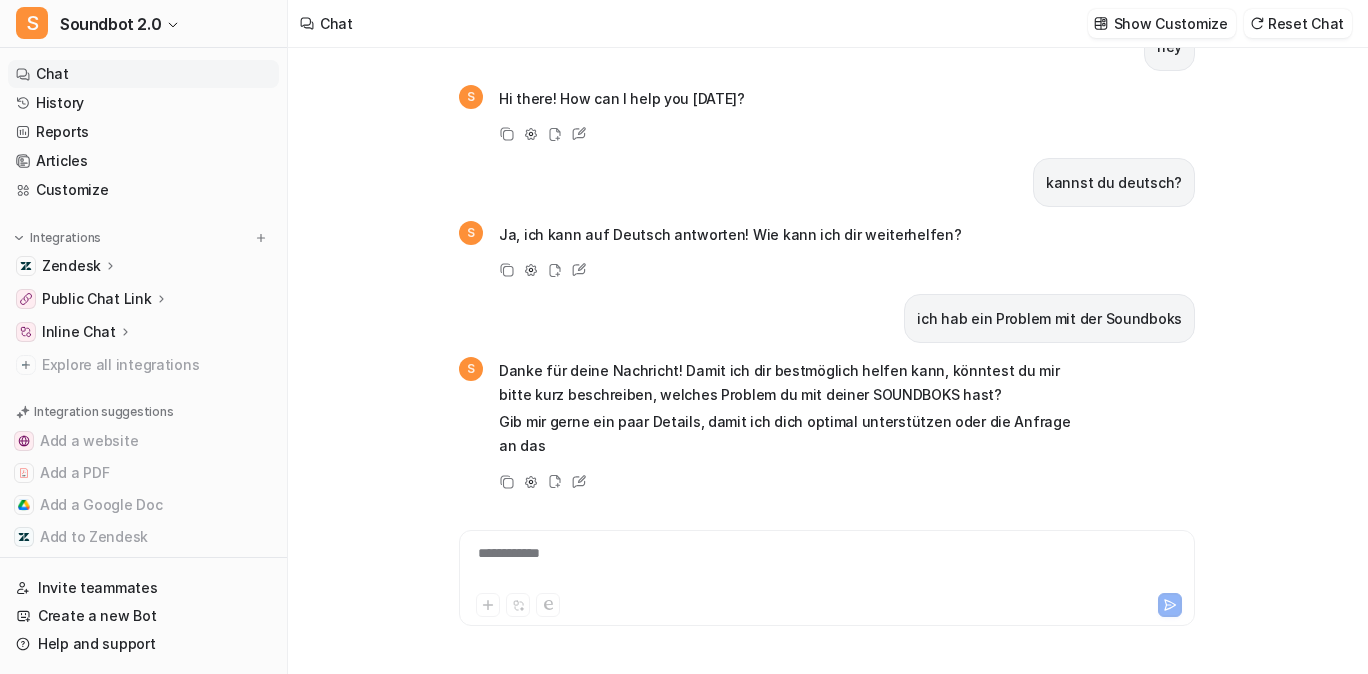 scroll, scrollTop: 217, scrollLeft: 0, axis: vertical 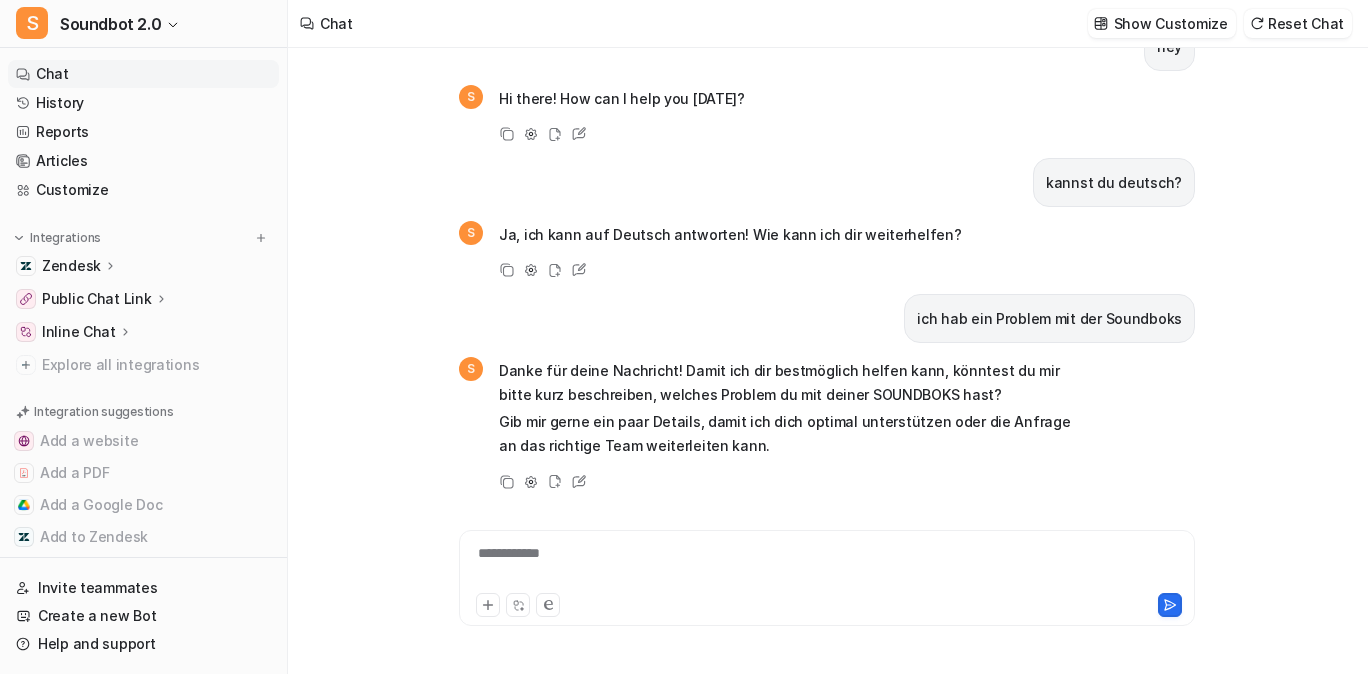 click on "**********" at bounding box center (918, 566) 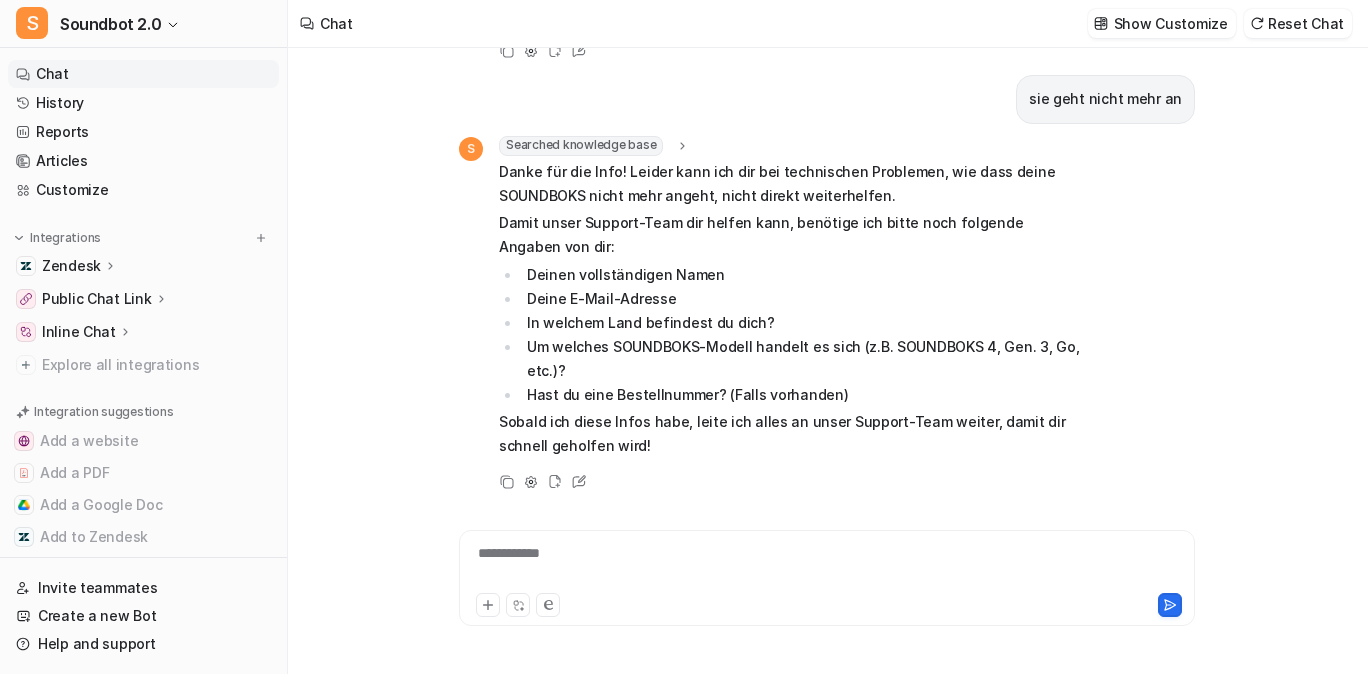 scroll, scrollTop: 755, scrollLeft: 0, axis: vertical 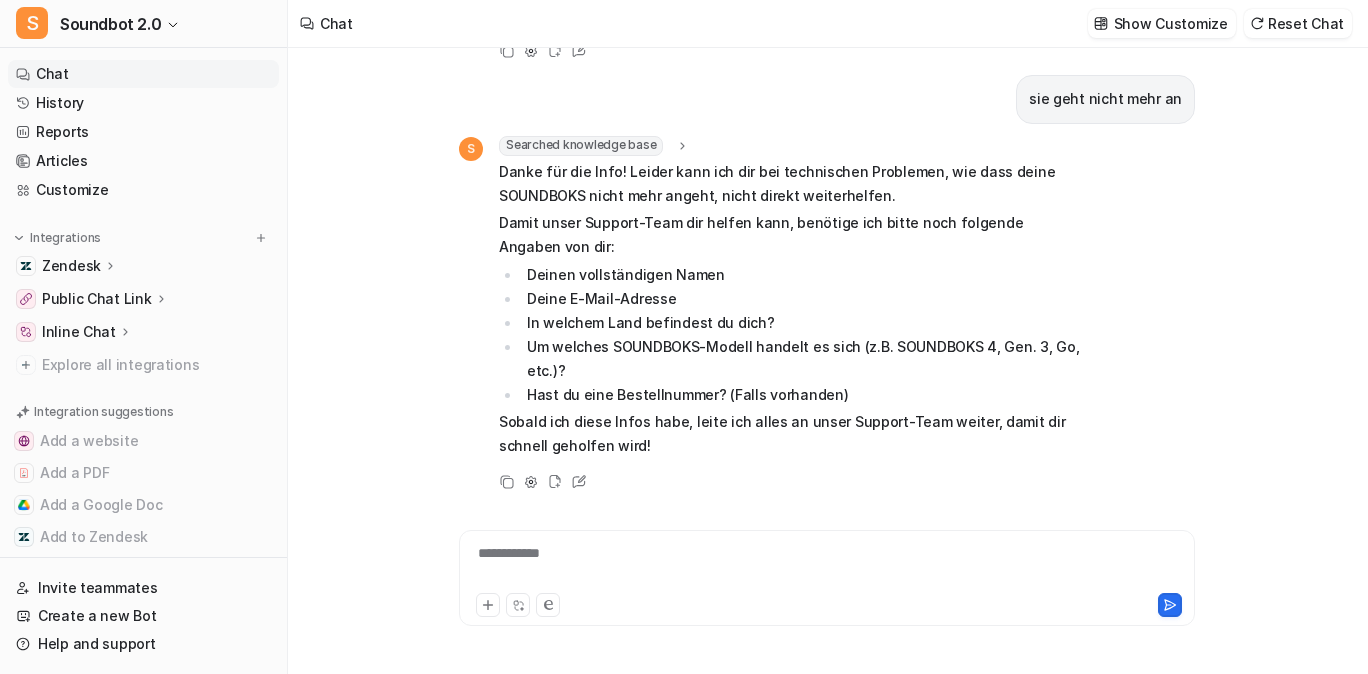 click on "Chat" at bounding box center (143, 74) 